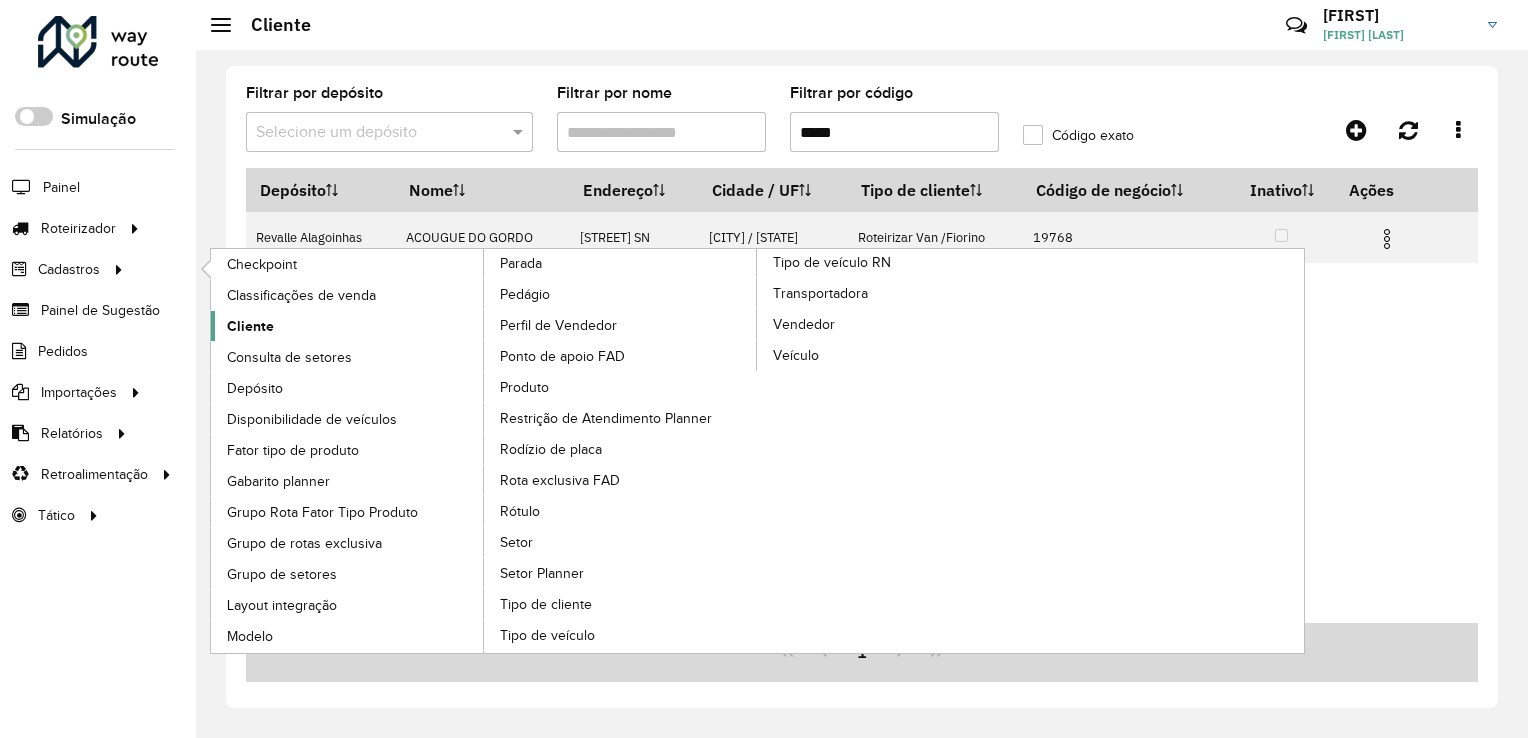 scroll, scrollTop: 0, scrollLeft: 0, axis: both 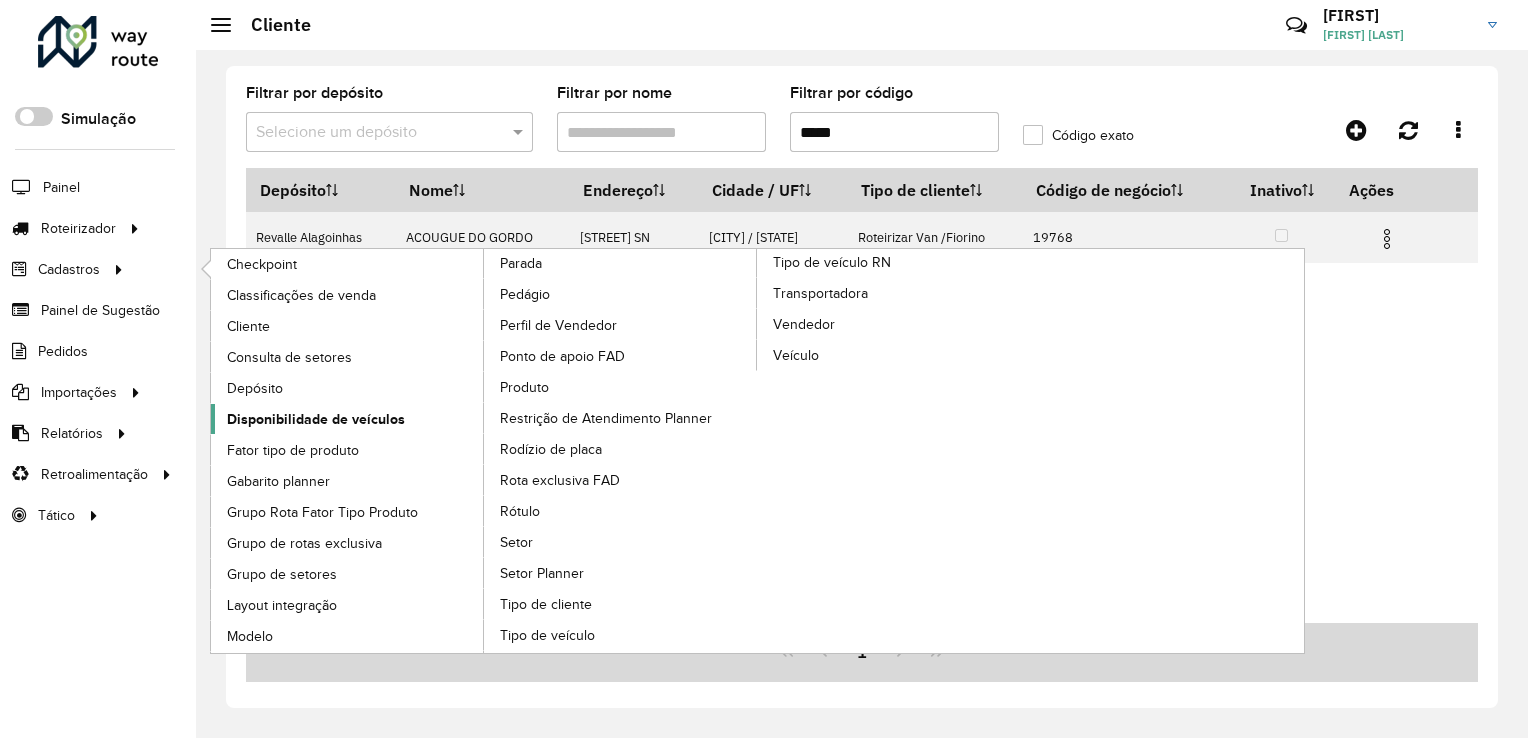 click on "Disponibilidade de veículos" 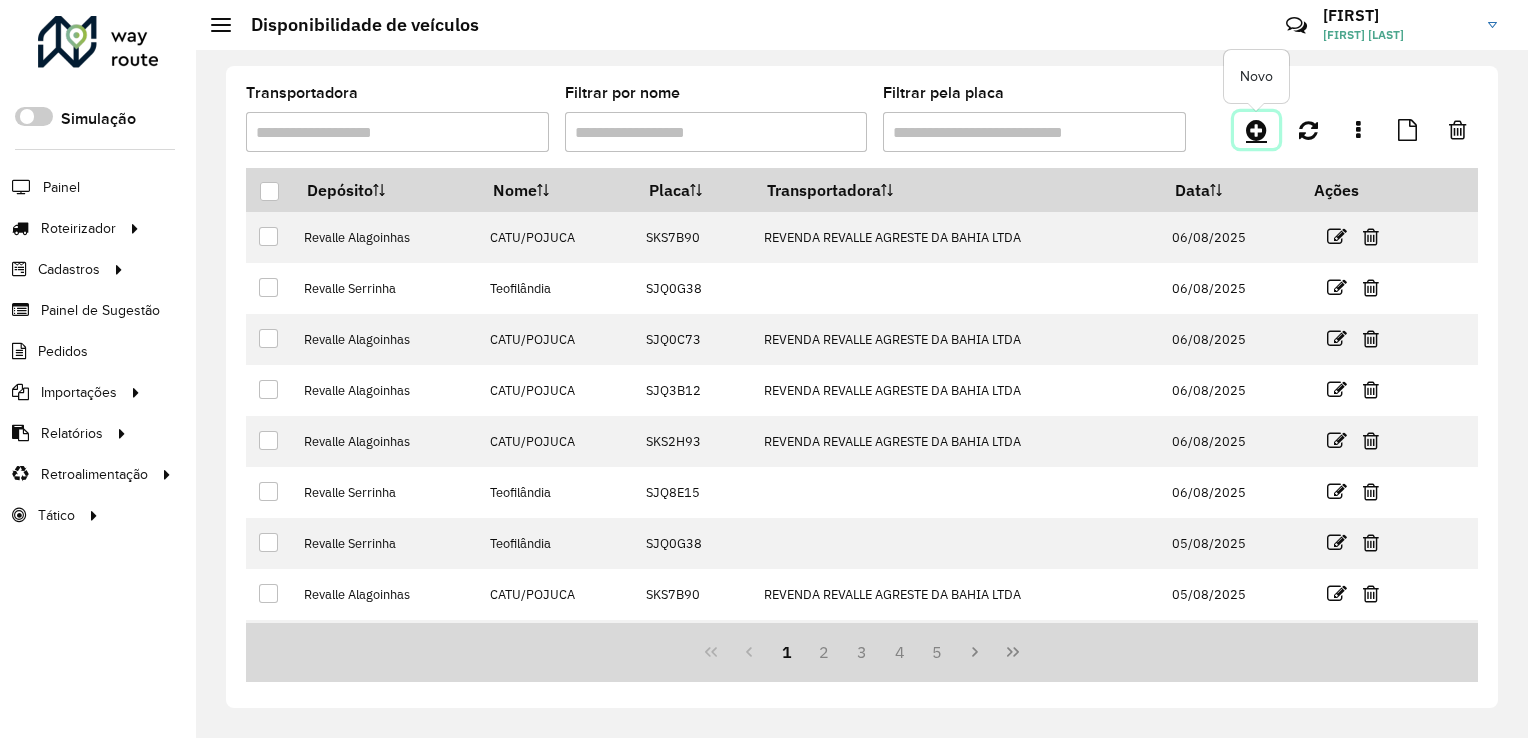click 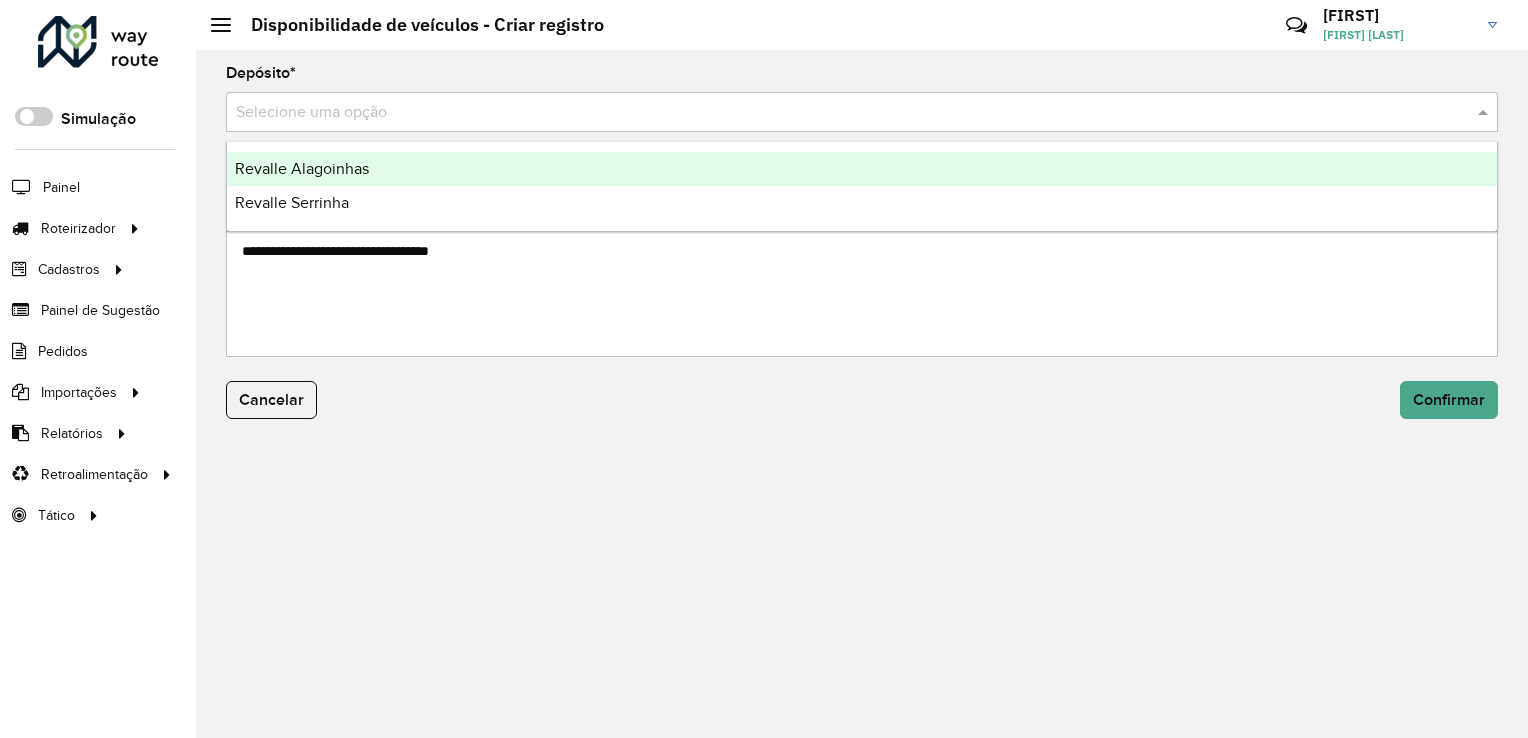 click at bounding box center [842, 113] 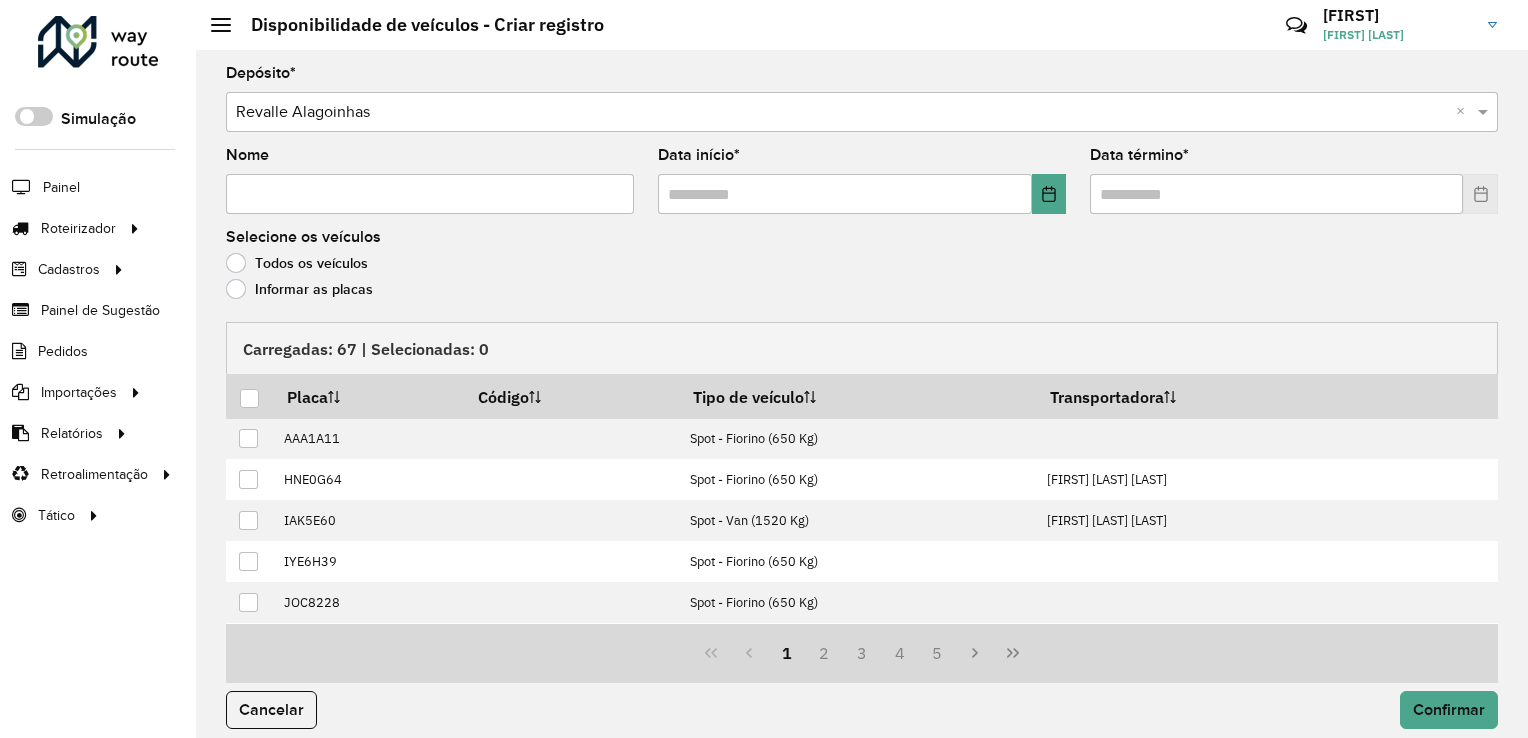 click on "Nome" at bounding box center [430, 194] 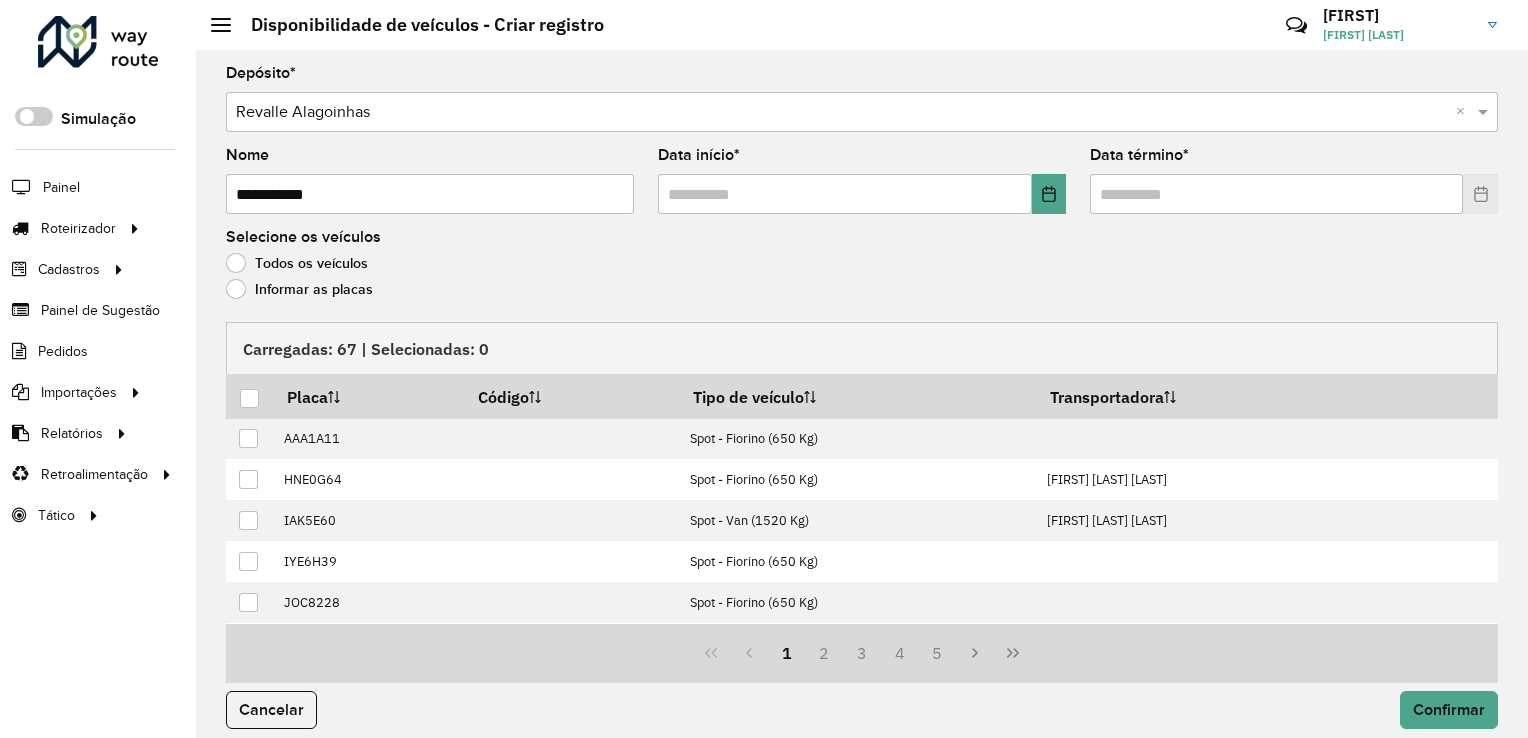 click on "Informar as placas" 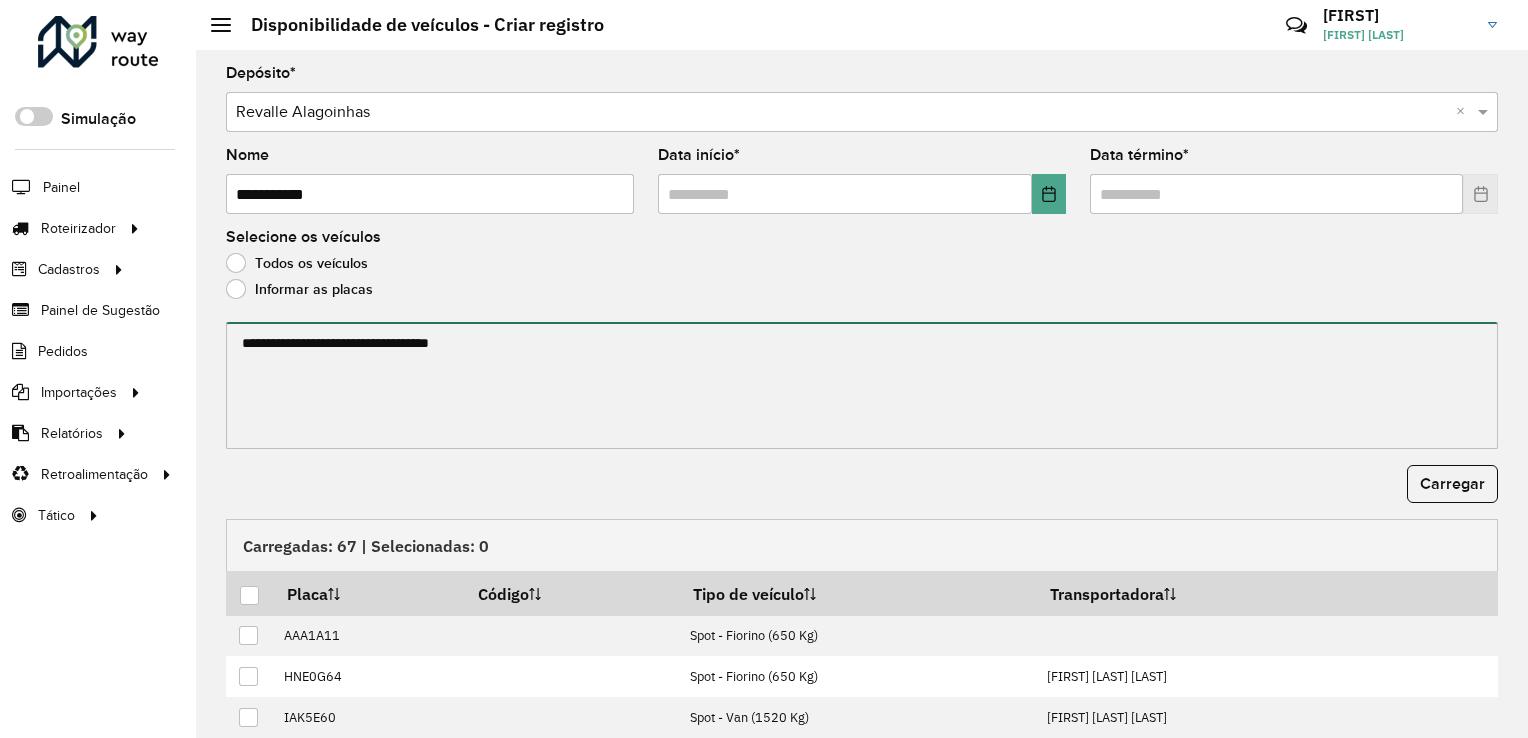 click at bounding box center (862, 385) 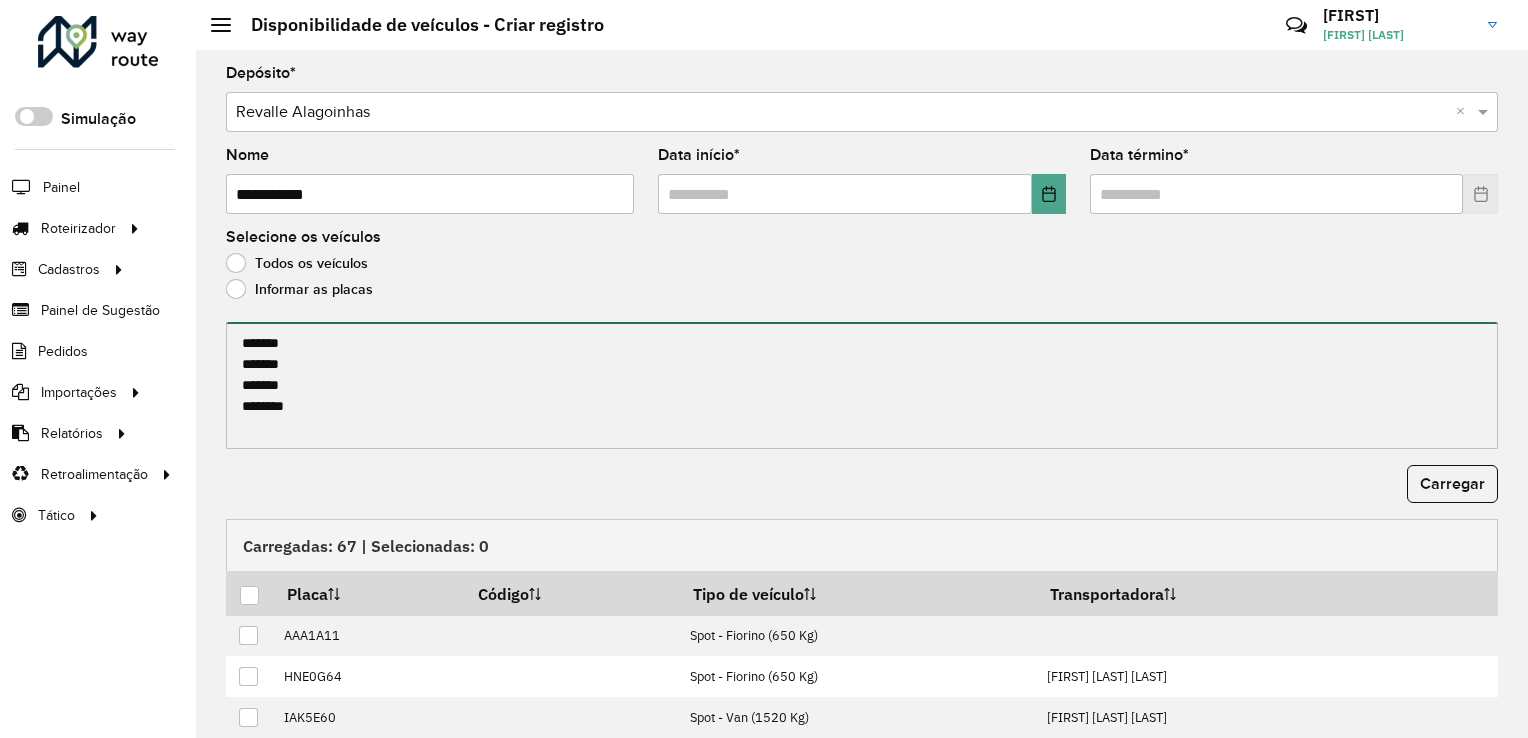 type on "*******
*******
*******
*******" 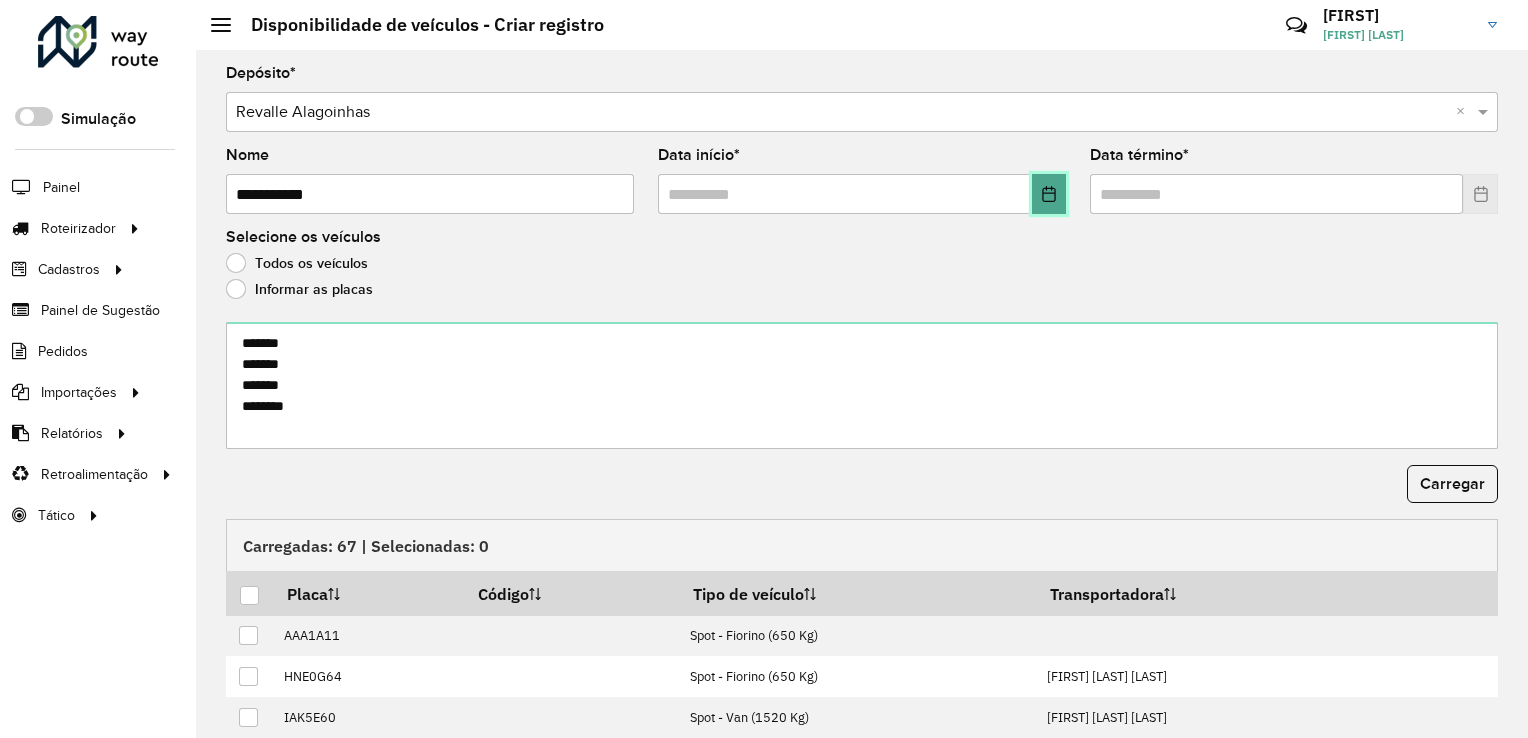 click at bounding box center (1049, 194) 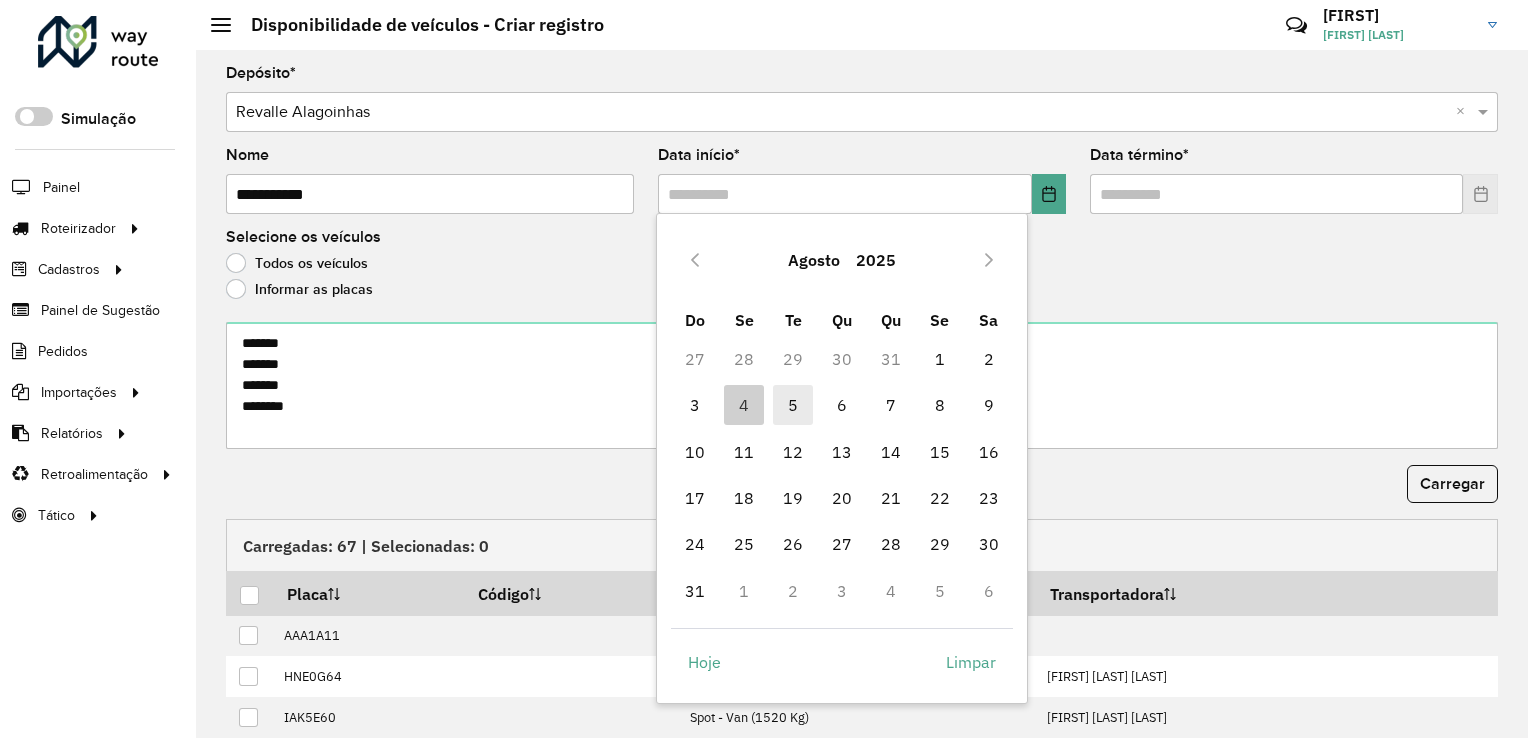 click on "5" at bounding box center [793, 405] 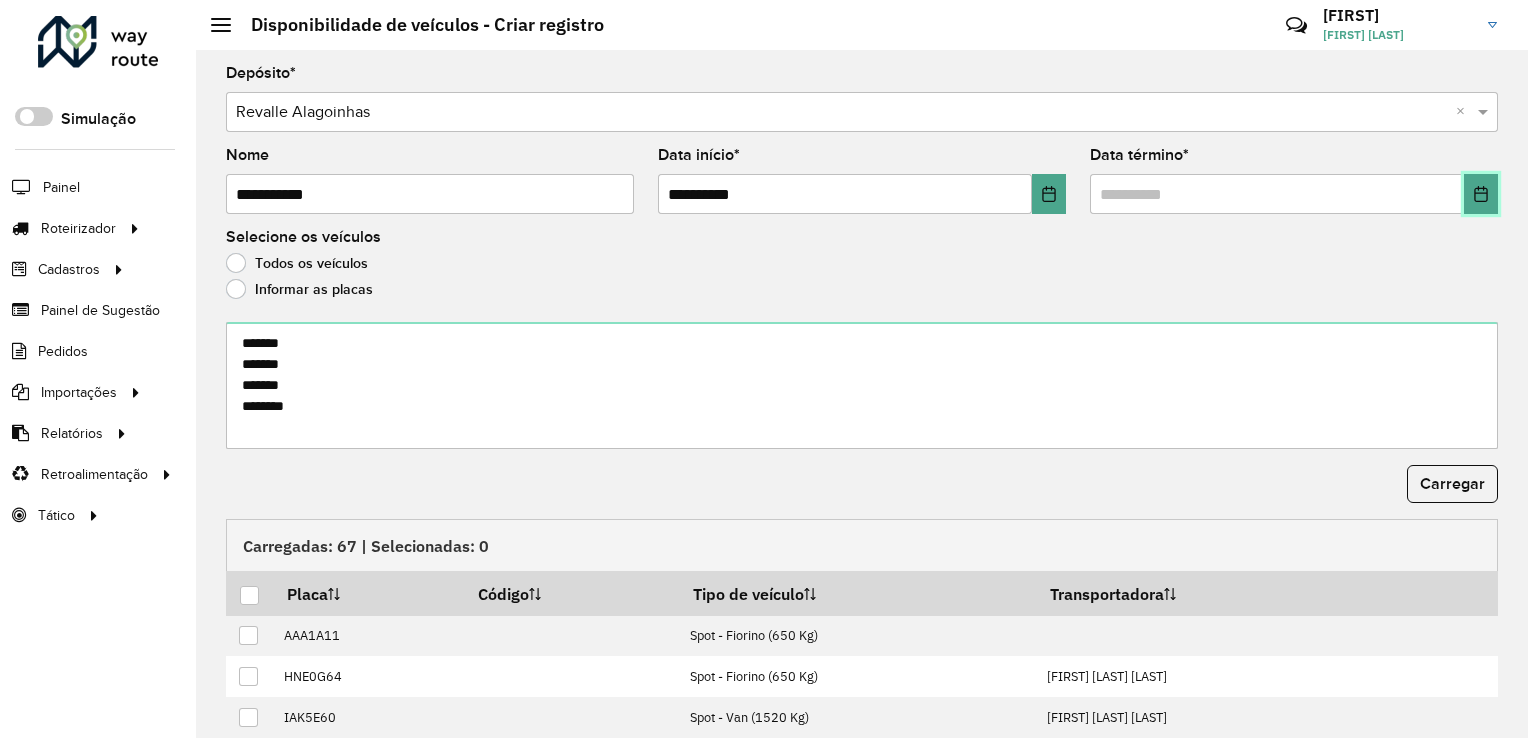 click 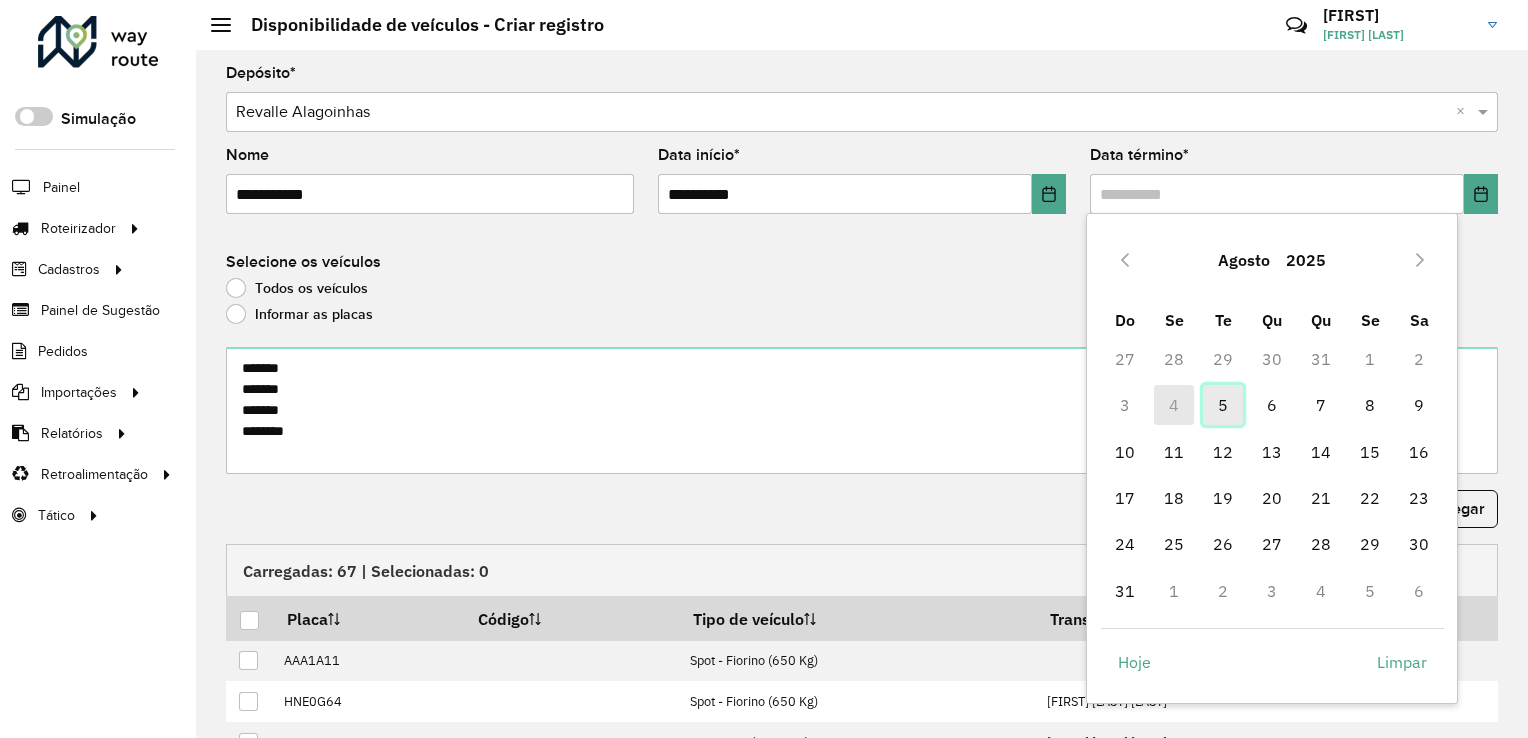 click on "5" at bounding box center (1223, 405) 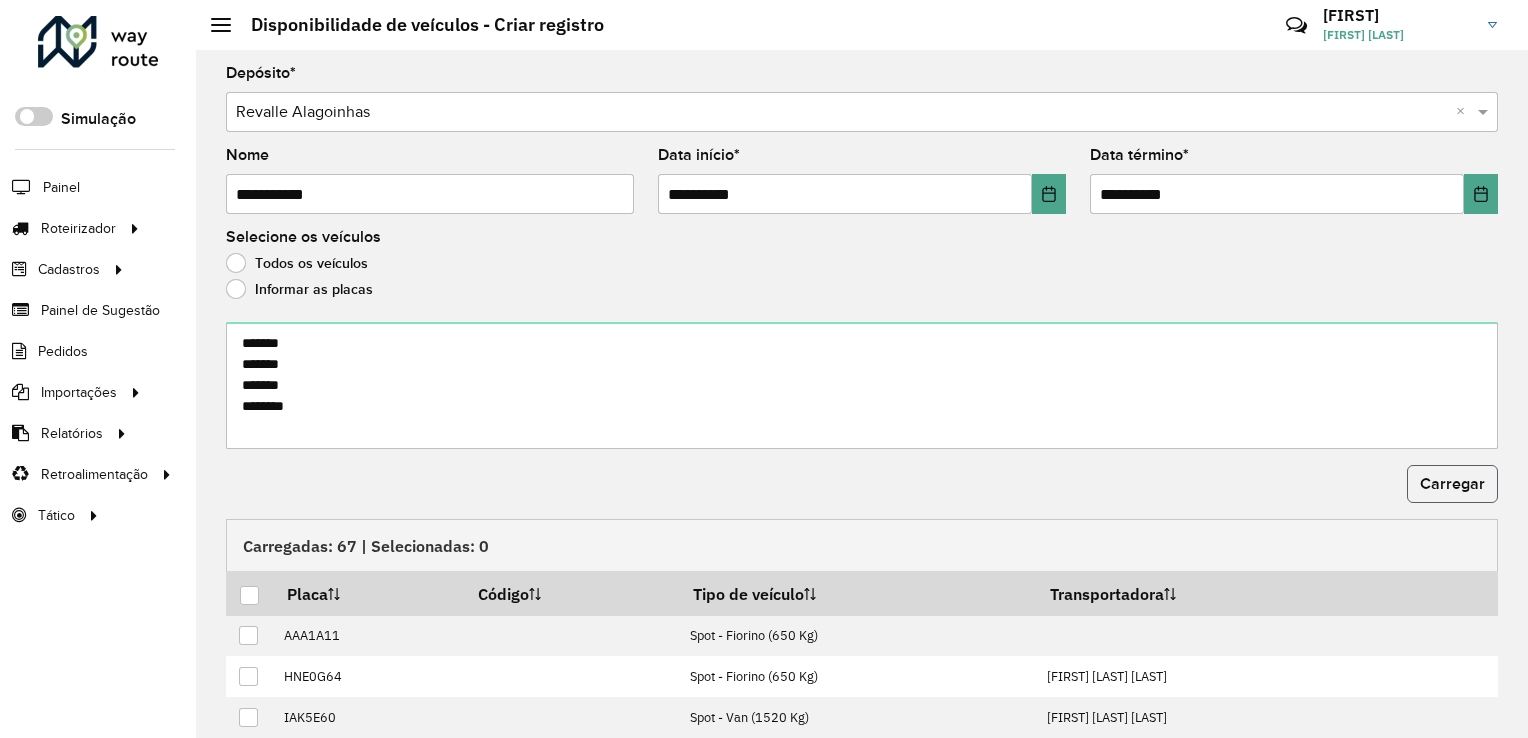 click on "Carregar" 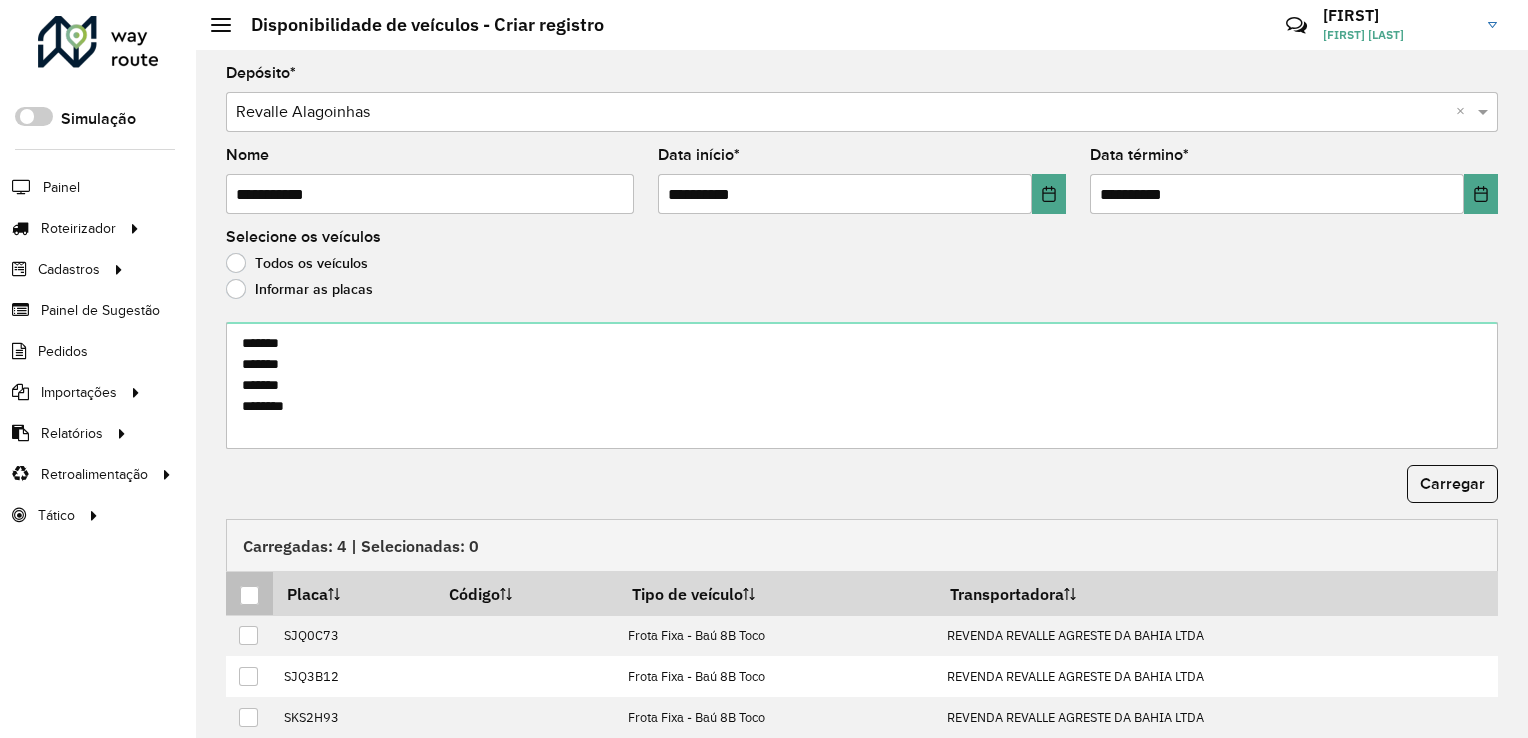 click at bounding box center [249, 595] 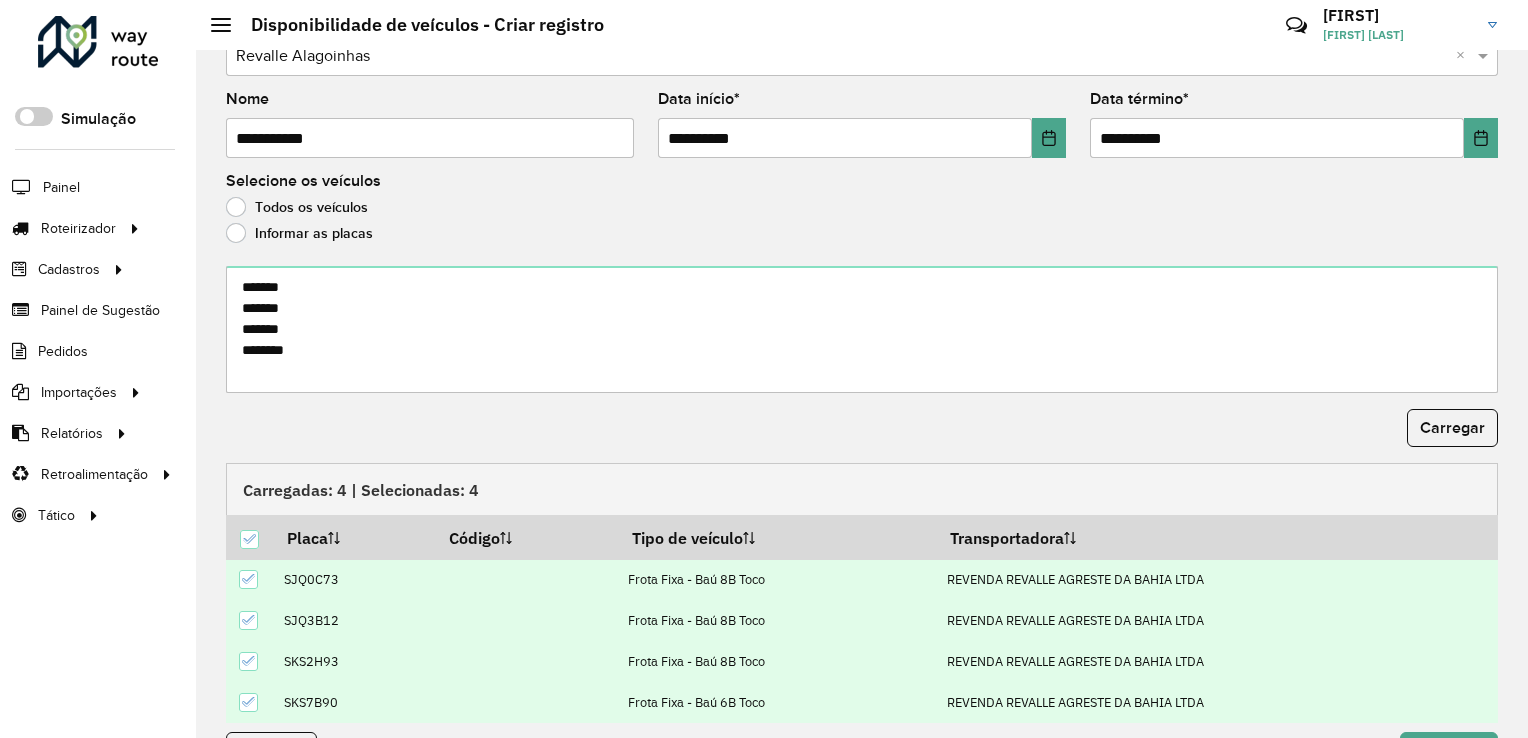 scroll, scrollTop: 107, scrollLeft: 0, axis: vertical 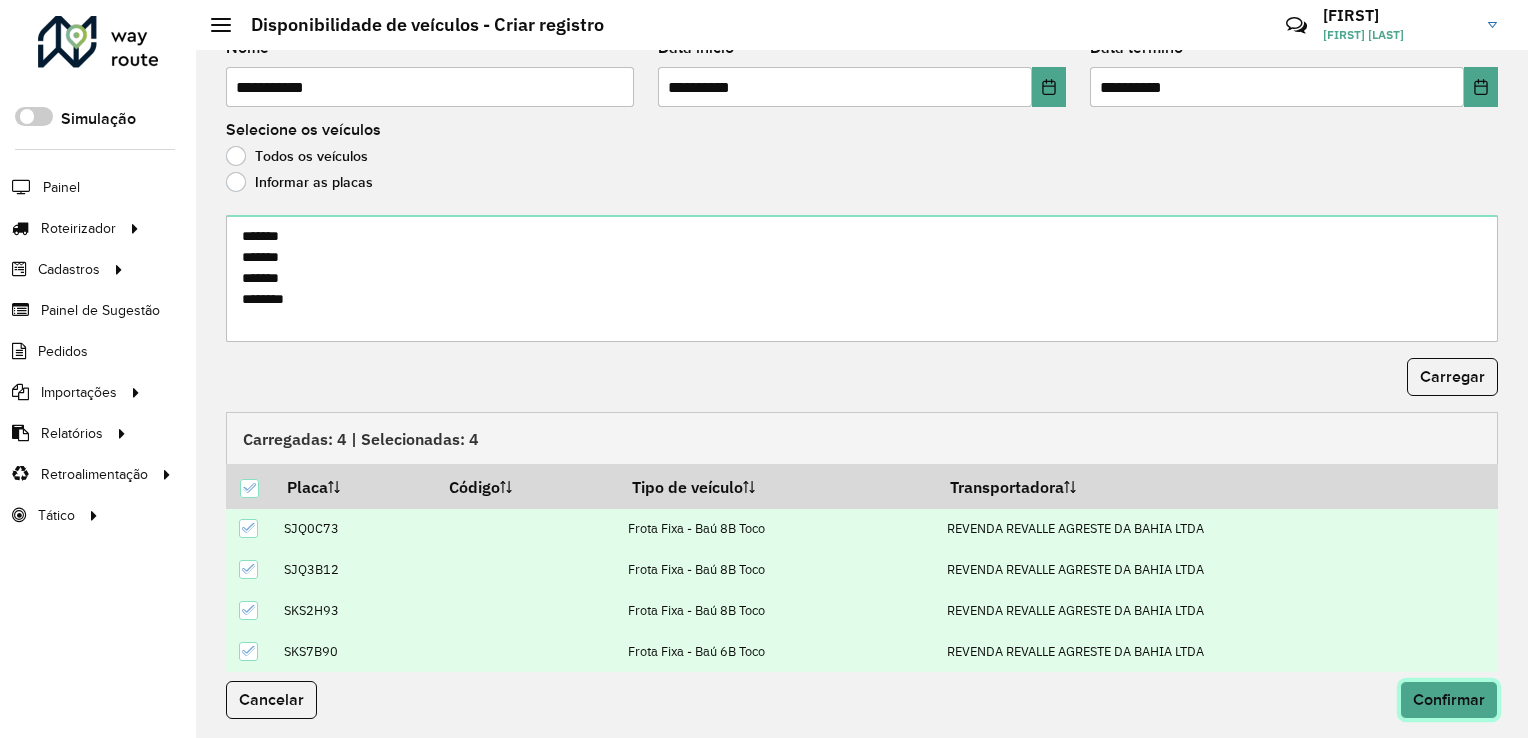 click on "Confirmar" 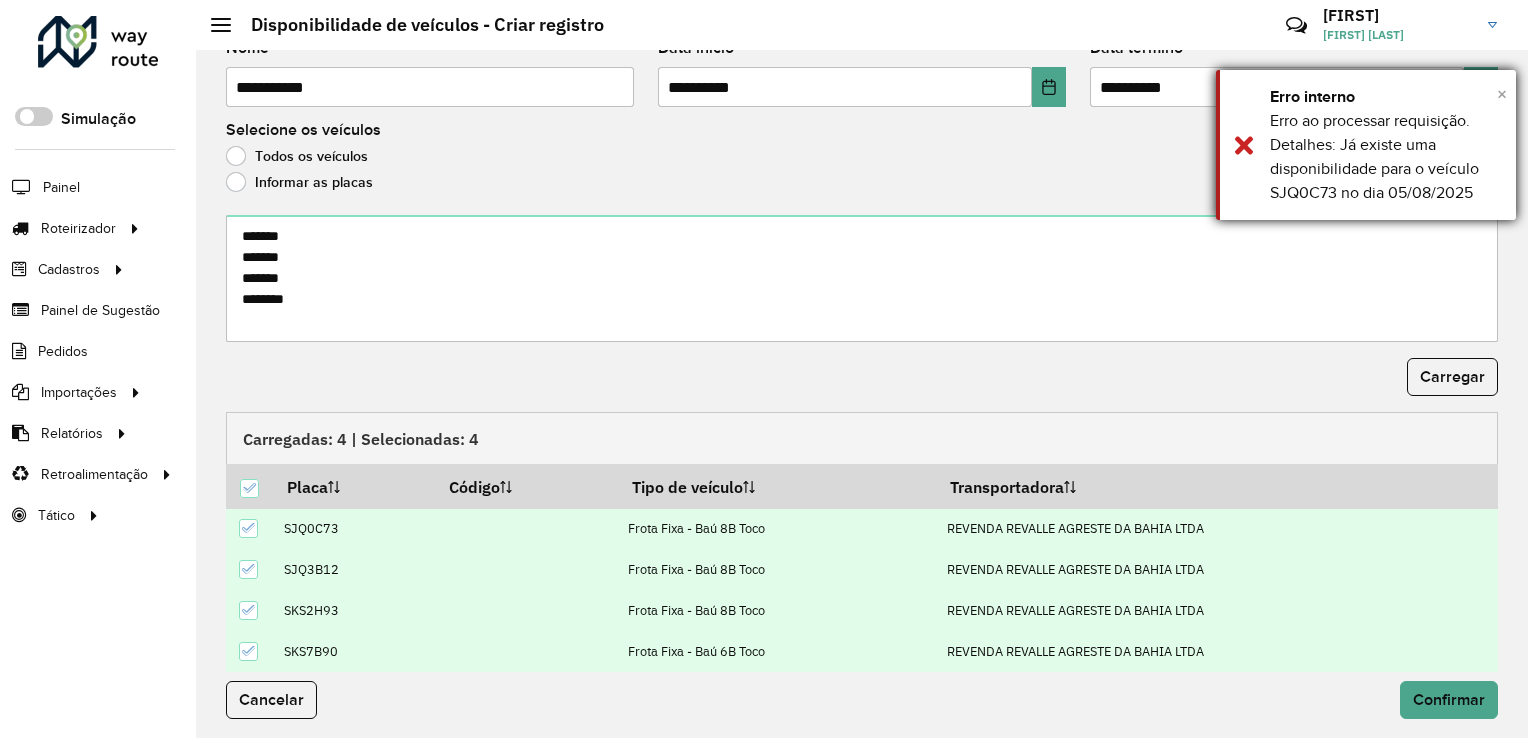 click on "×" at bounding box center (1502, 94) 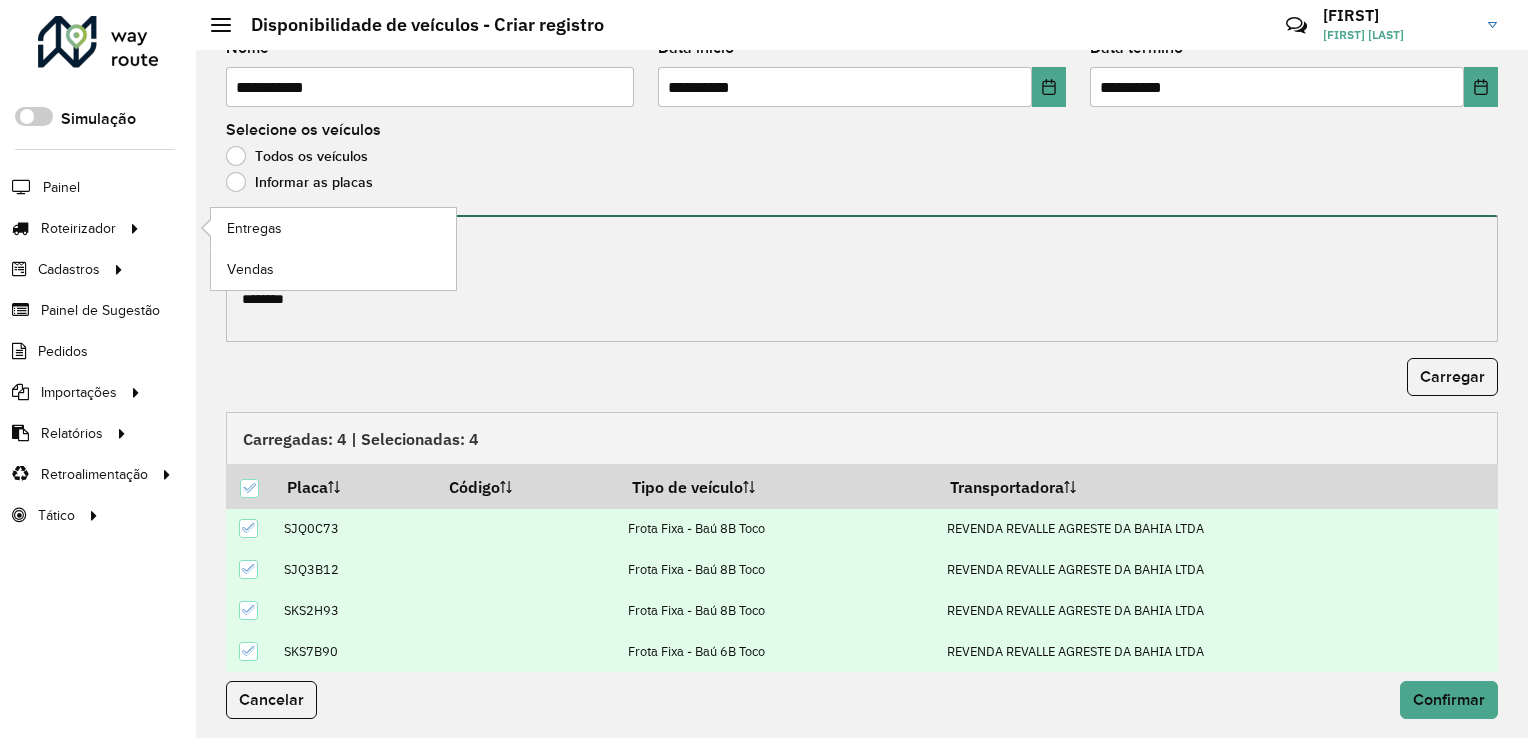 drag, startPoint x: 304, startPoint y: 234, endPoint x: 160, endPoint y: 237, distance: 144.03125 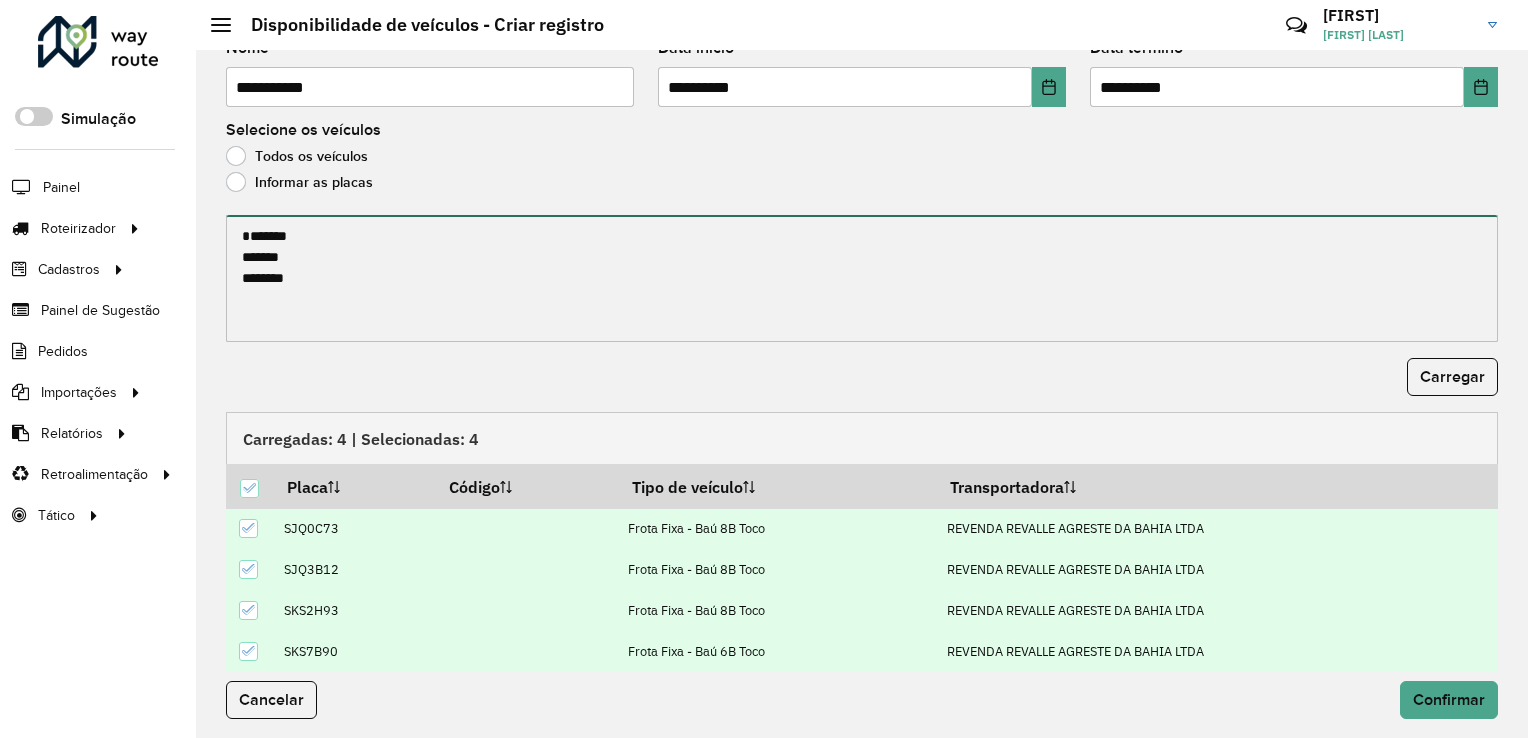 click on "*******
*******
*******" at bounding box center (862, 278) 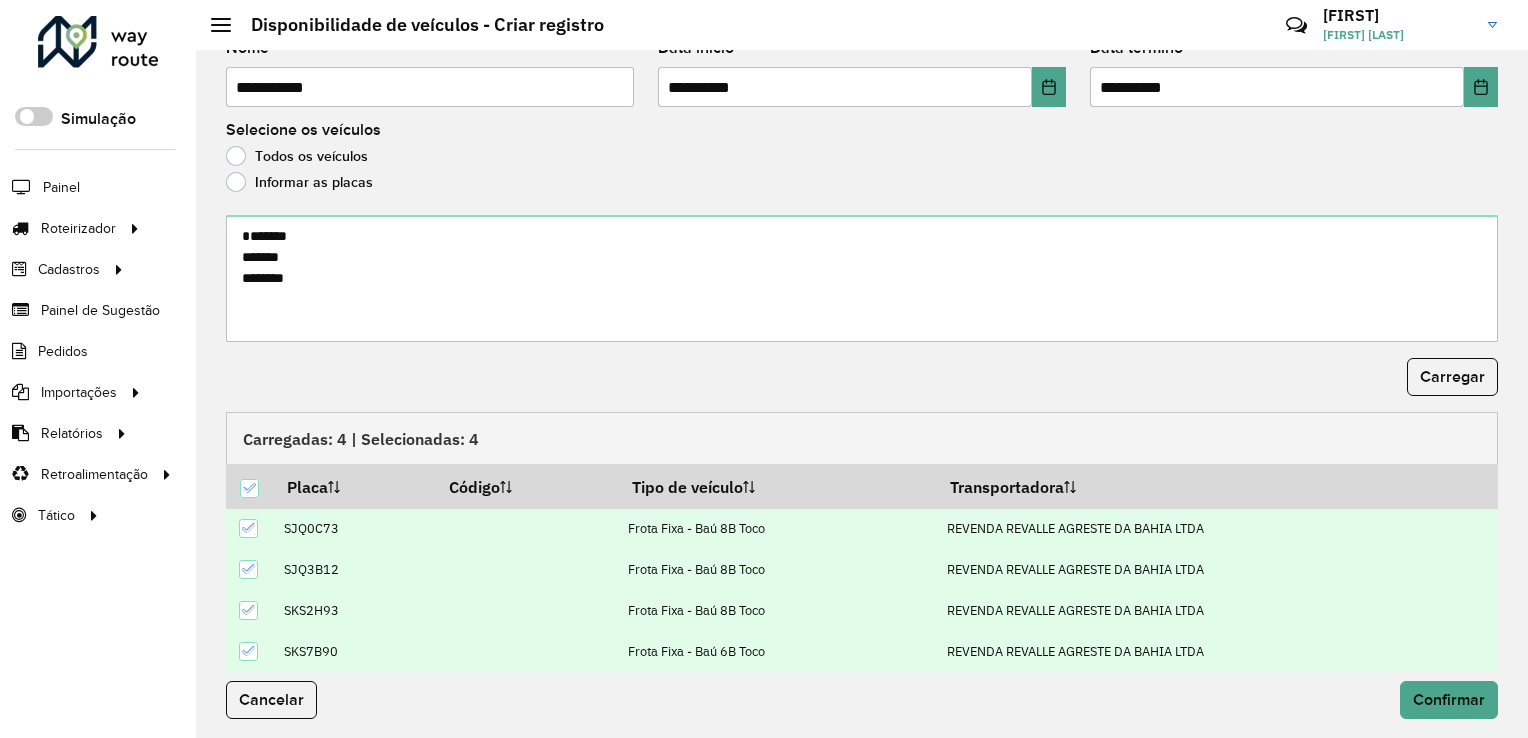 click 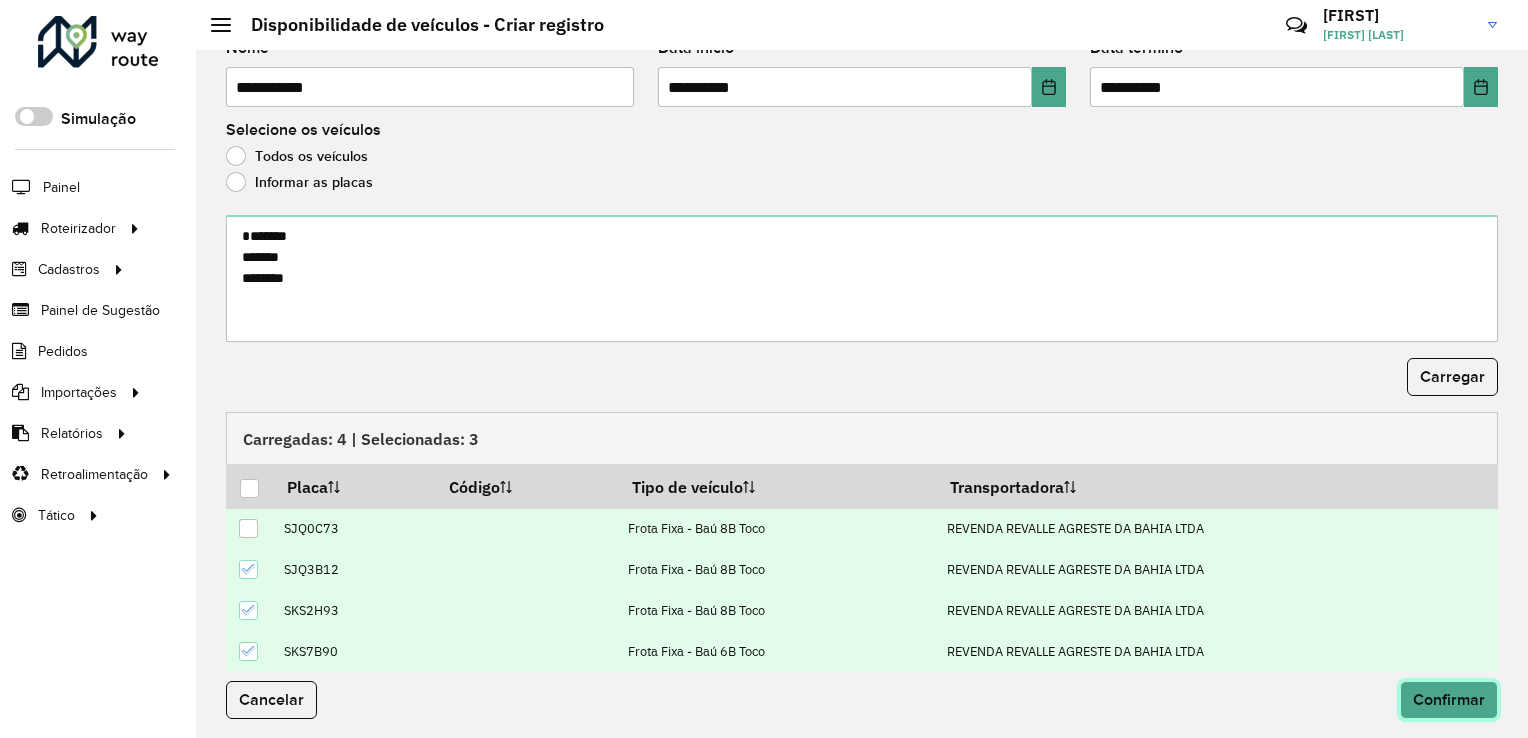 click on "Confirmar" 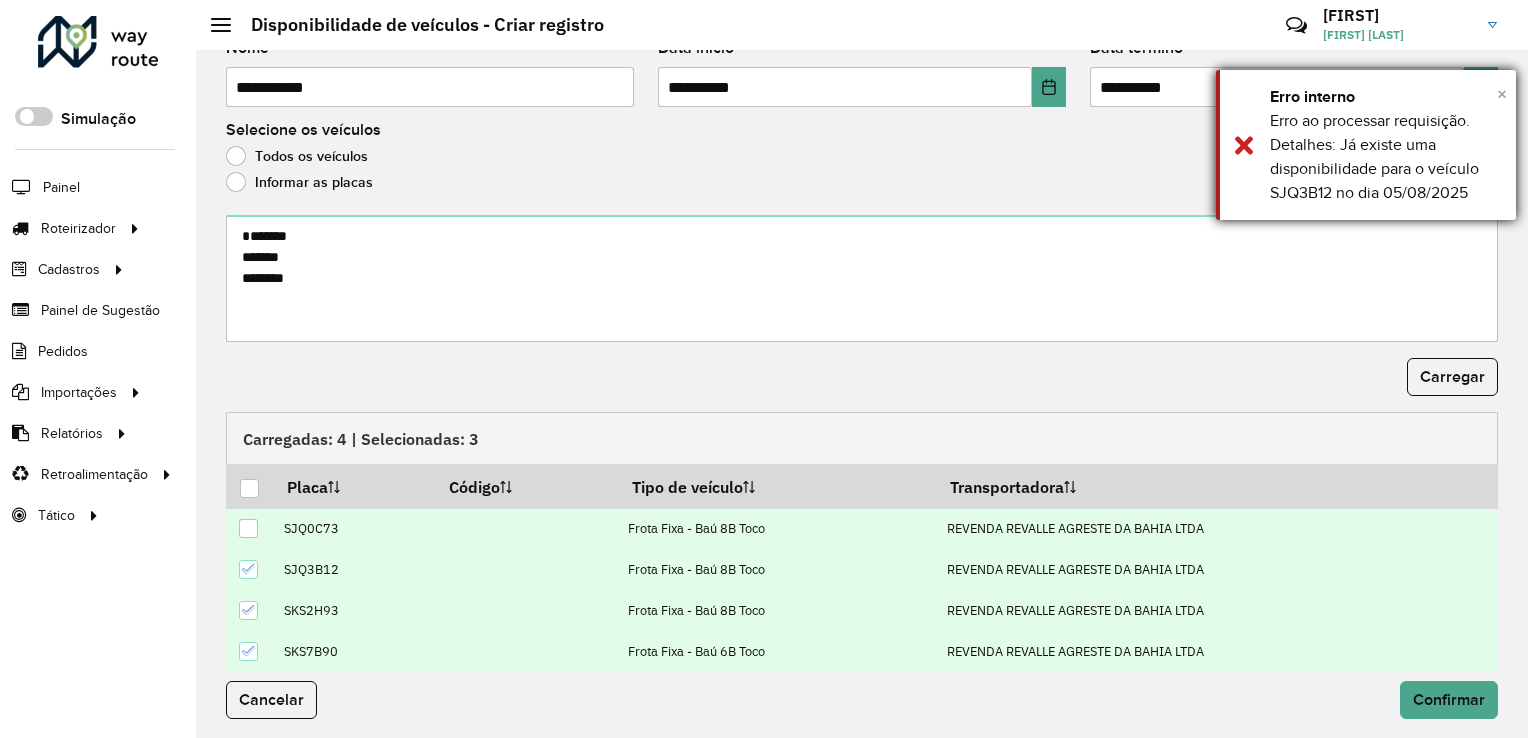 click on "×" at bounding box center (1502, 94) 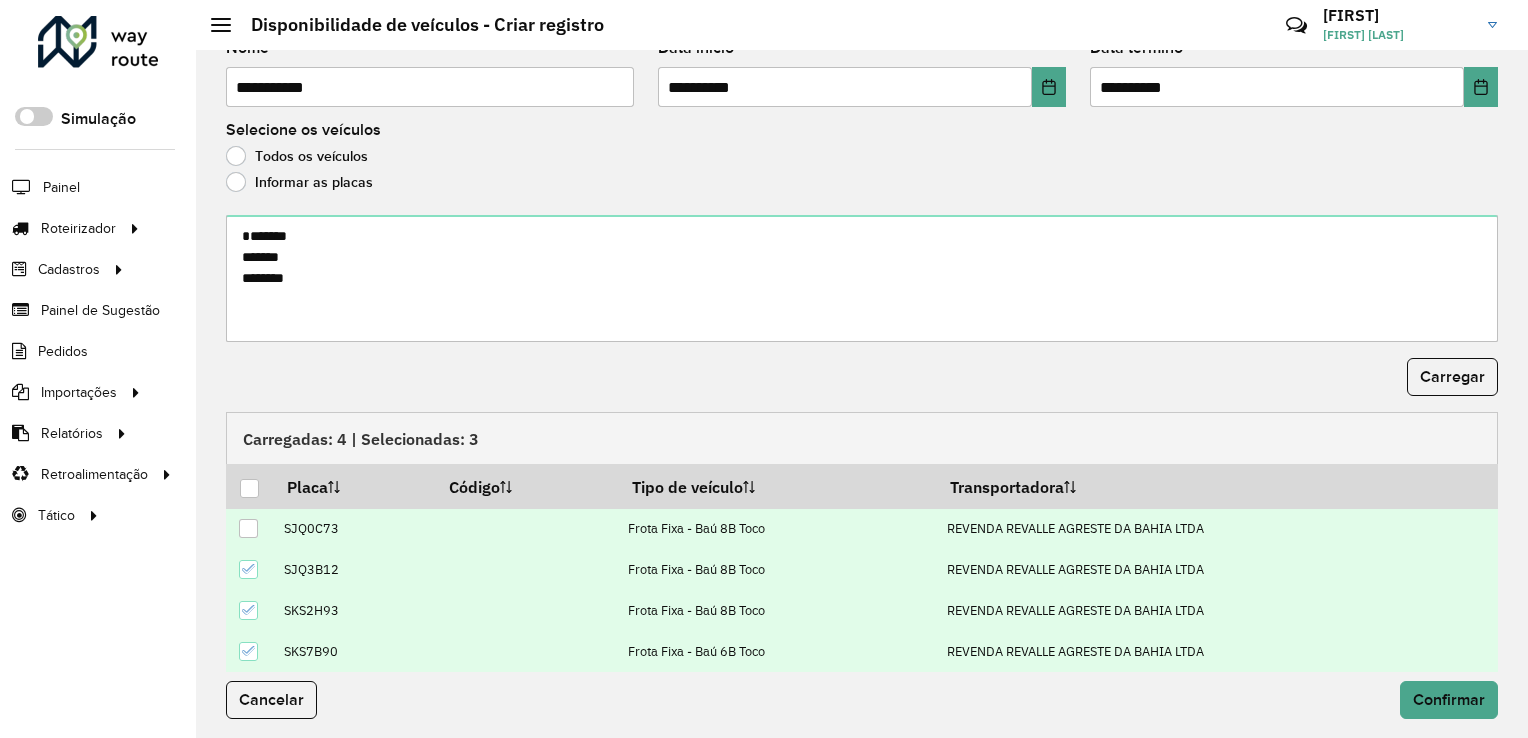 click at bounding box center [248, 569] 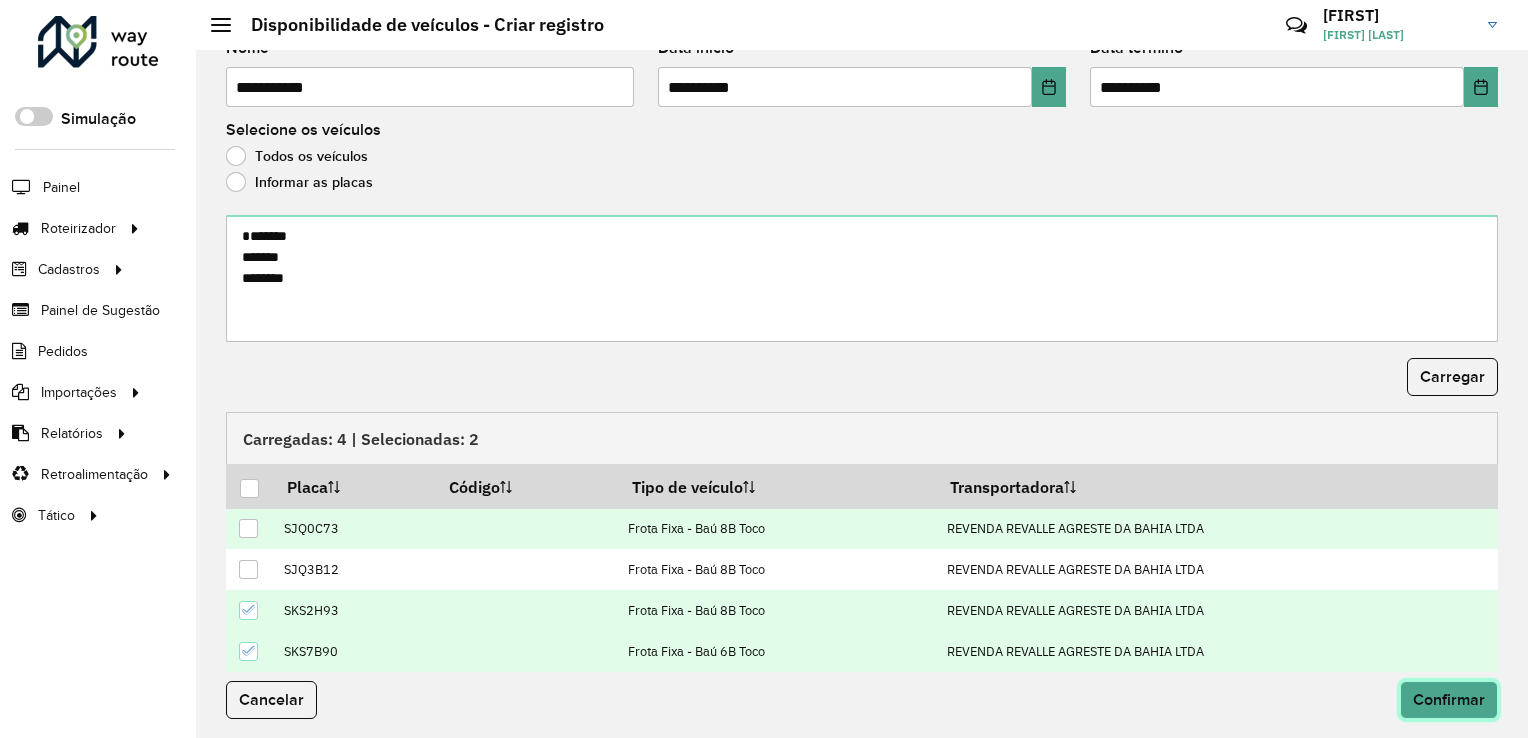 click on "Confirmar" 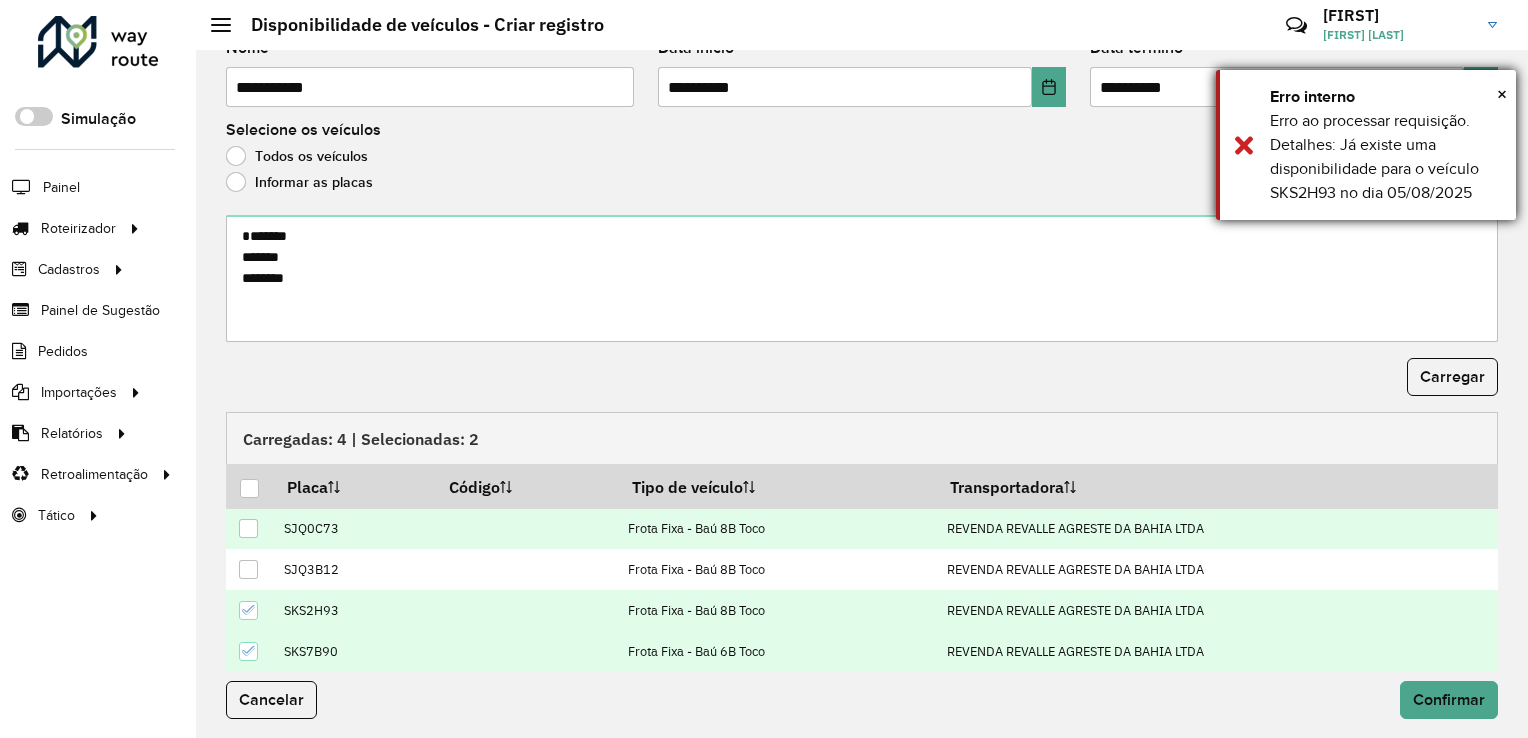 click on "×  Erro interno  Erro ao processar requisição. Detalhes: Já existe uma disponibilidade para o veículo SKS2H93 no dia 05/08/2025" at bounding box center (1366, 145) 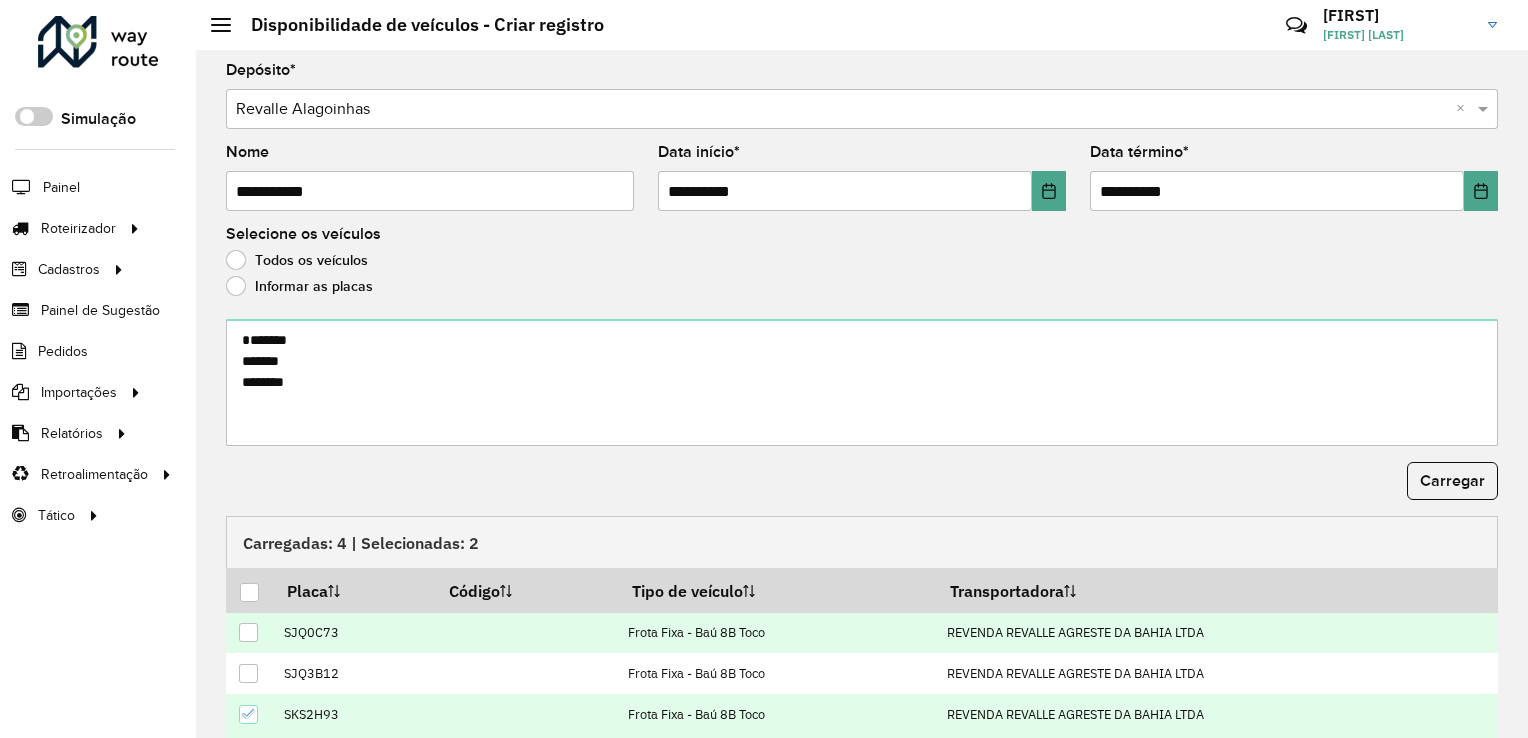 scroll, scrollTop: 0, scrollLeft: 0, axis: both 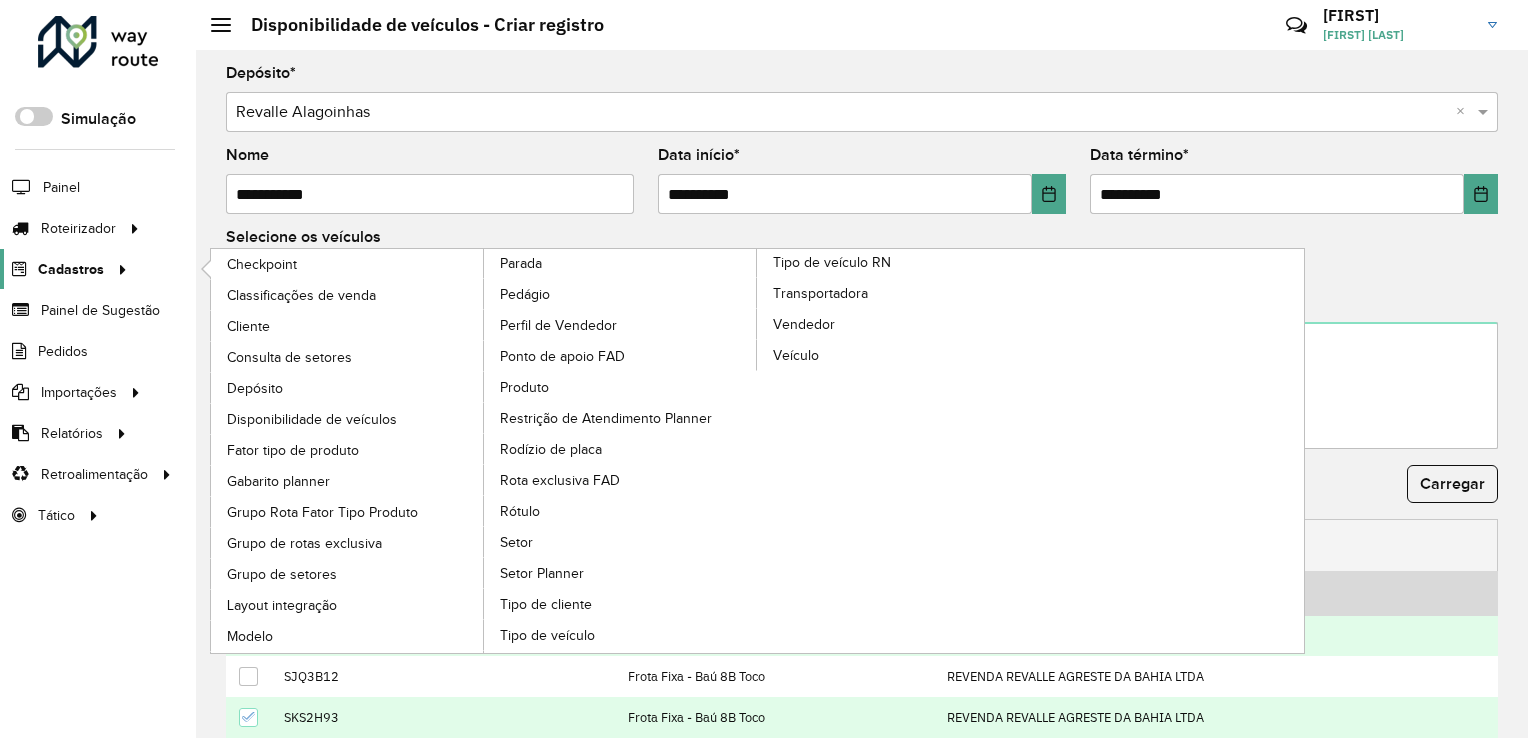 click on "Cadastros" 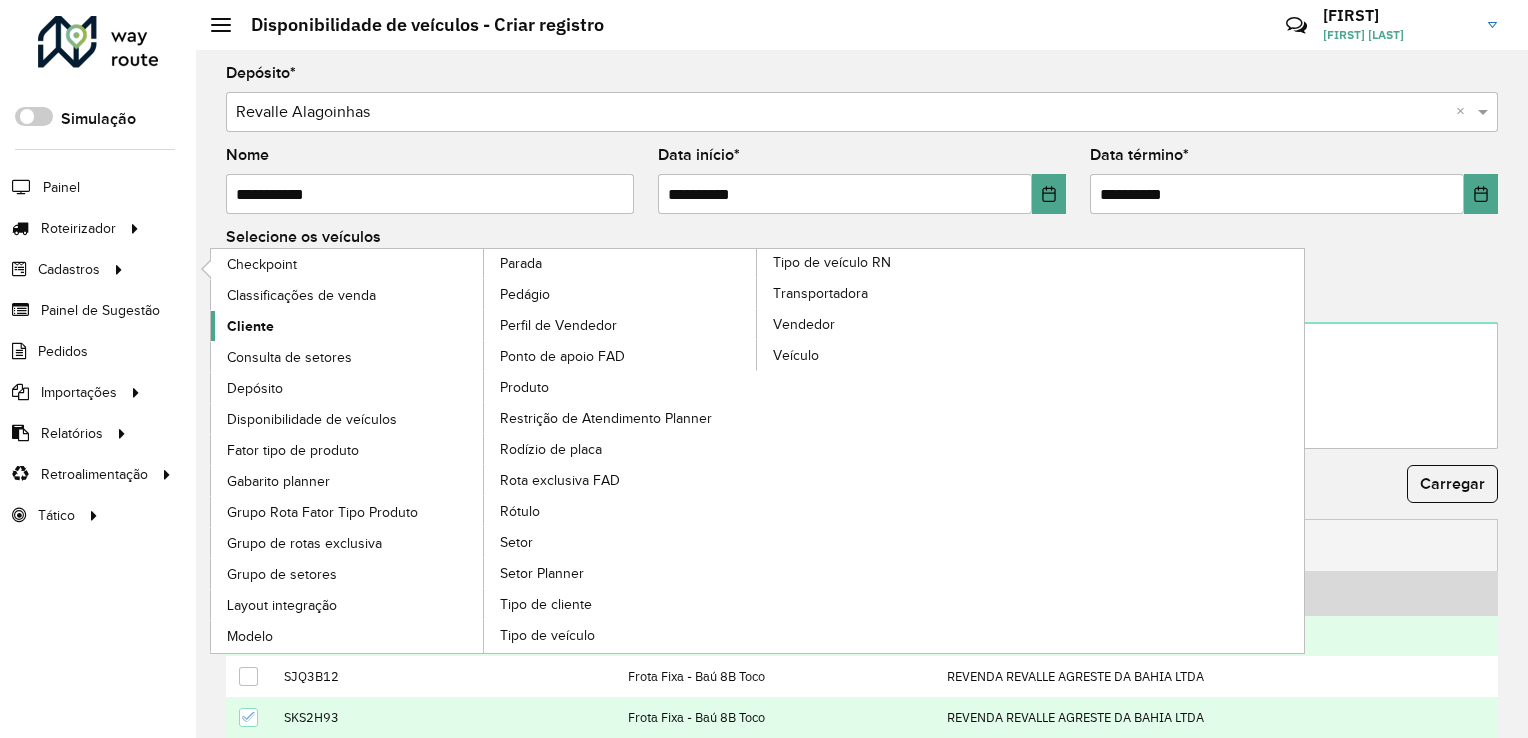 click on "Cliente" 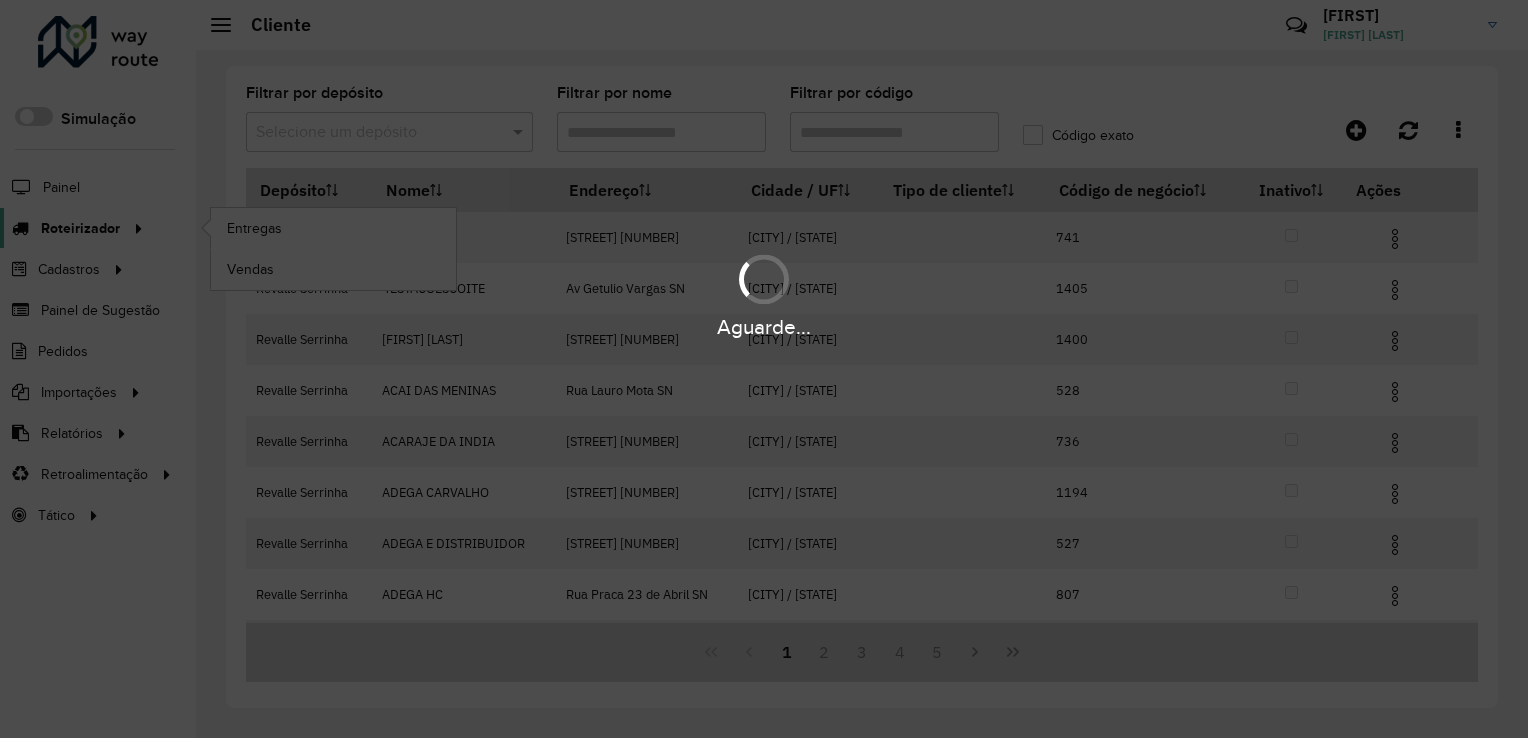 click on "Aguarde...  Pop-up bloqueado!  Seu navegador bloqueou automáticamente a abertura de uma nova janela.   Acesse as configurações e adicione o endereço do sistema a lista de permissão.   Fechar  Roteirizador AmbevTech Simulação Painel Roteirizador Entregas Vendas Cadastros Checkpoint Classificações de venda Cliente Consulta de setores Depósito Disponibilidade de veículos Fator tipo de produto Gabarito planner Grupo Rota Fator Tipo Produto Grupo de rotas exclusiva Grupo de setores Layout integração Modelo Parada Pedágio Perfil de Vendedor Ponto de apoio FAD Produto Restrição de Atendimento Planner Rodízio de placa Rota exclusiva FAD Rótulo Setor Setor Planner Tipo de cliente Tipo de veículo Tipo de veículo RN Transportadora Vendedor Veículo Painel de Sugestão Pedidos Importações Classificação e volume de venda Clientes Fator tipo produto Gabarito planner Grade de atendimento Janela de atendimento Localização Pedidos Restrição de Atendimento Planner Tempo de espera Vendedor Veículos" at bounding box center [764, 369] 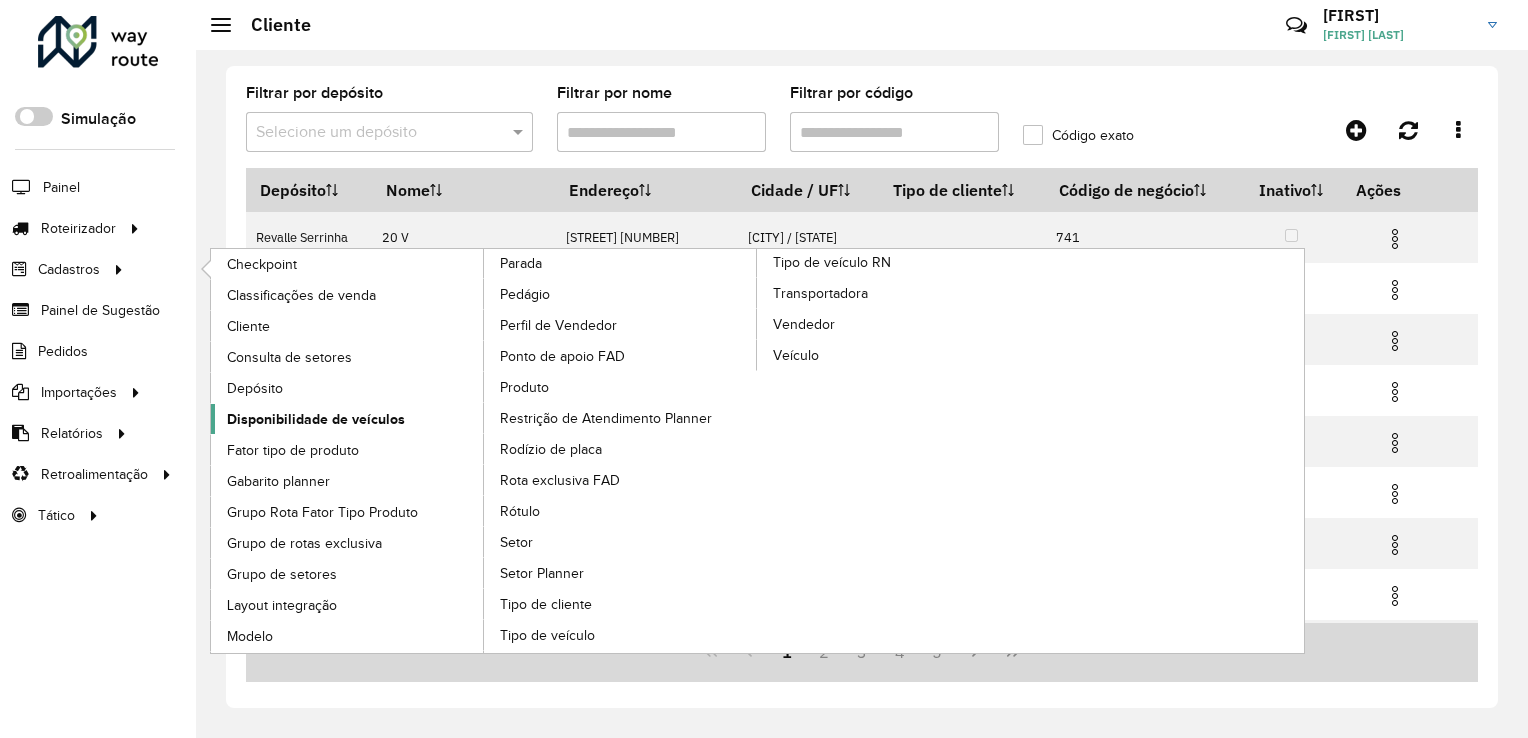 click on "Disponibilidade de veículos" 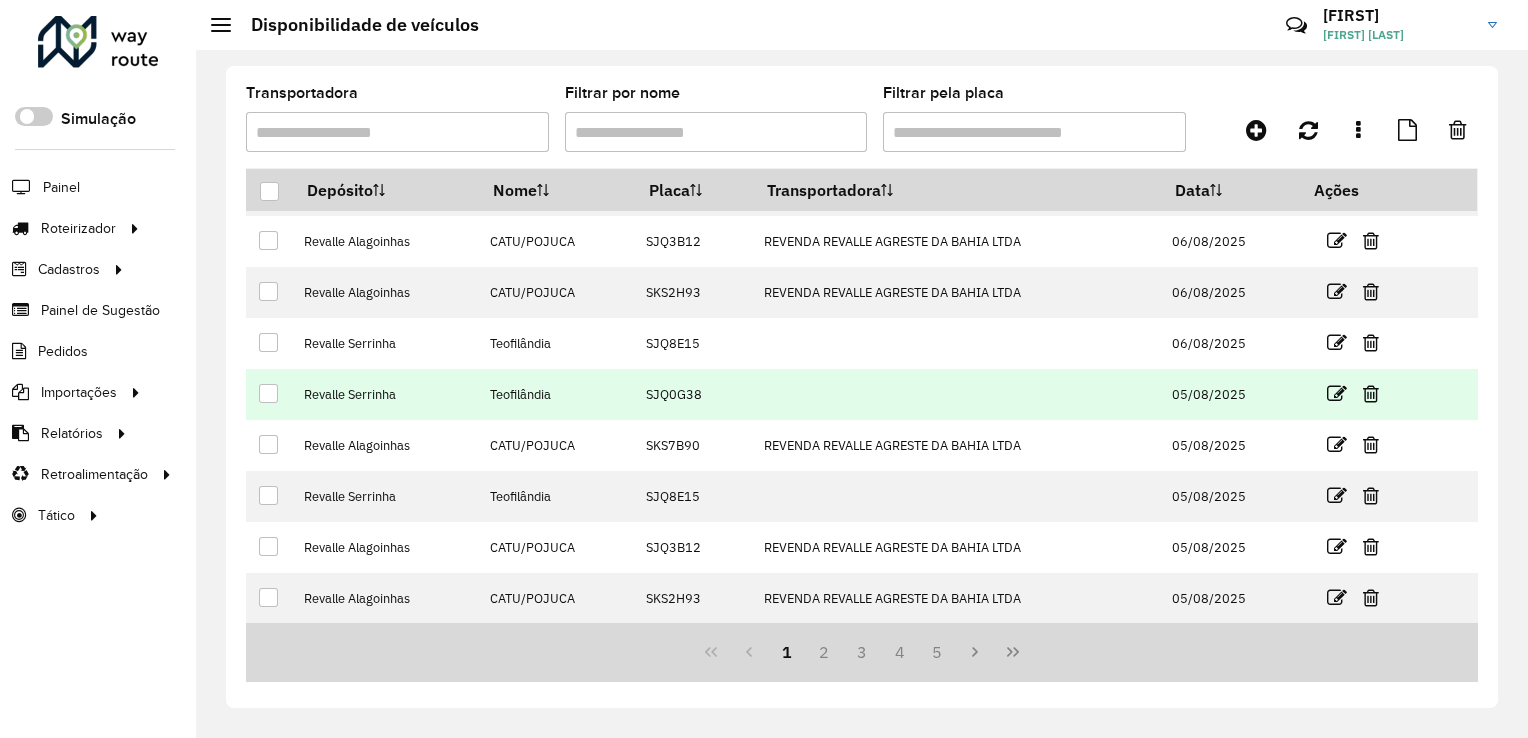 scroll, scrollTop: 197, scrollLeft: 0, axis: vertical 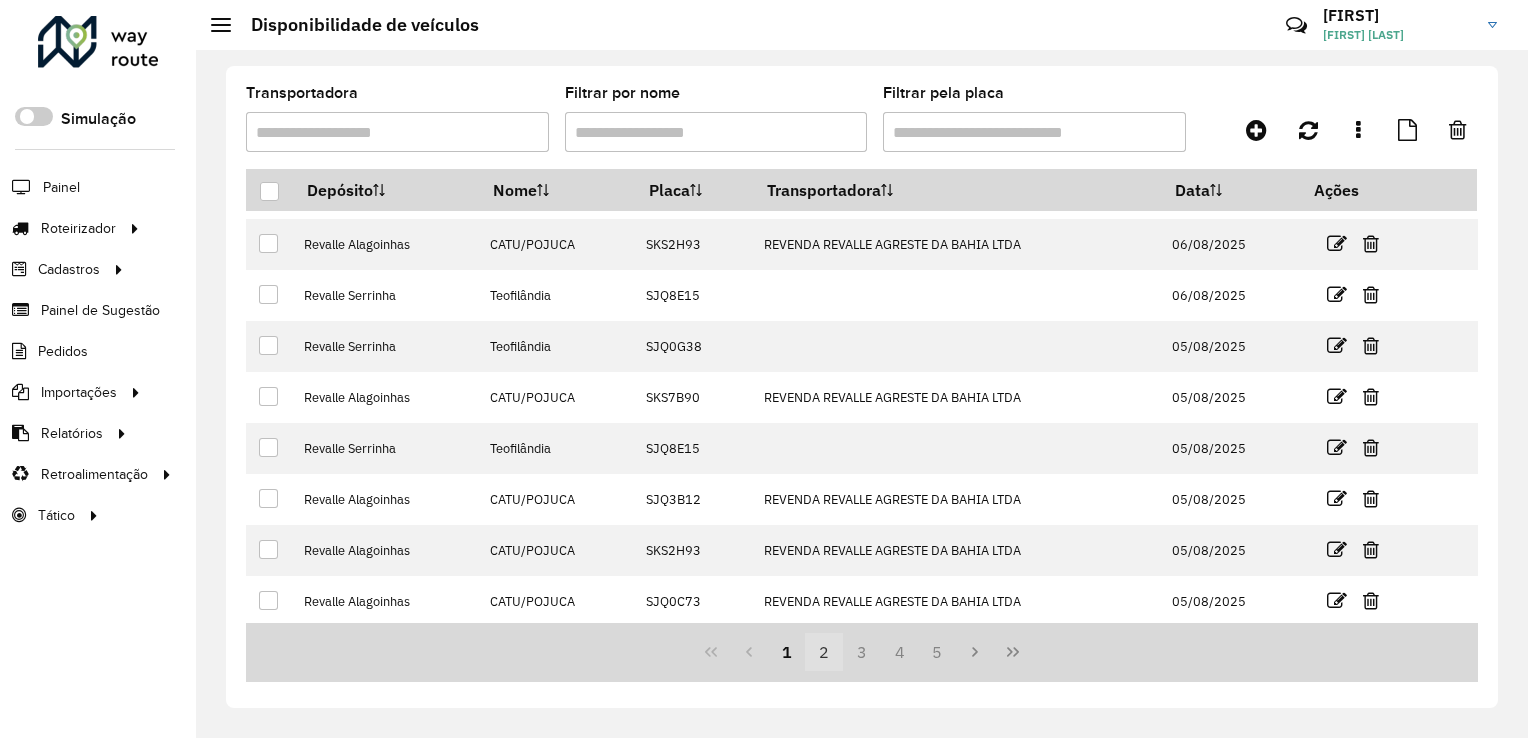 click on "2" at bounding box center [824, 652] 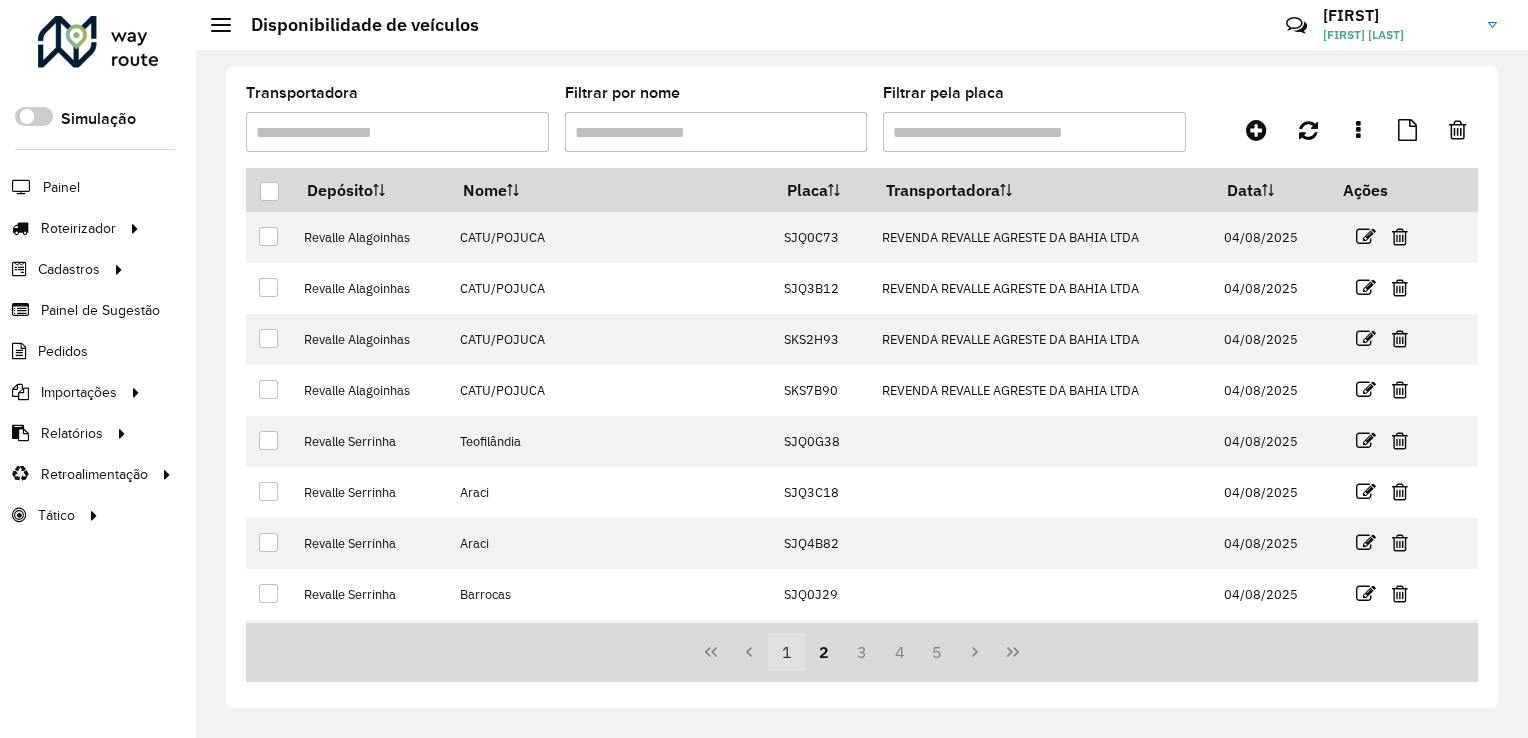 click on "1" at bounding box center [787, 652] 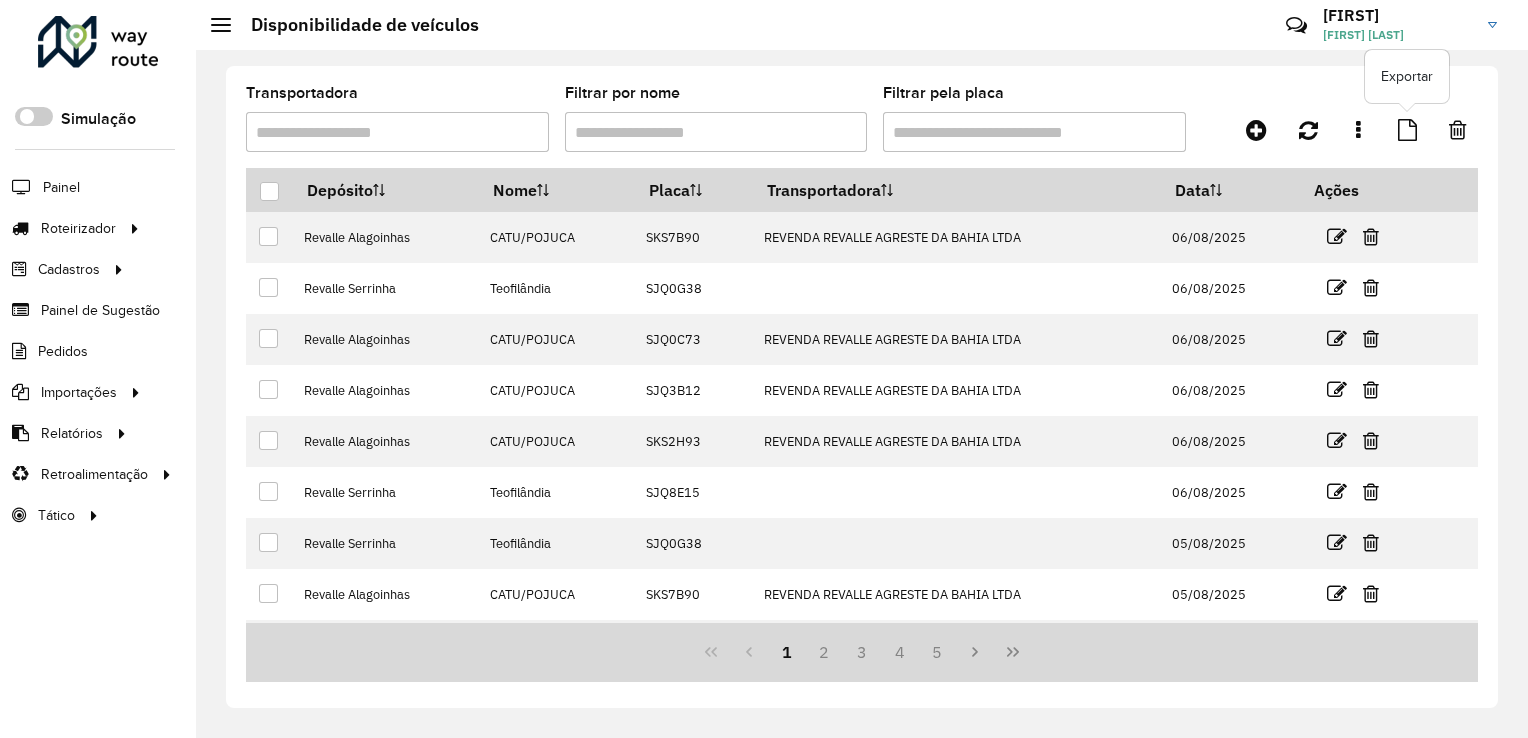 click 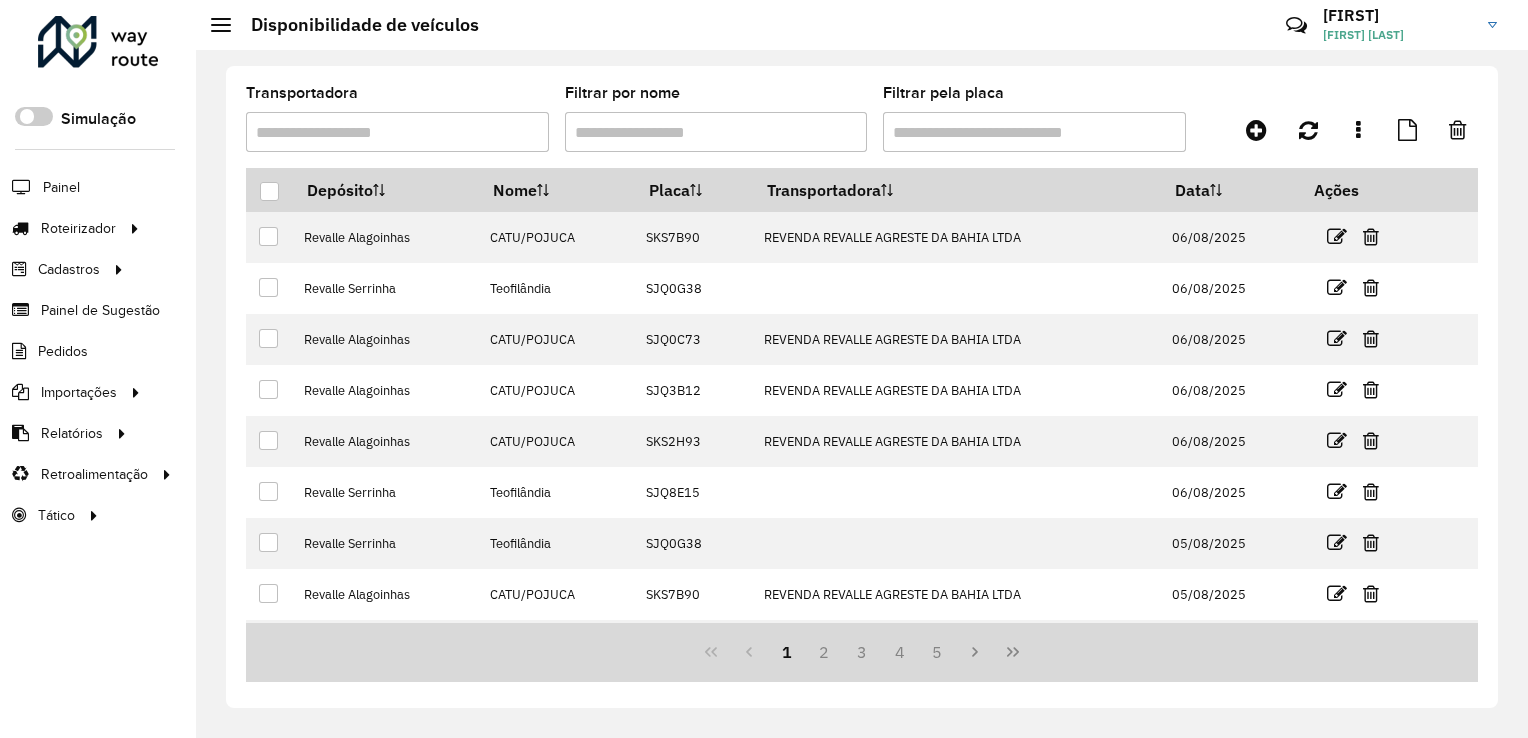 click on "Transportadora   Filtrar por nome   Filtrar pela placa" 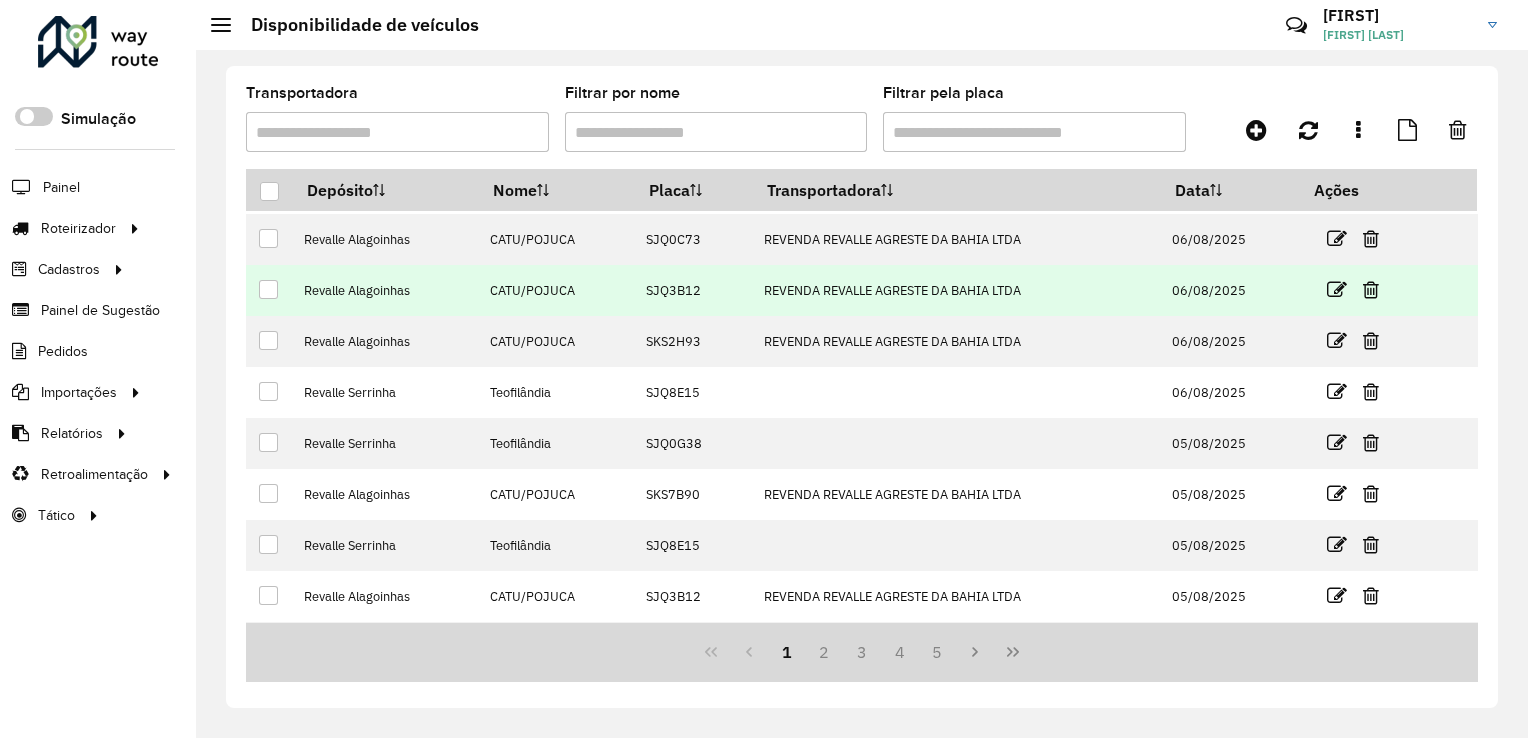scroll, scrollTop: 197, scrollLeft: 0, axis: vertical 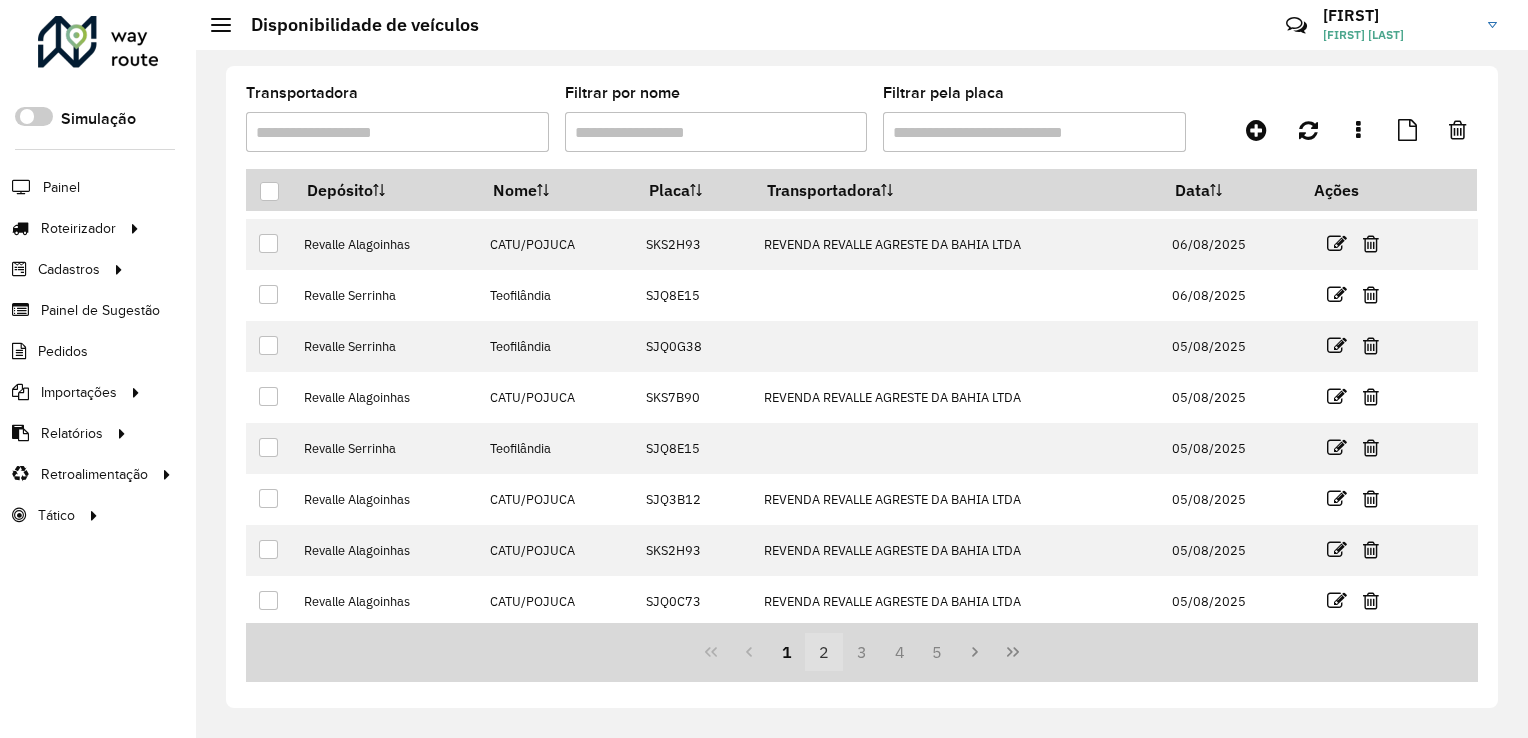 click on "2" at bounding box center (824, 652) 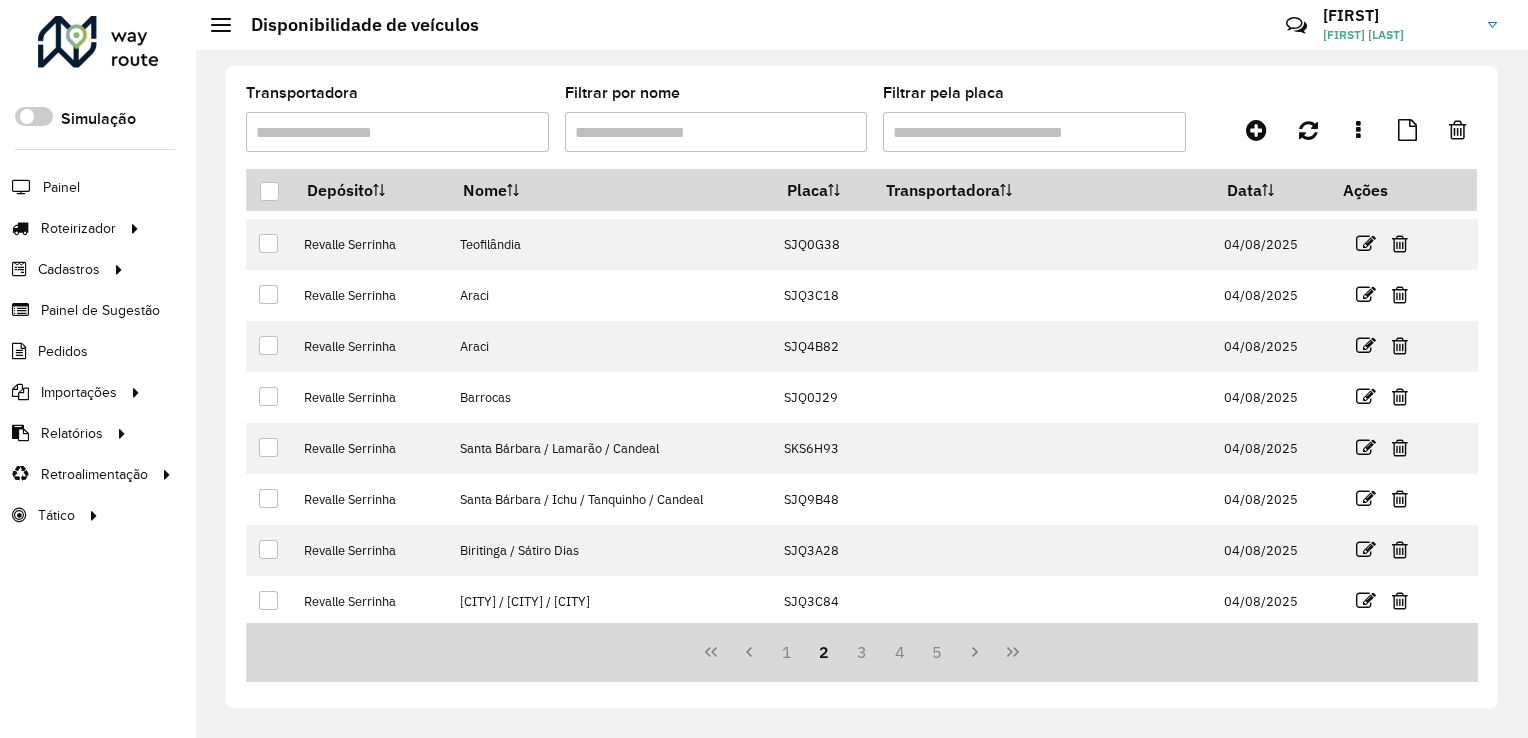 scroll, scrollTop: 0, scrollLeft: 0, axis: both 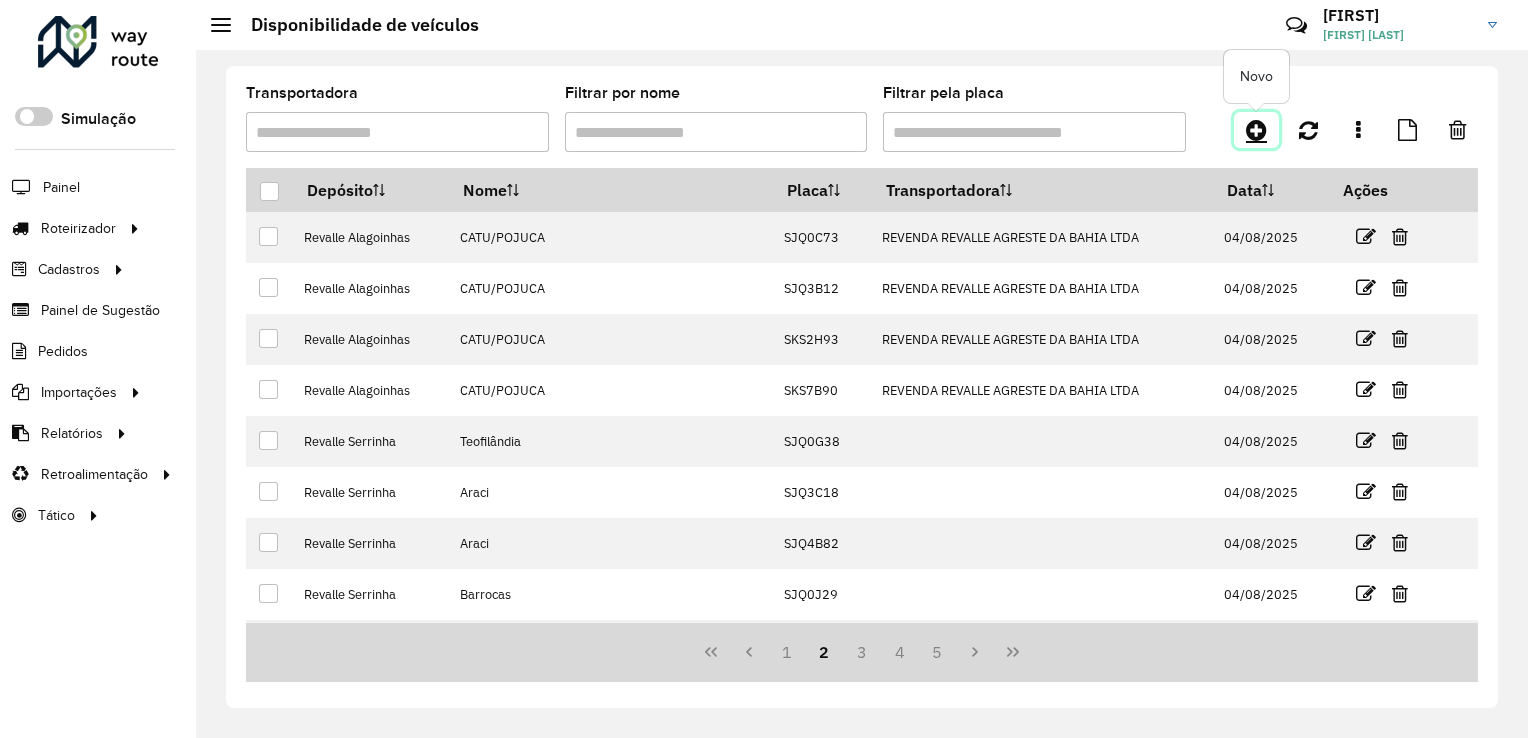click 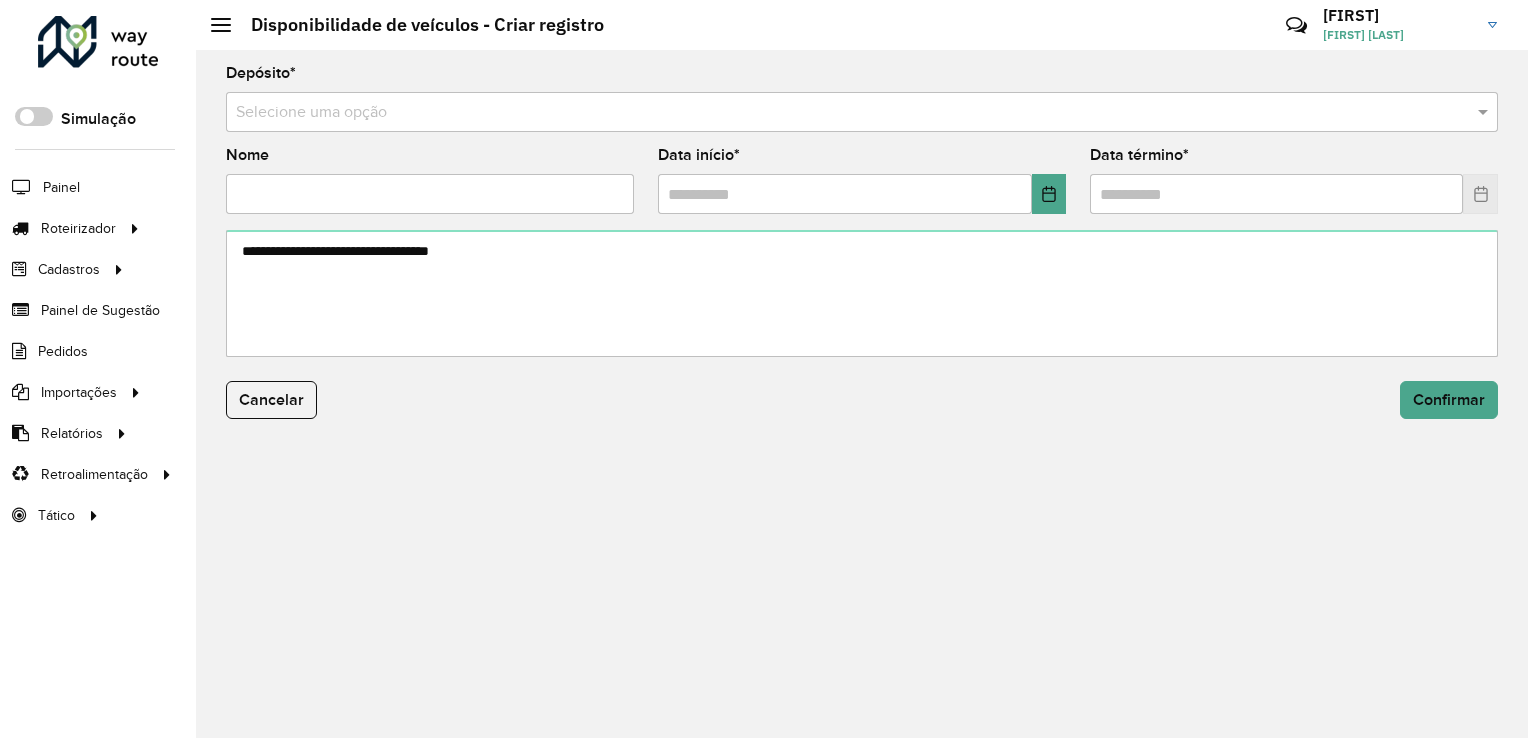 click at bounding box center (842, 113) 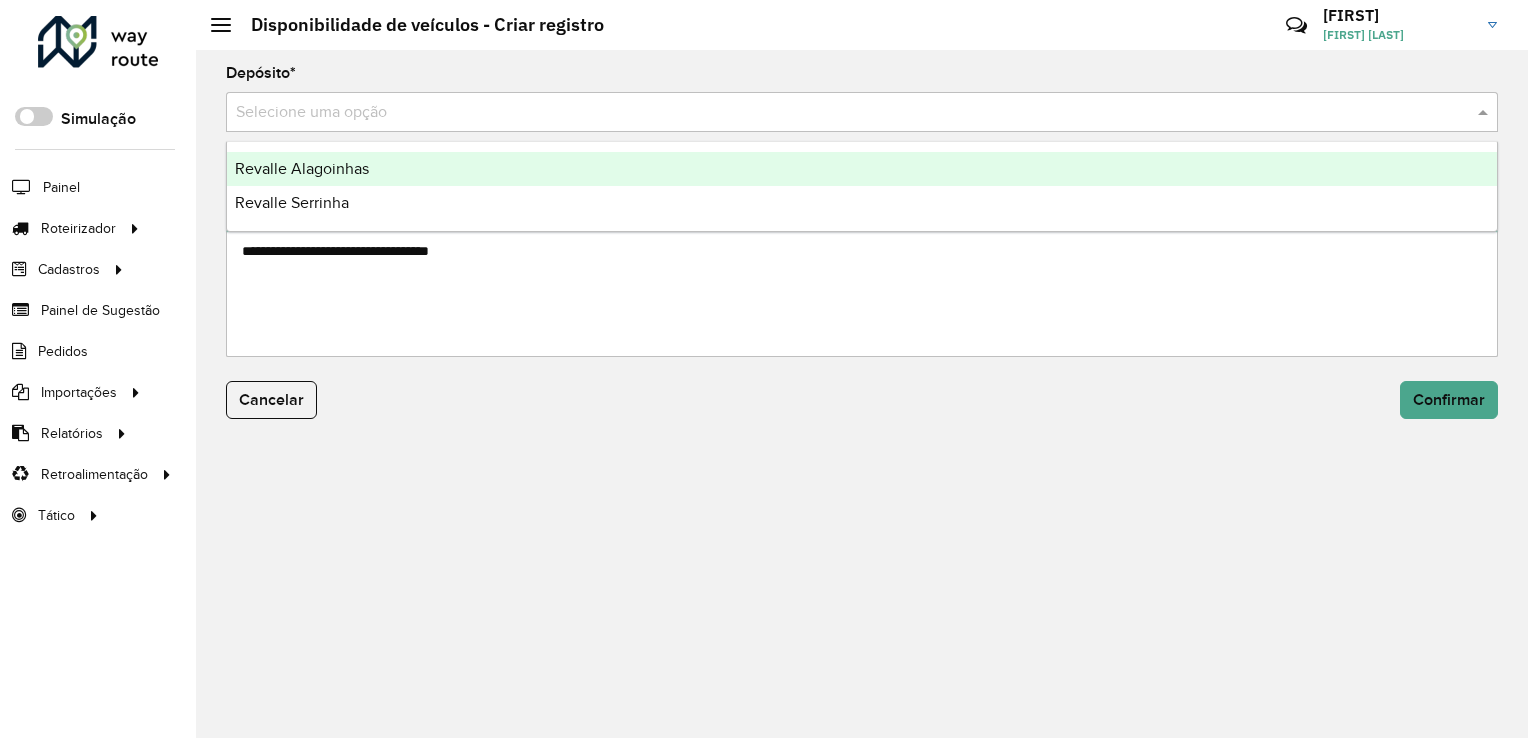 click on "Revalle Alagoinhas" at bounding box center (302, 168) 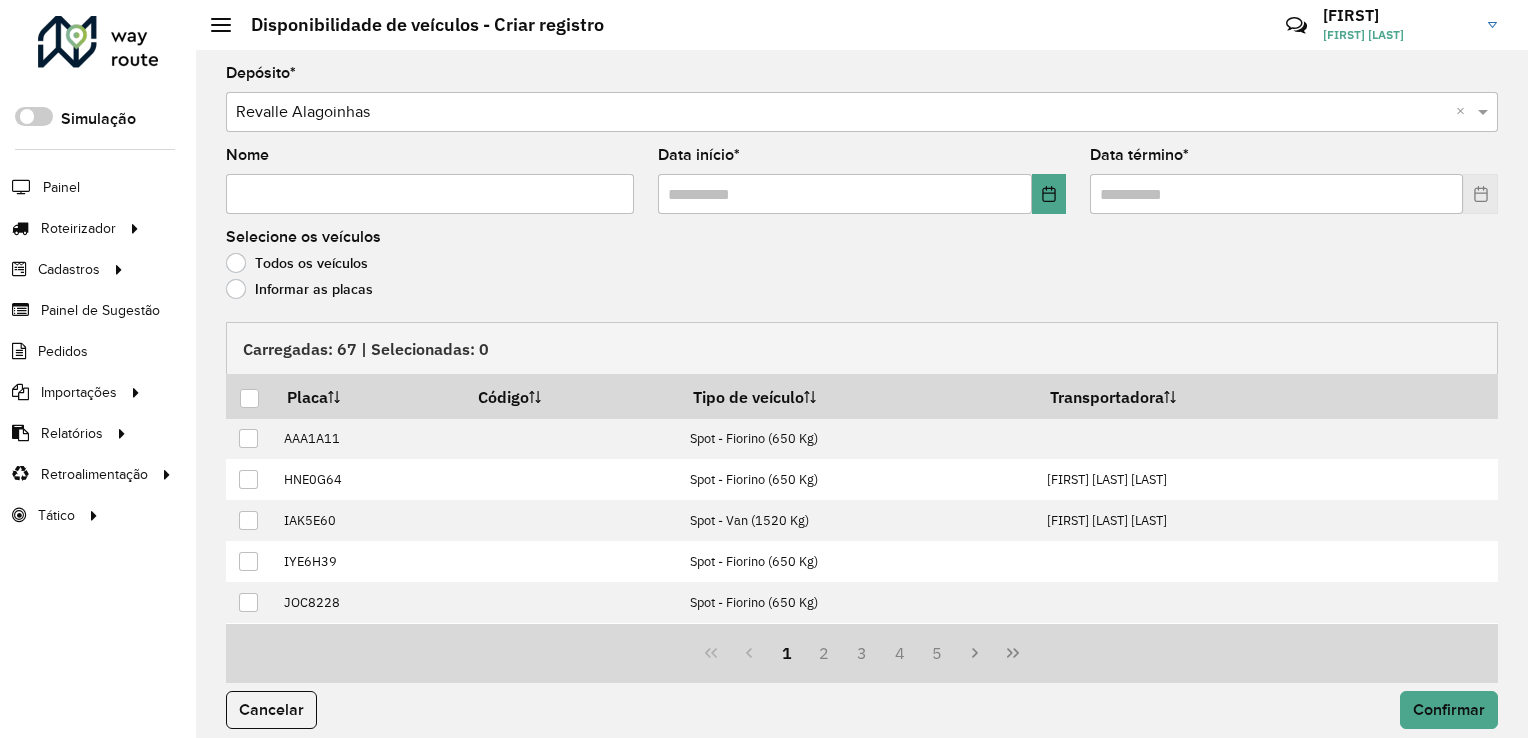 click on "Nome" at bounding box center [430, 194] 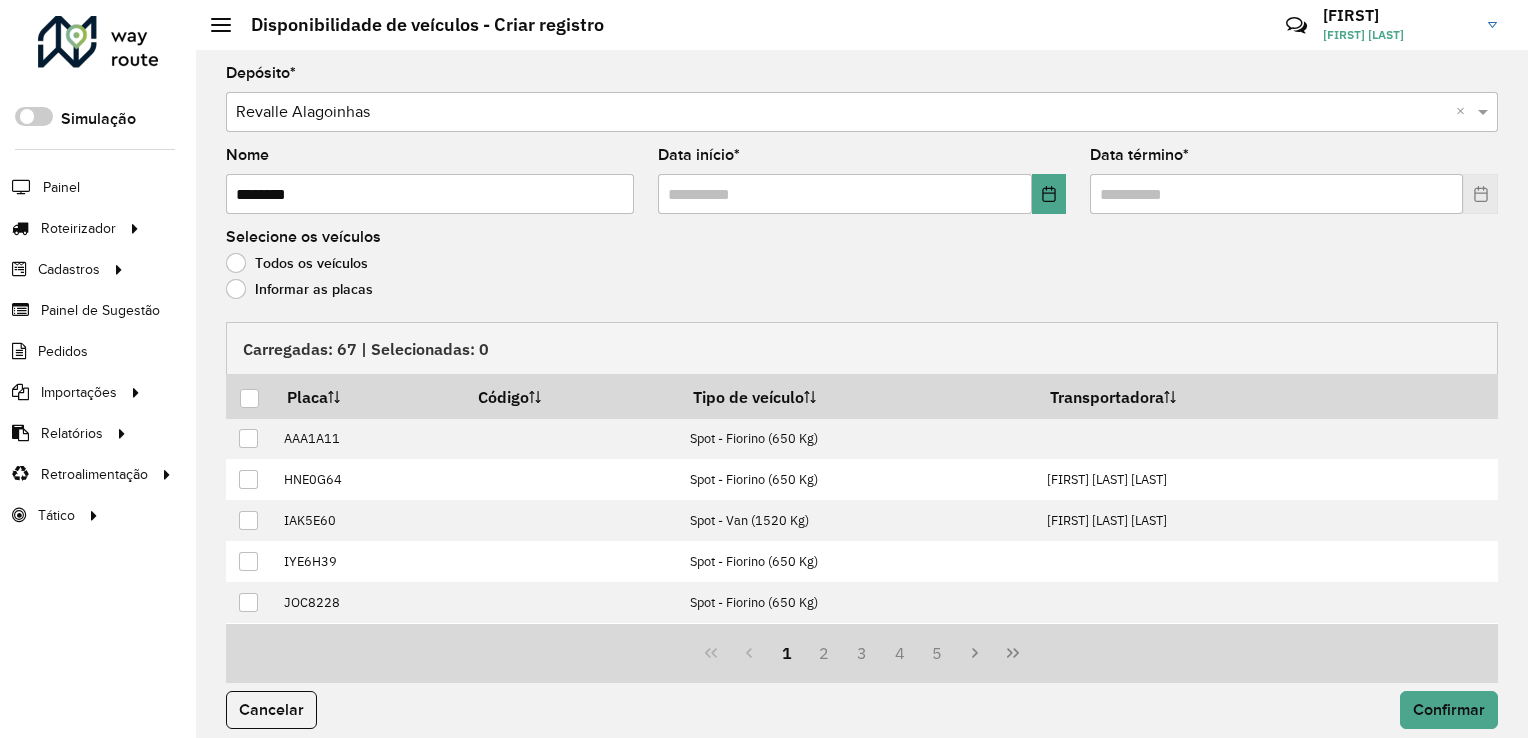 type on "********" 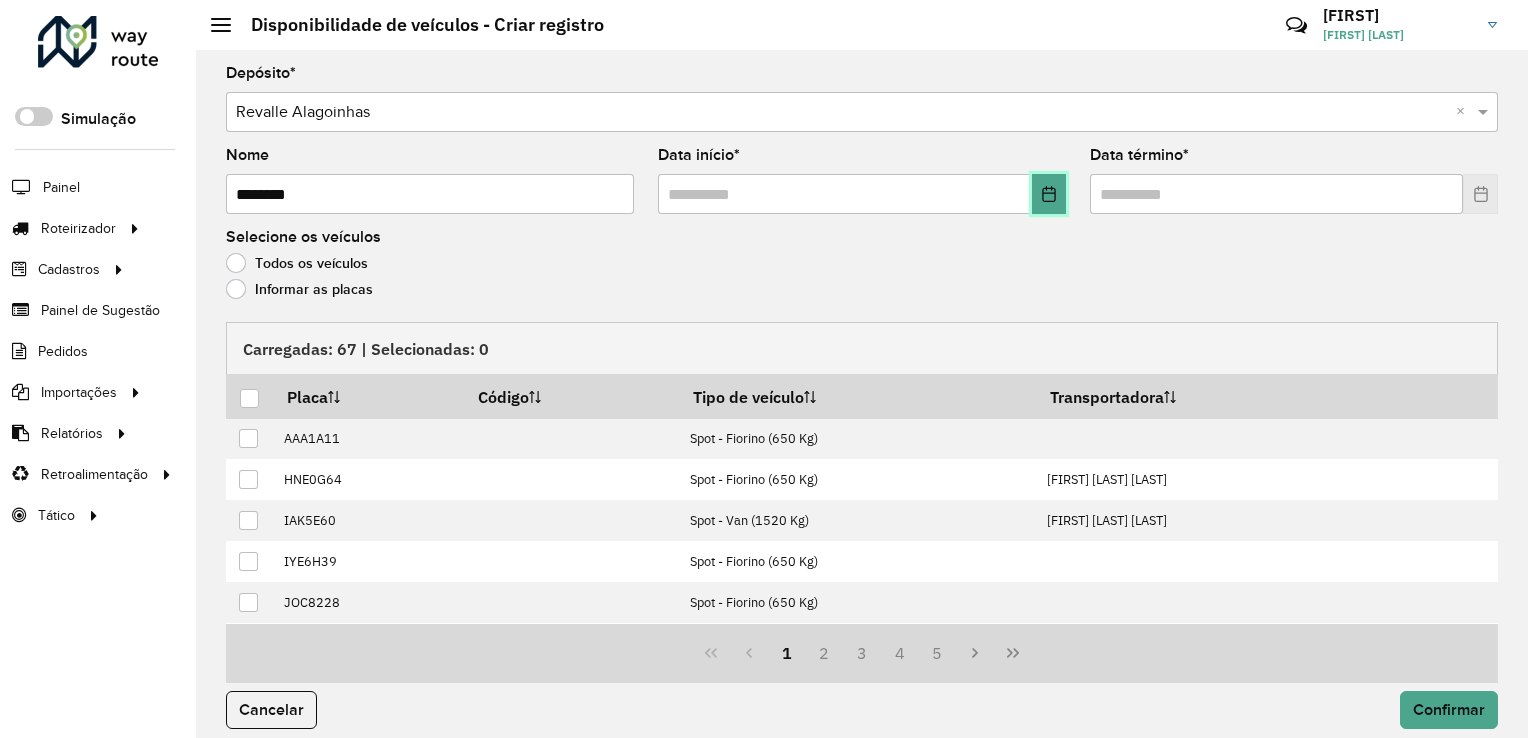 click at bounding box center [1049, 194] 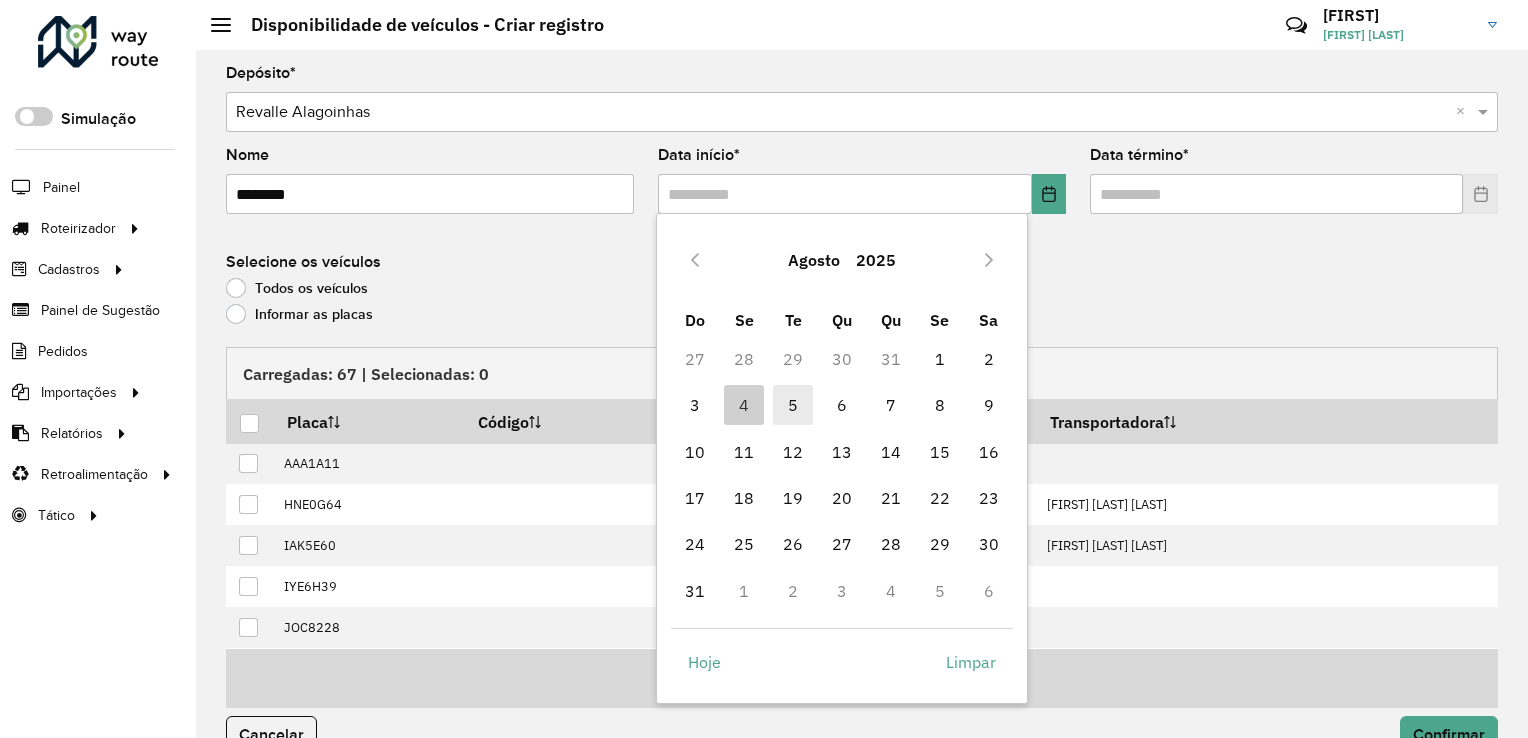 click on "5" at bounding box center [793, 405] 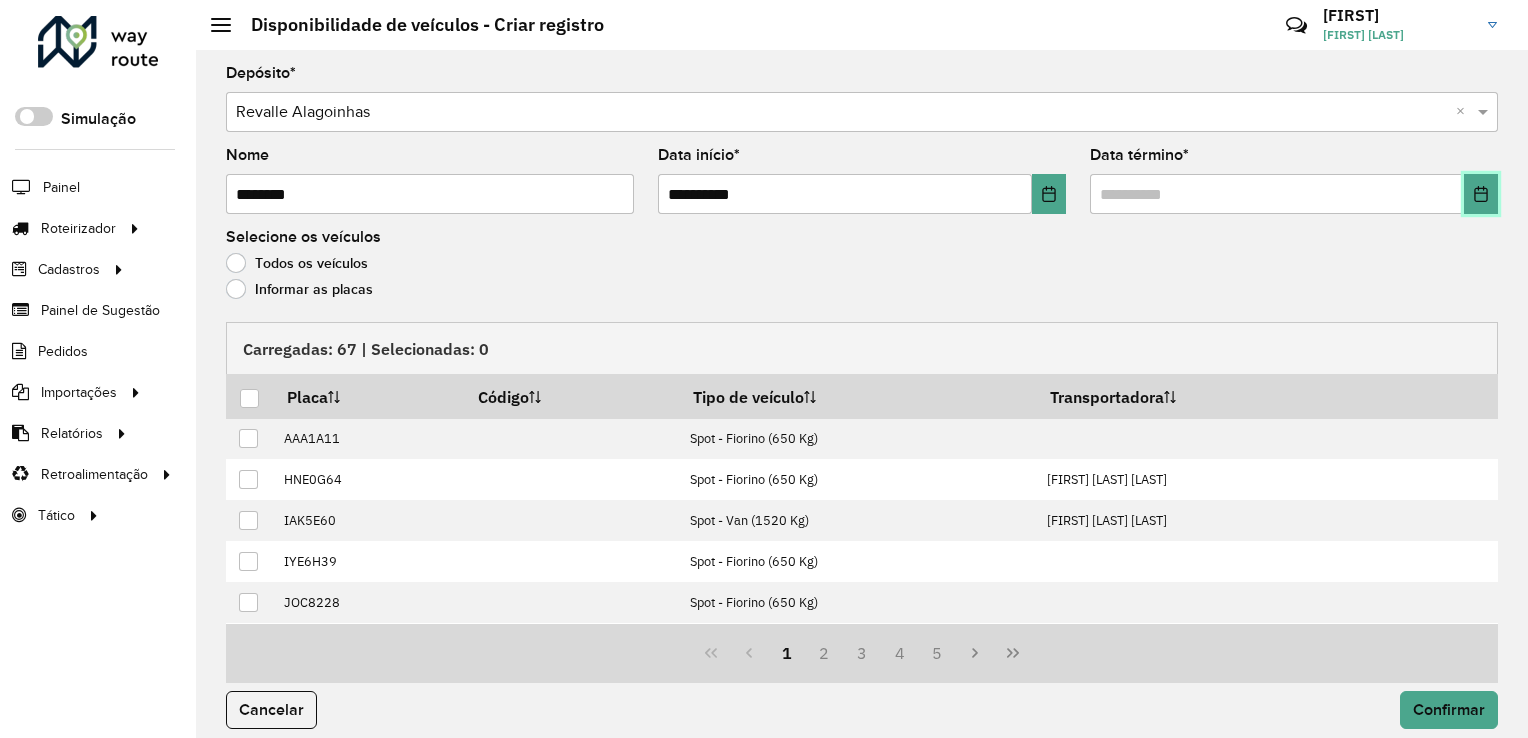 click at bounding box center [1481, 194] 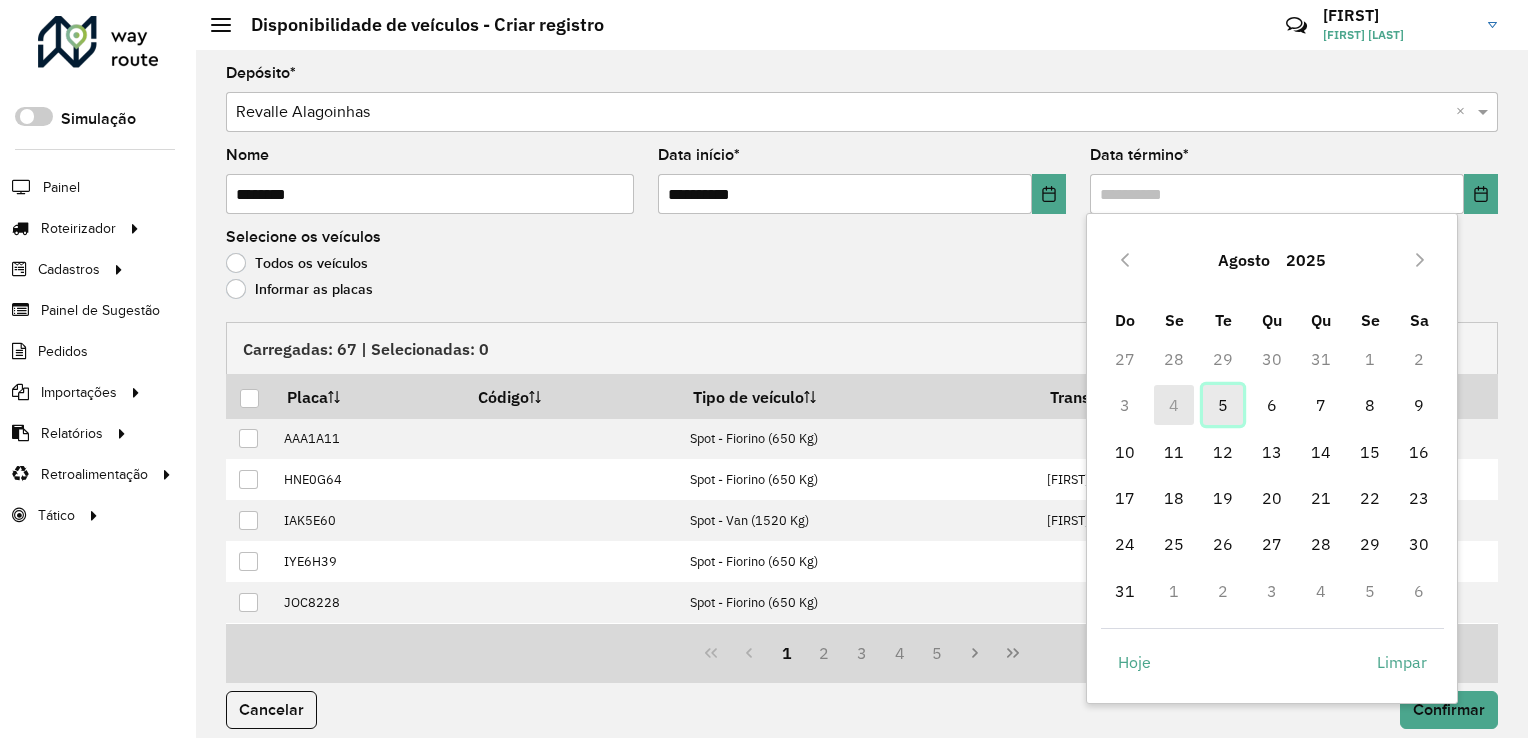 click on "5" at bounding box center (1223, 405) 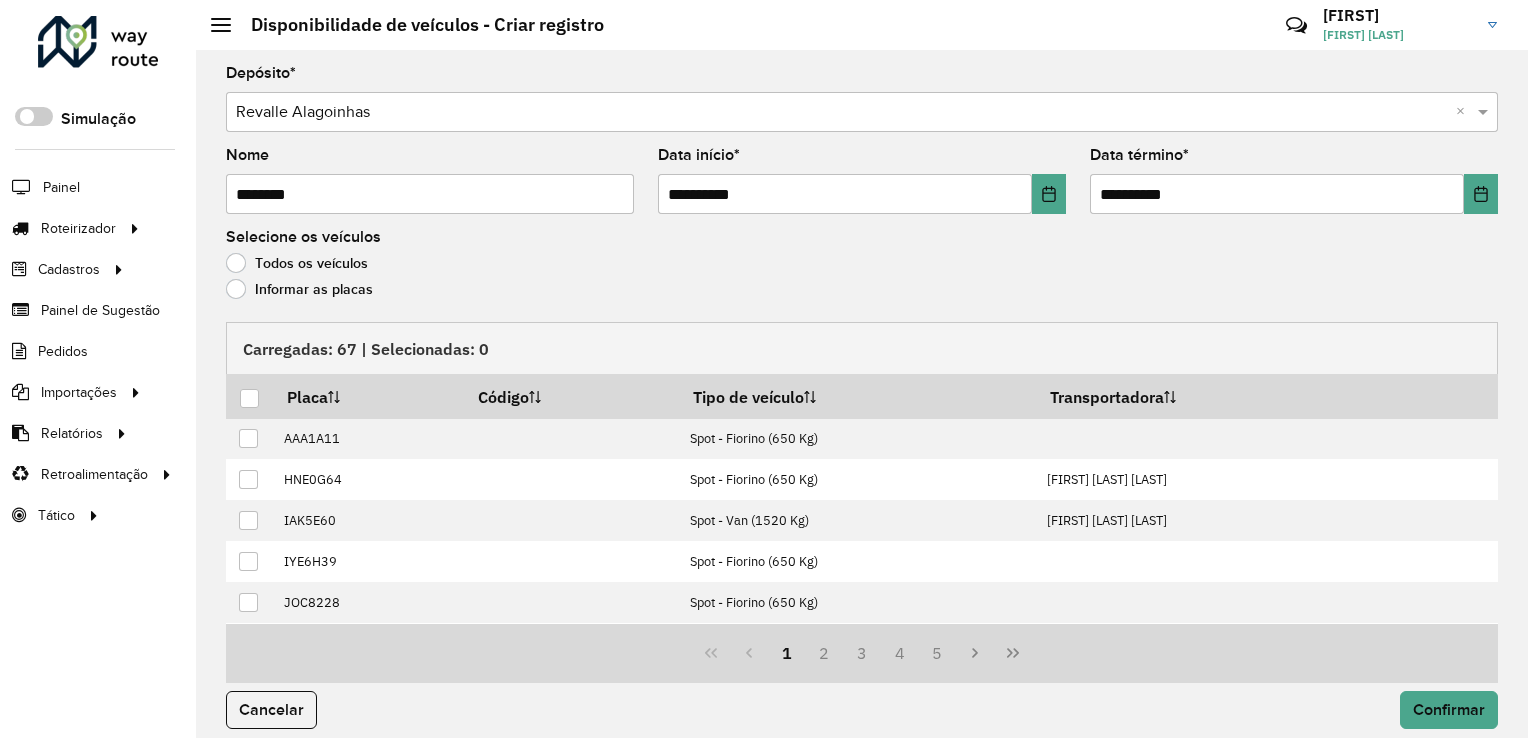 click on "Informar as placas" 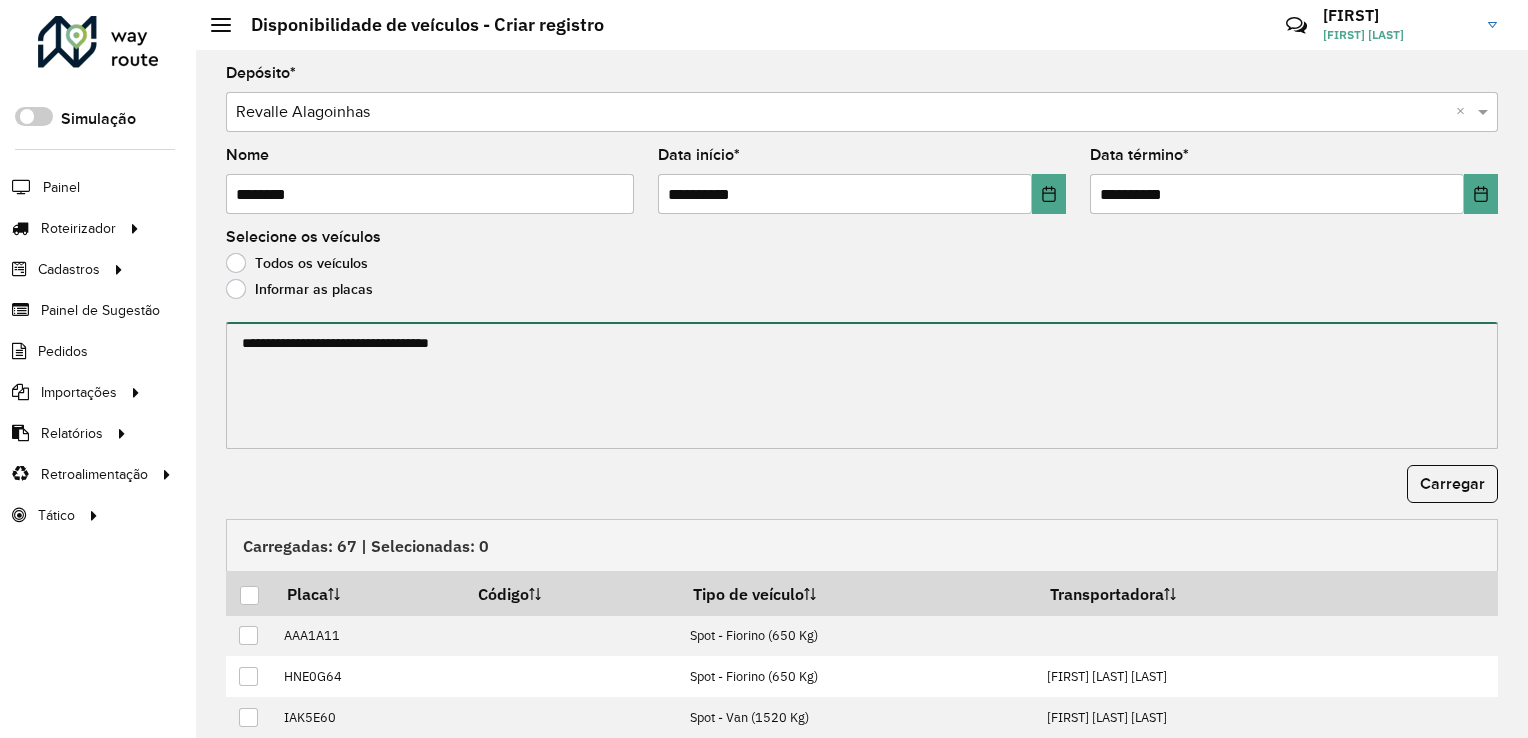 click at bounding box center [862, 385] 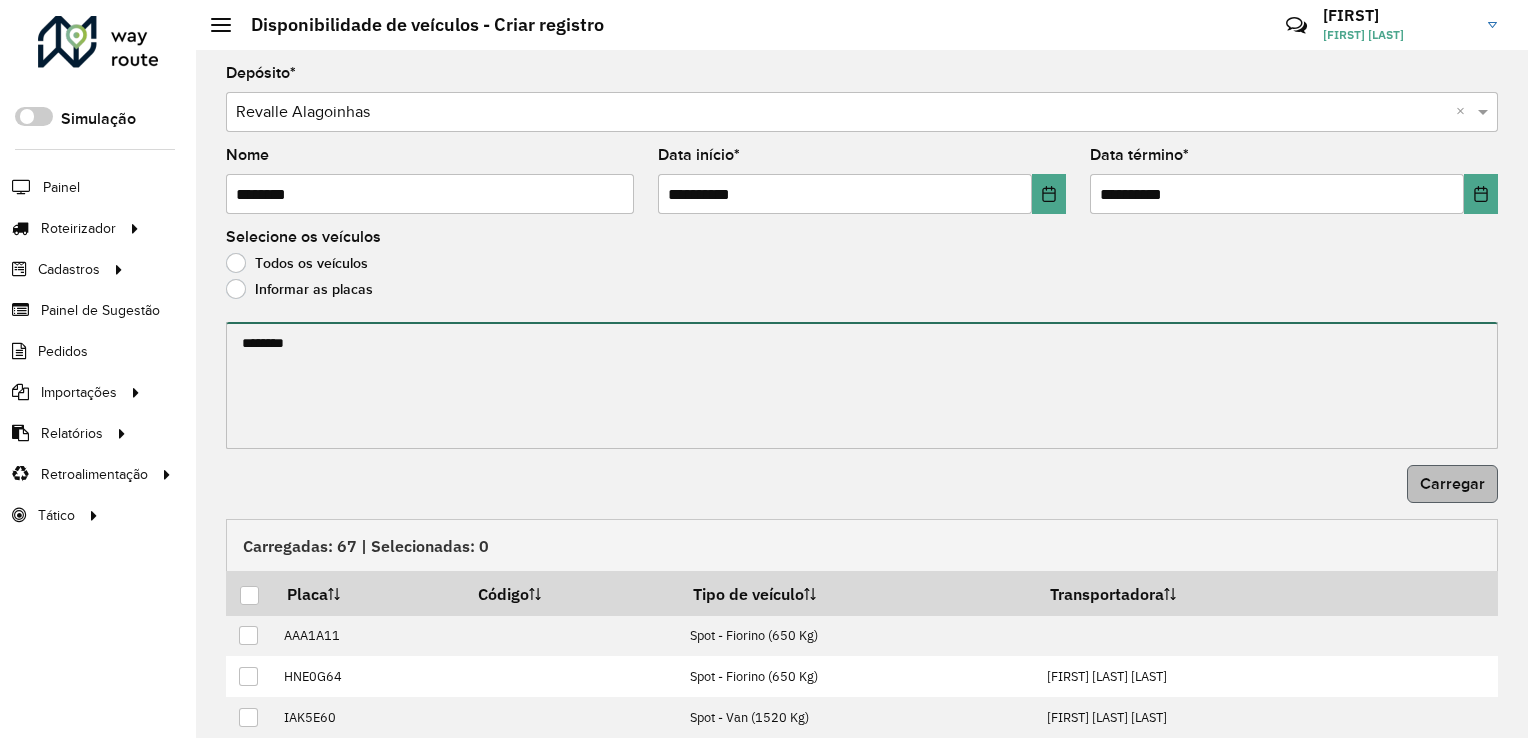 type on "*******" 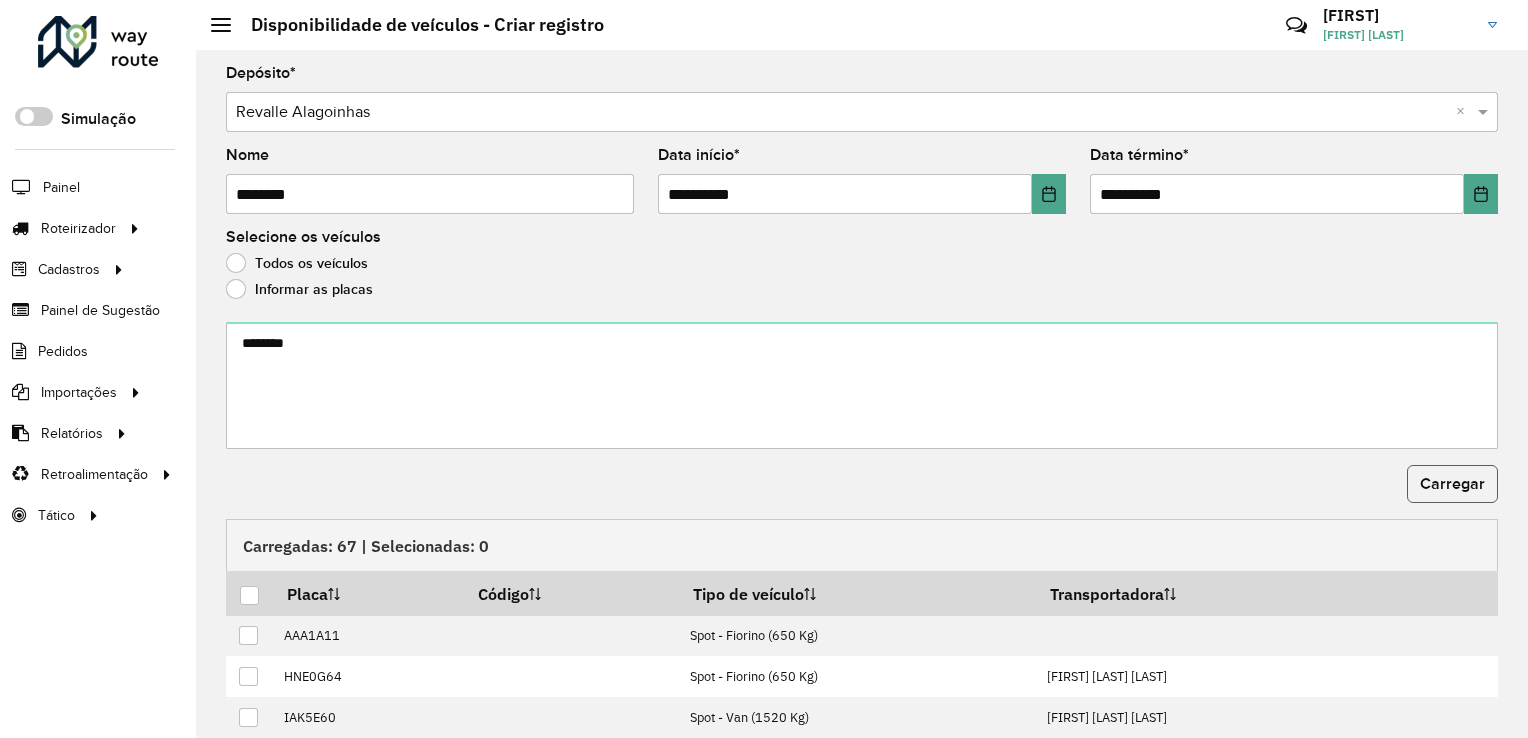 click on "Carregar" 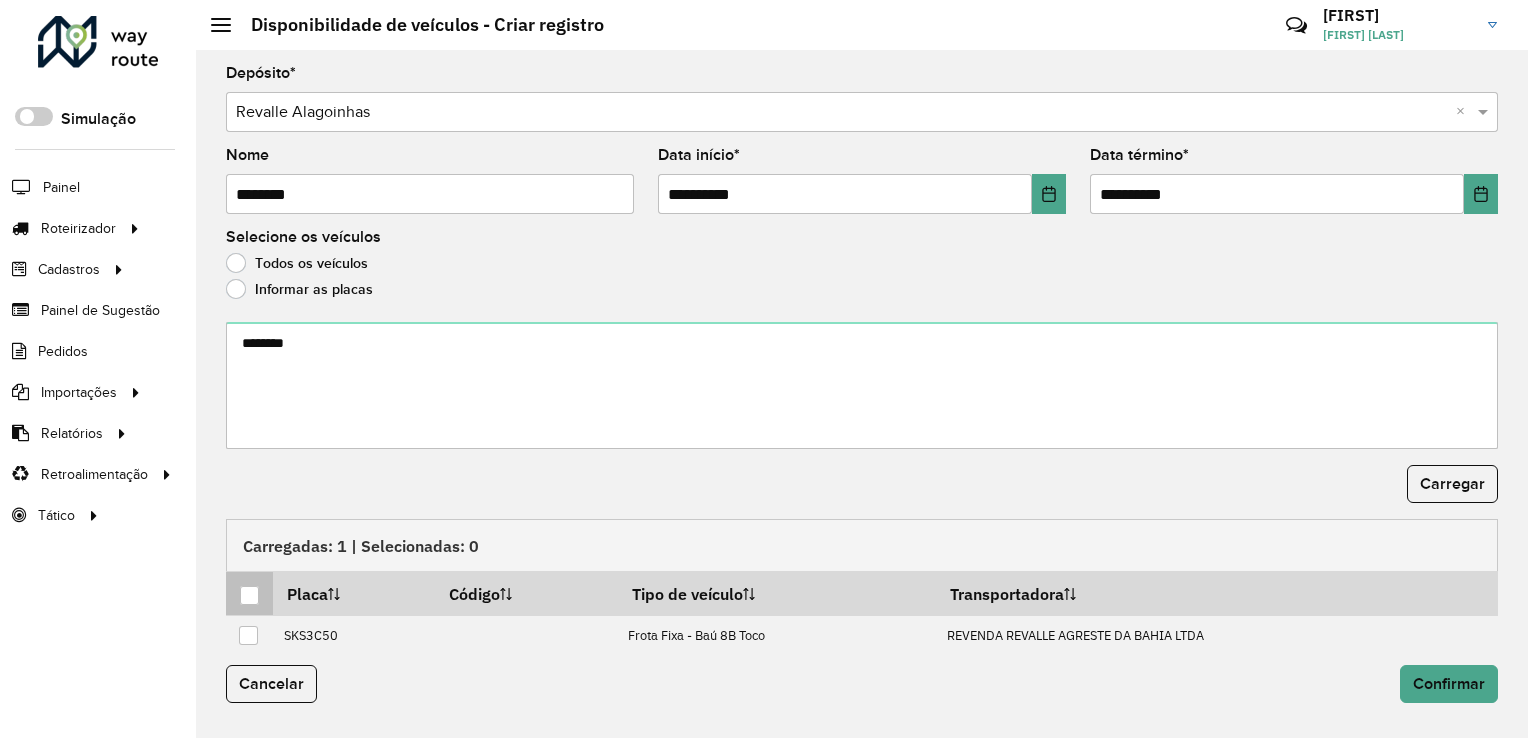 click at bounding box center [249, 595] 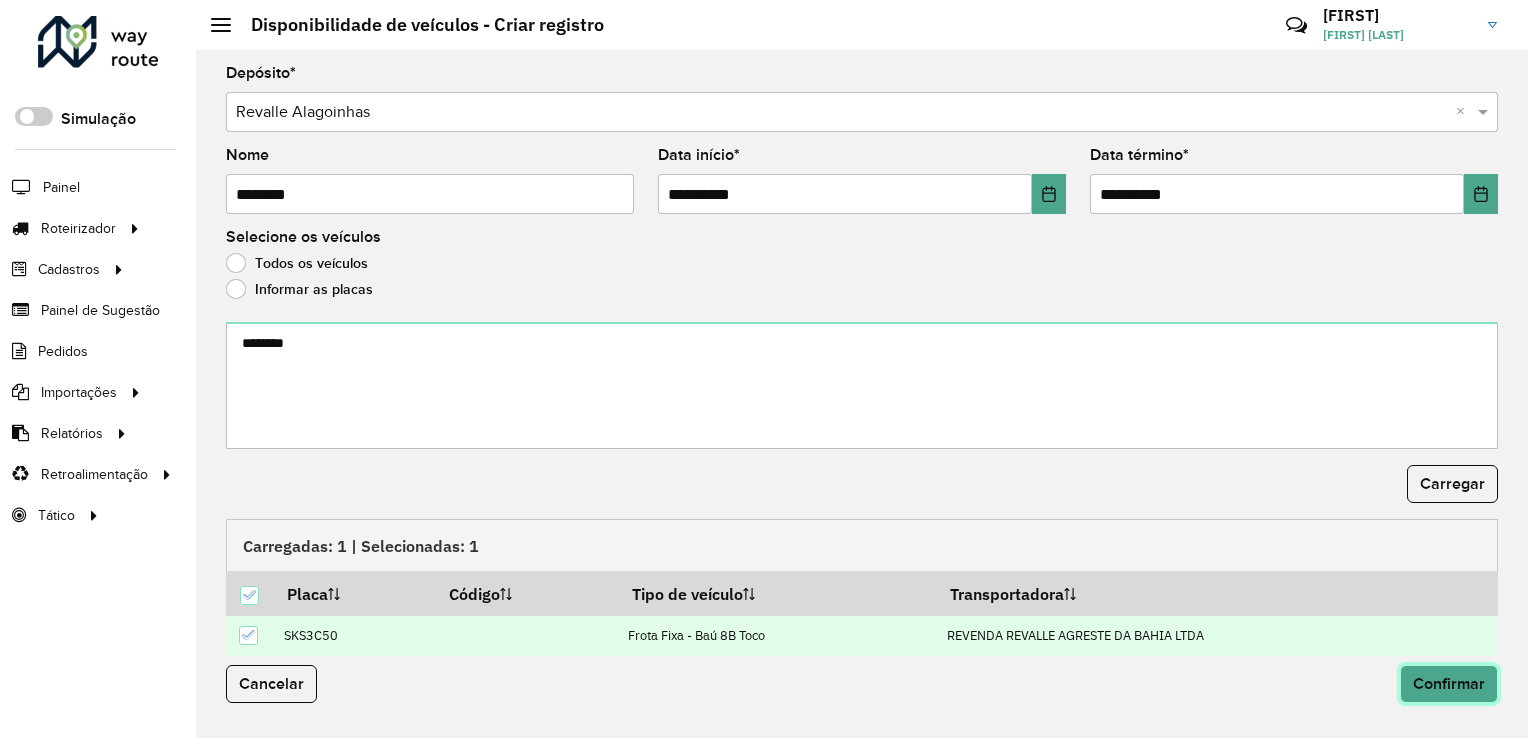 click on "Confirmar" 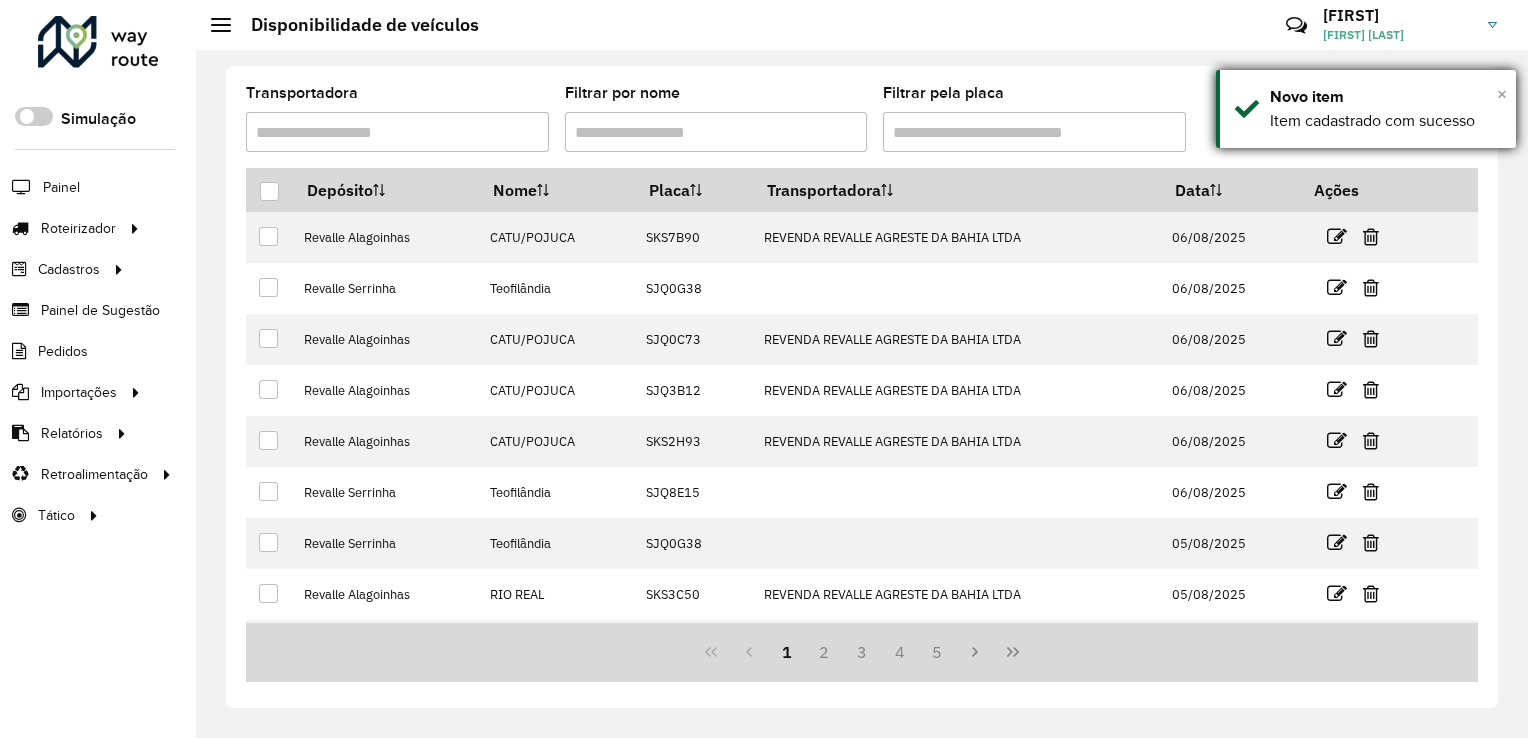 click on "×" at bounding box center [1502, 94] 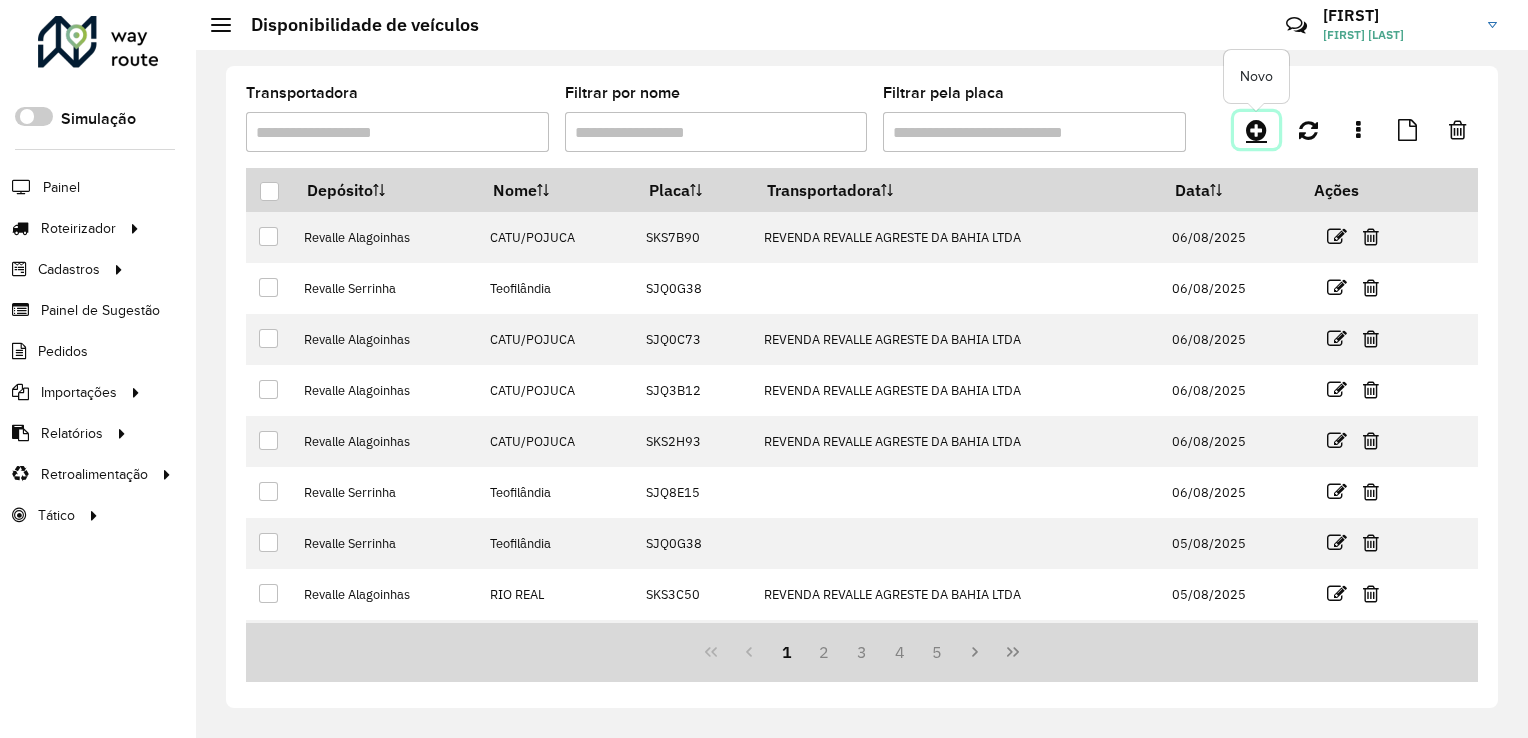 click 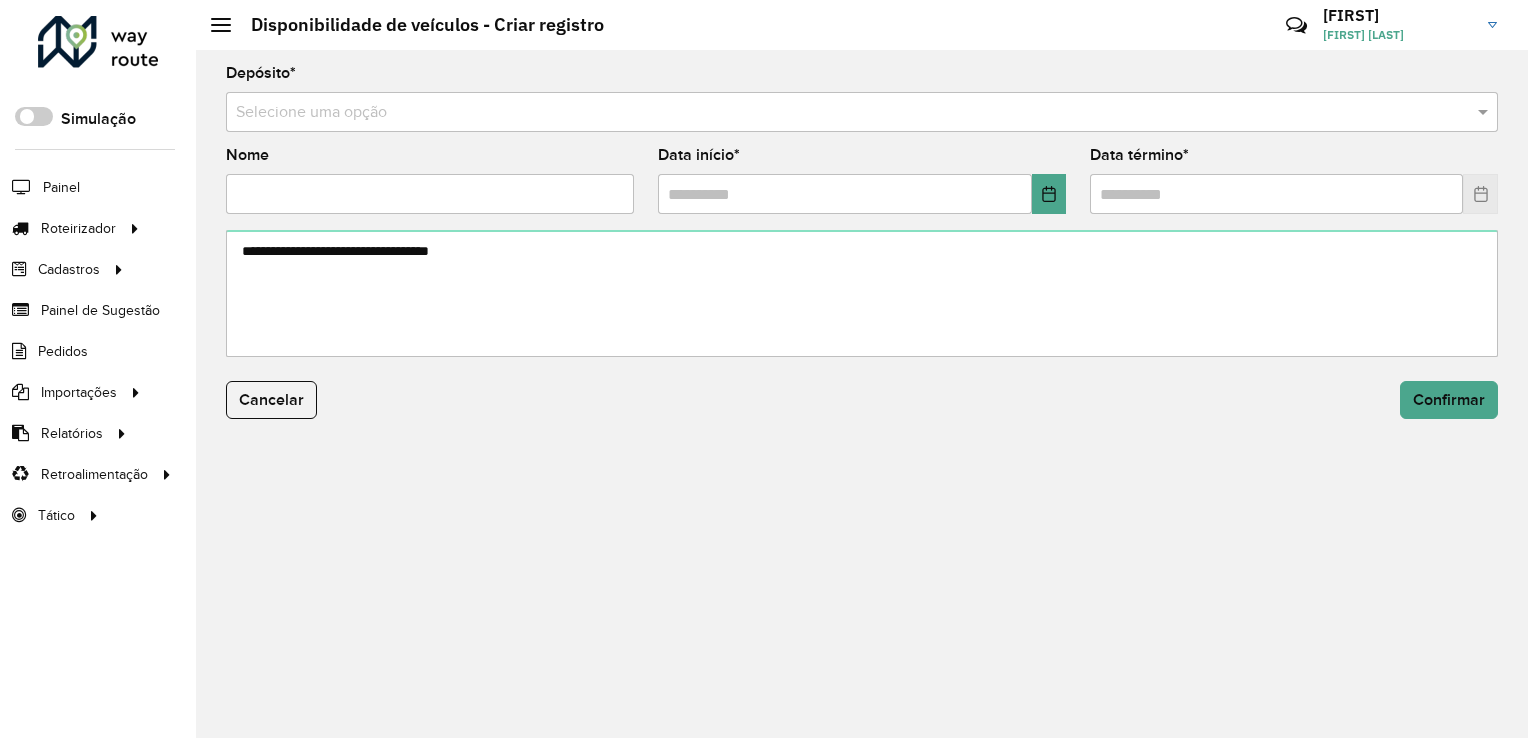 click at bounding box center (842, 113) 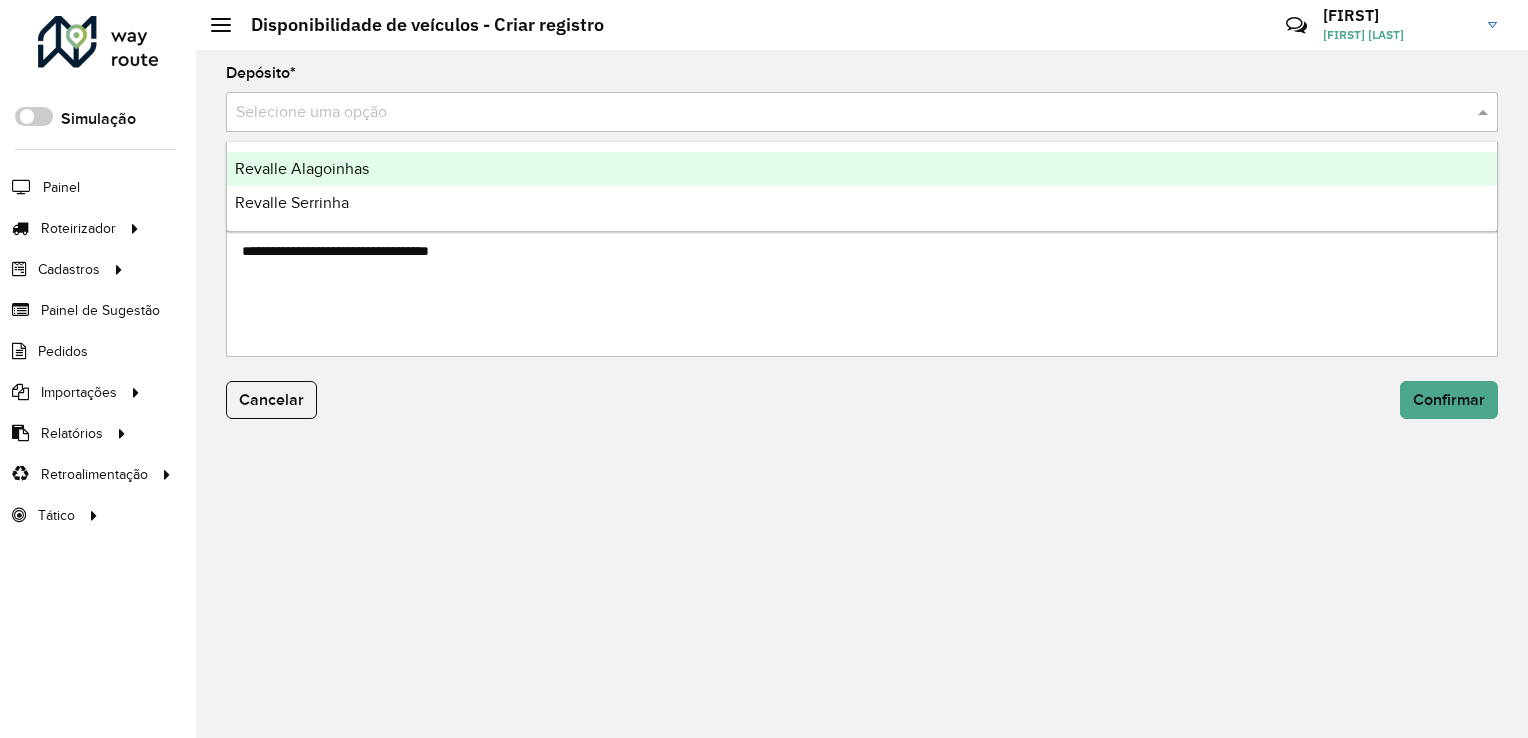 click on "Revalle Alagoinhas" at bounding box center (302, 168) 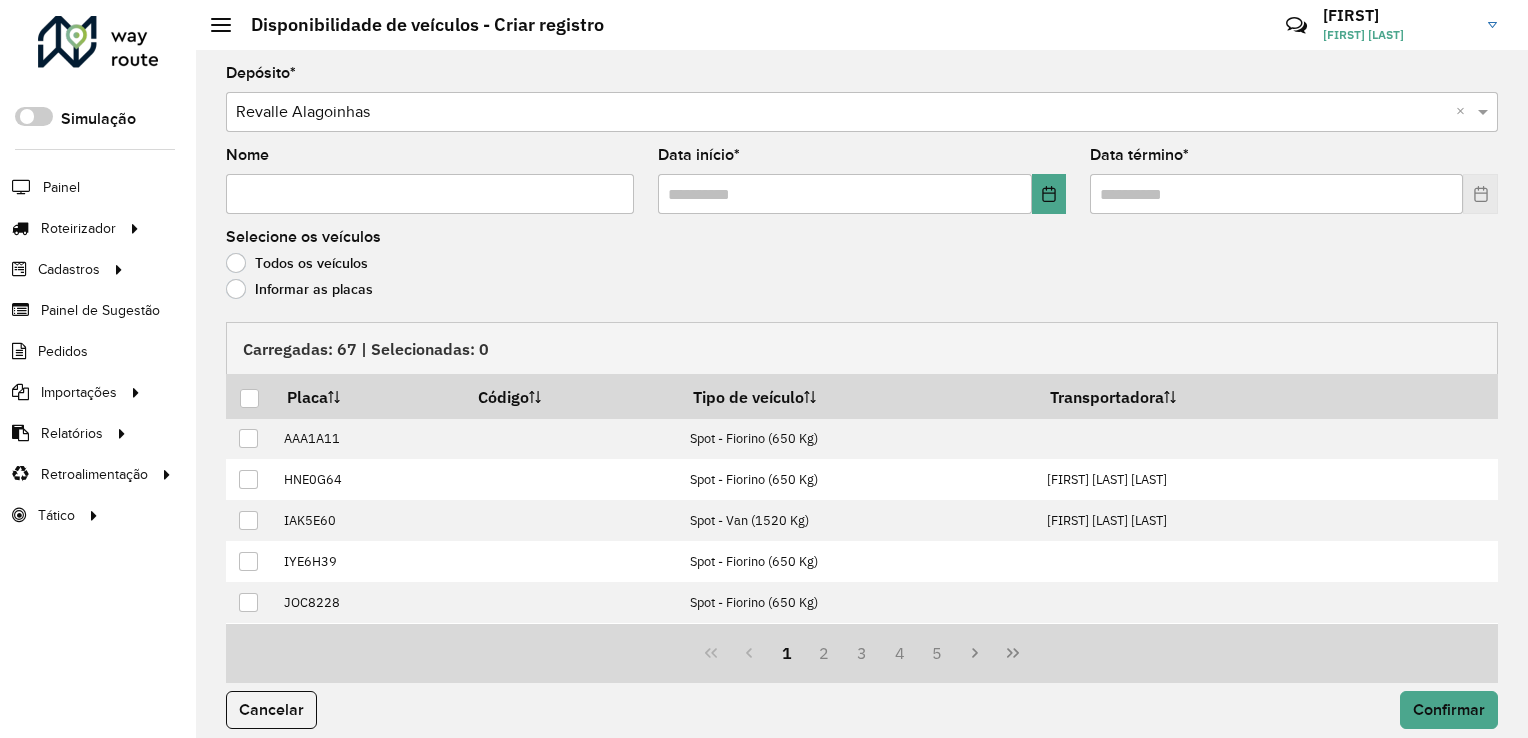 click on "Nome" at bounding box center (430, 194) 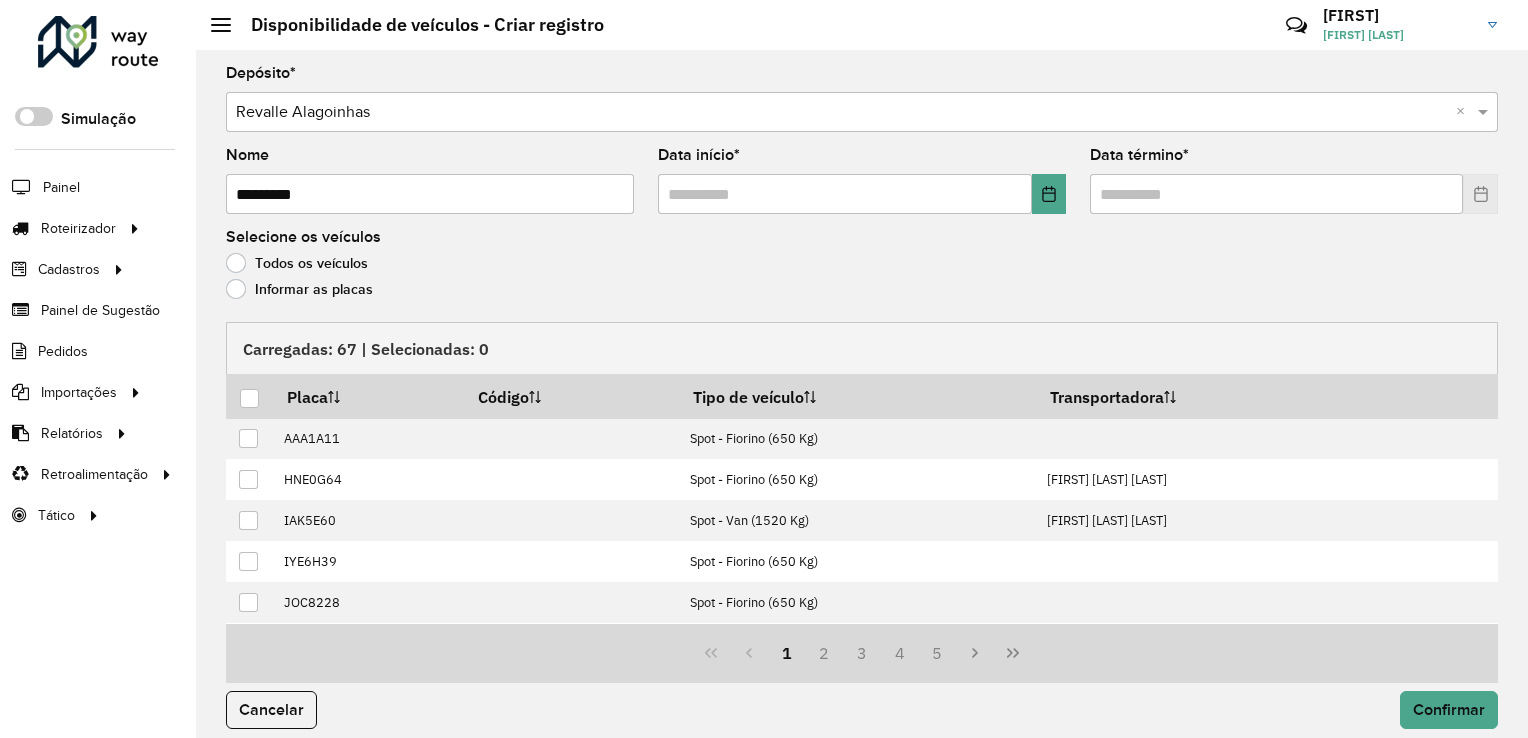 type on "*********" 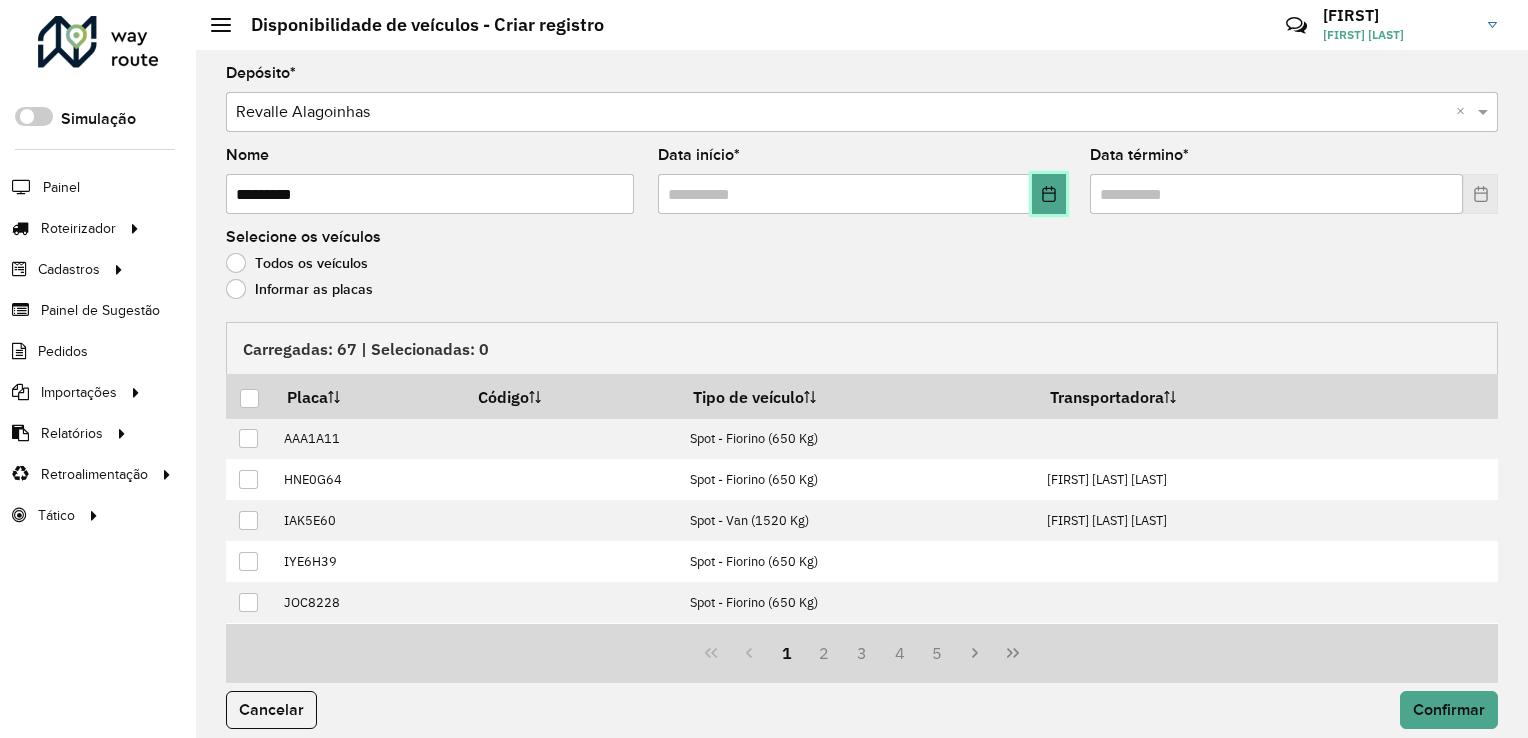 click at bounding box center (1049, 194) 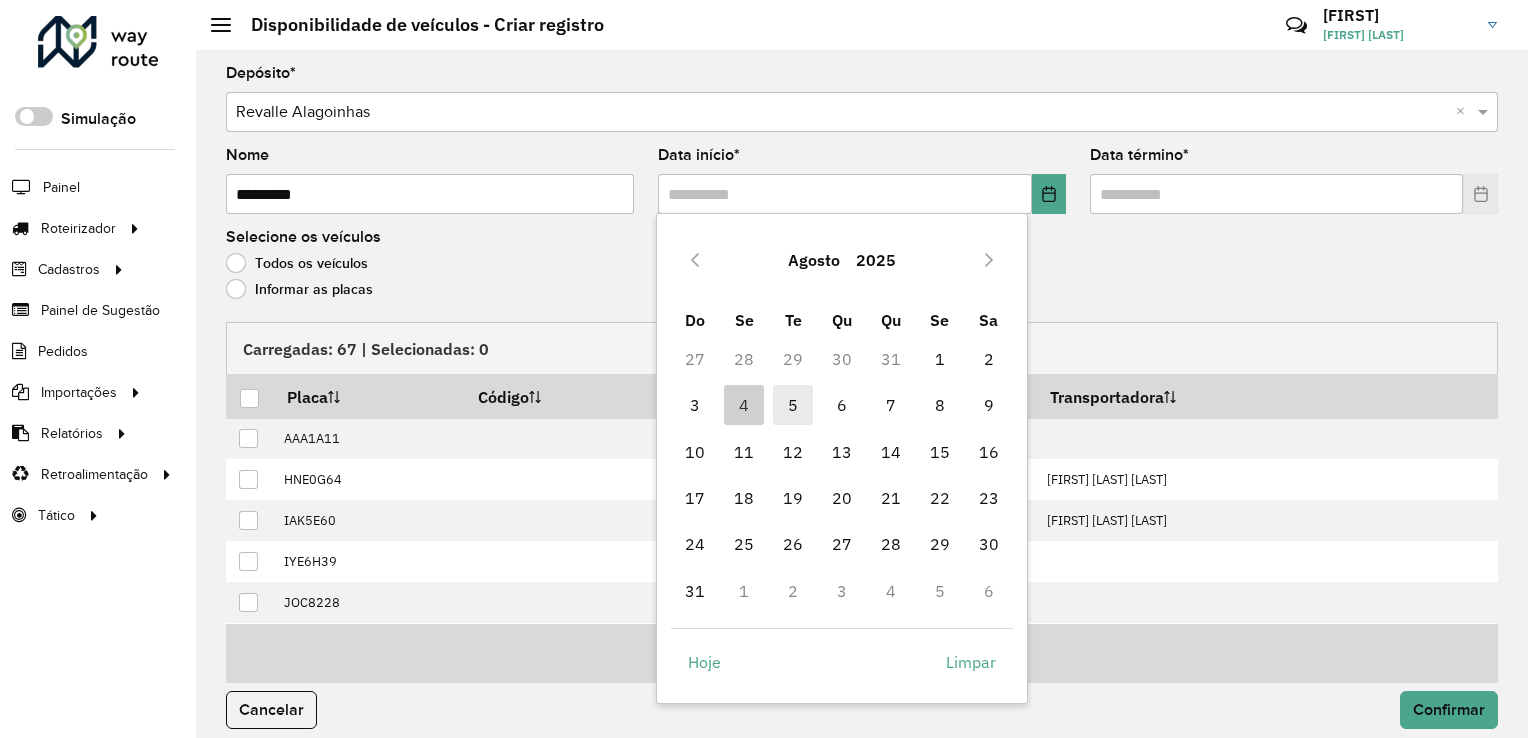 click on "5" at bounding box center (793, 405) 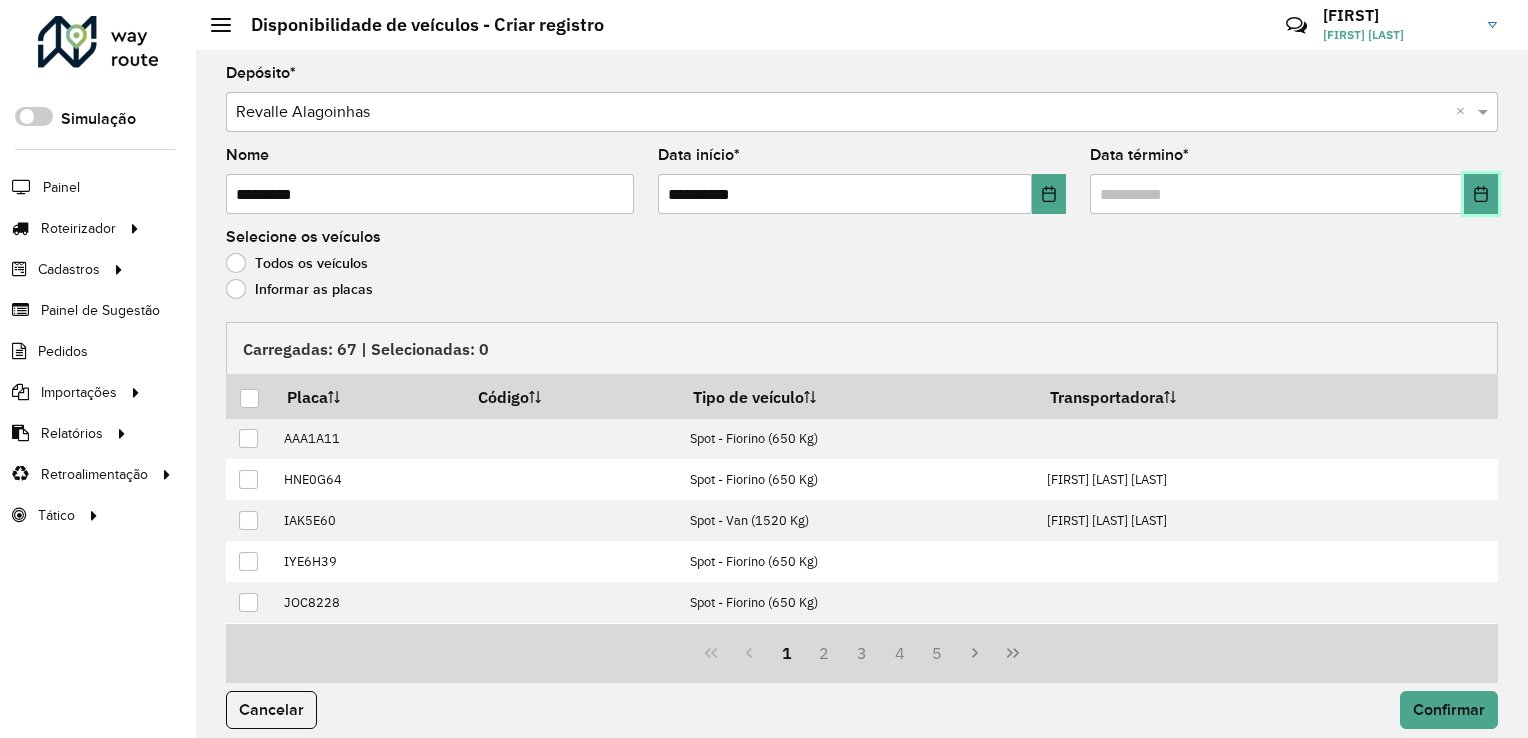 click 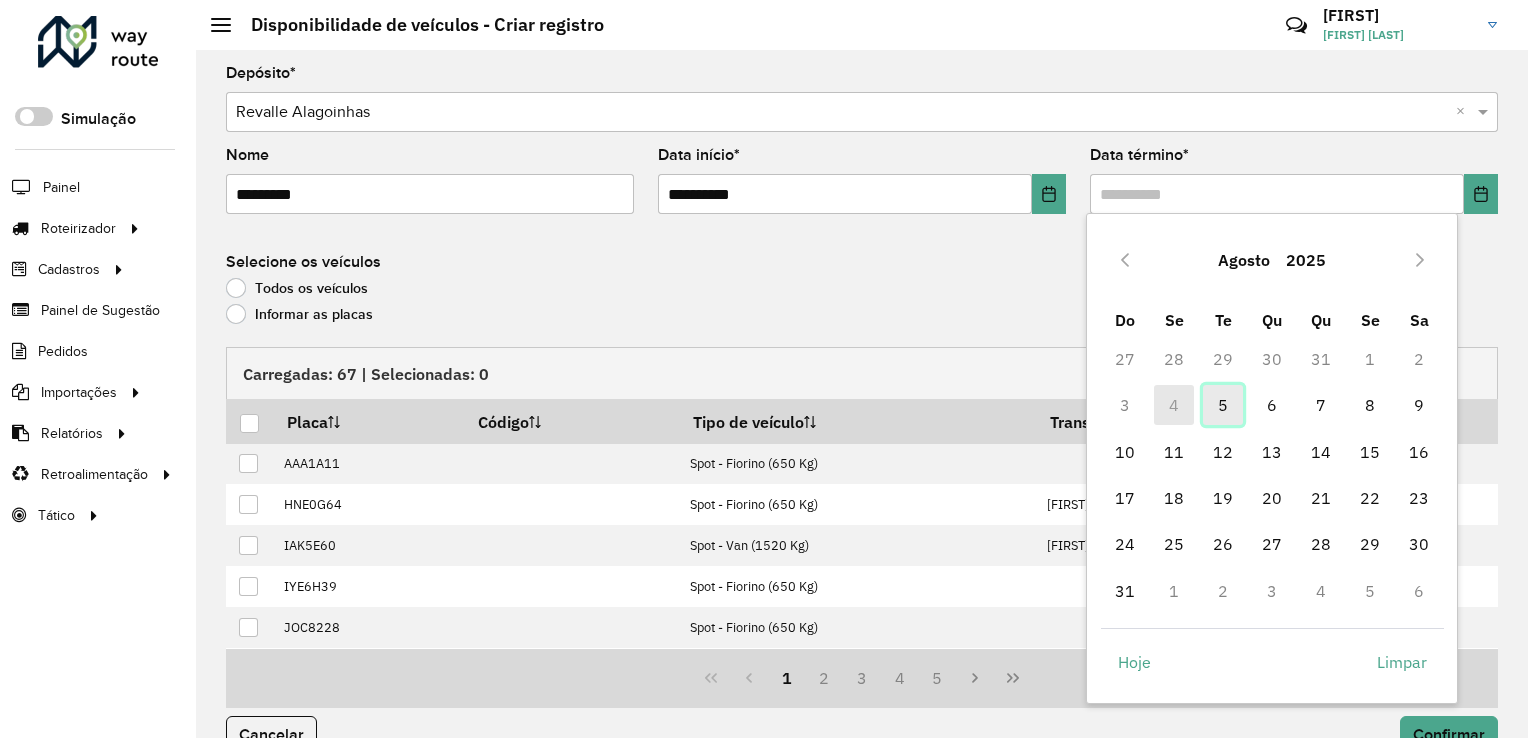 click on "5" at bounding box center [1223, 405] 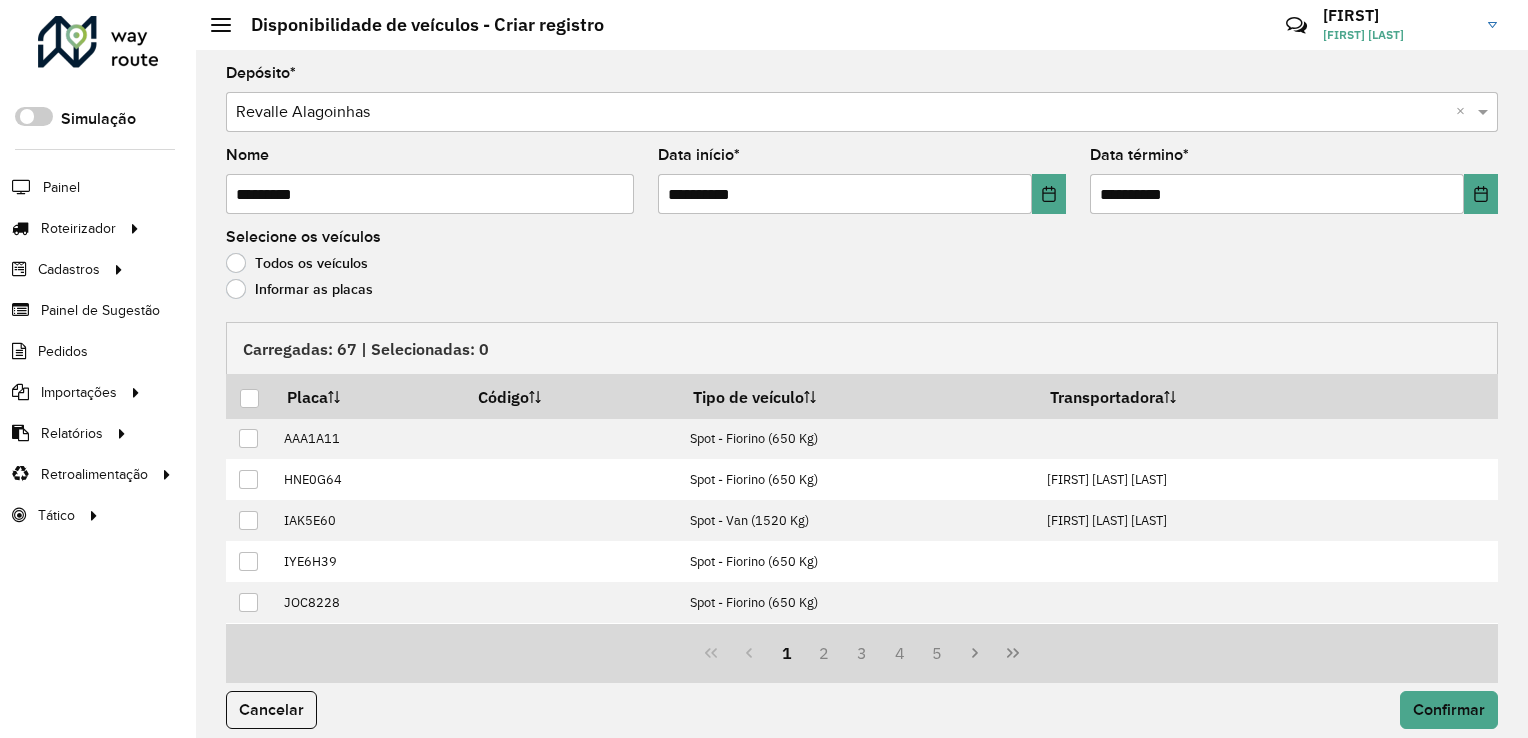 click on "Informar as placas" 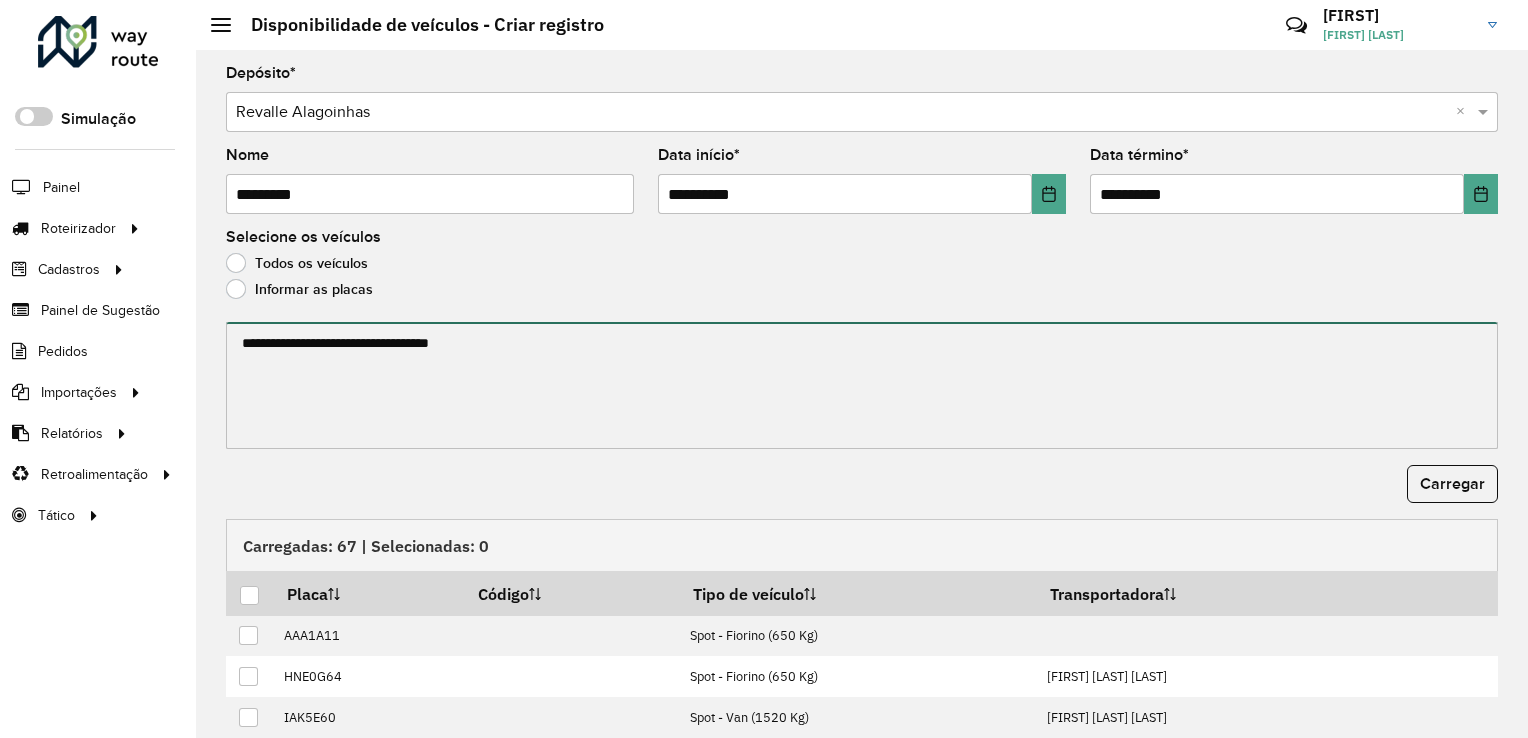 click at bounding box center (862, 385) 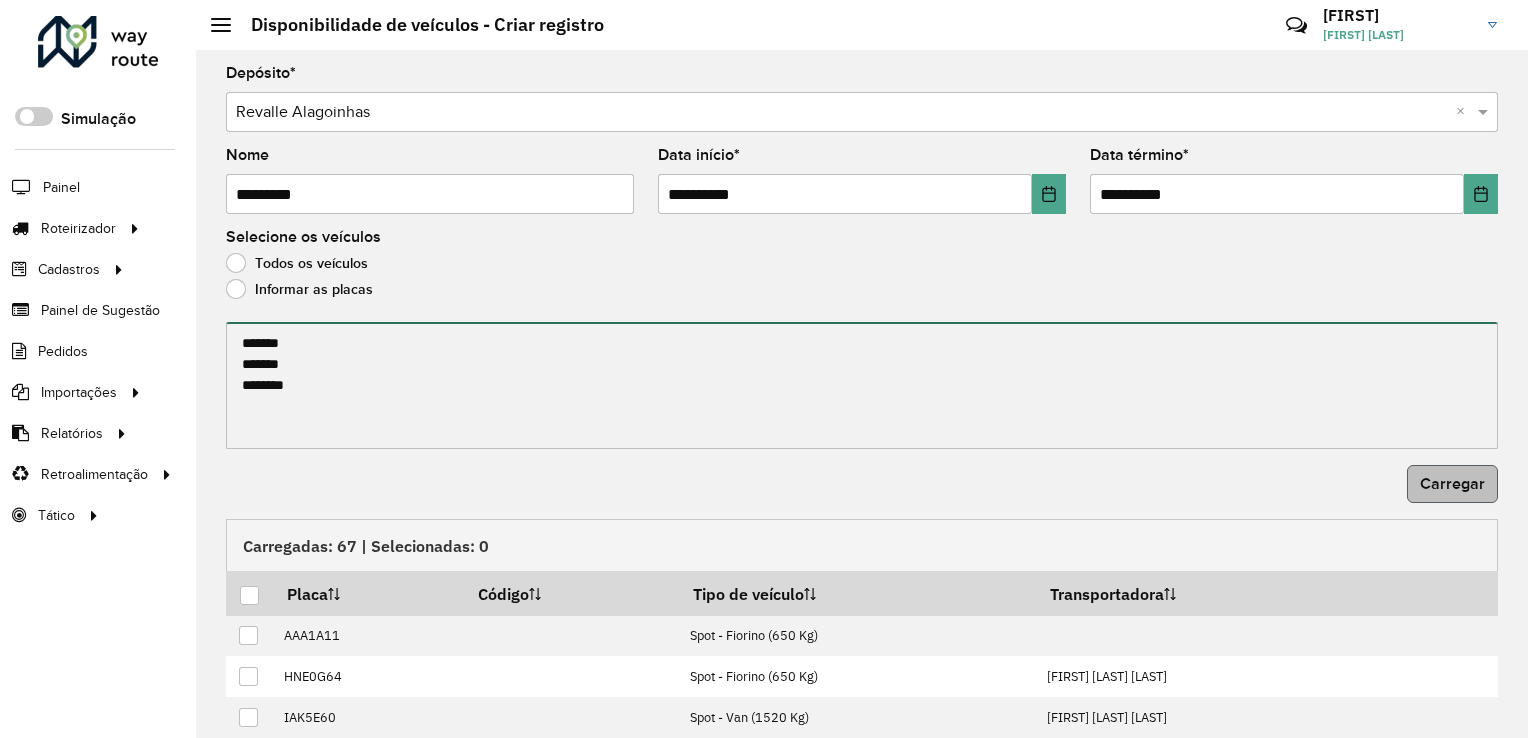 type on "*******
*******
*******" 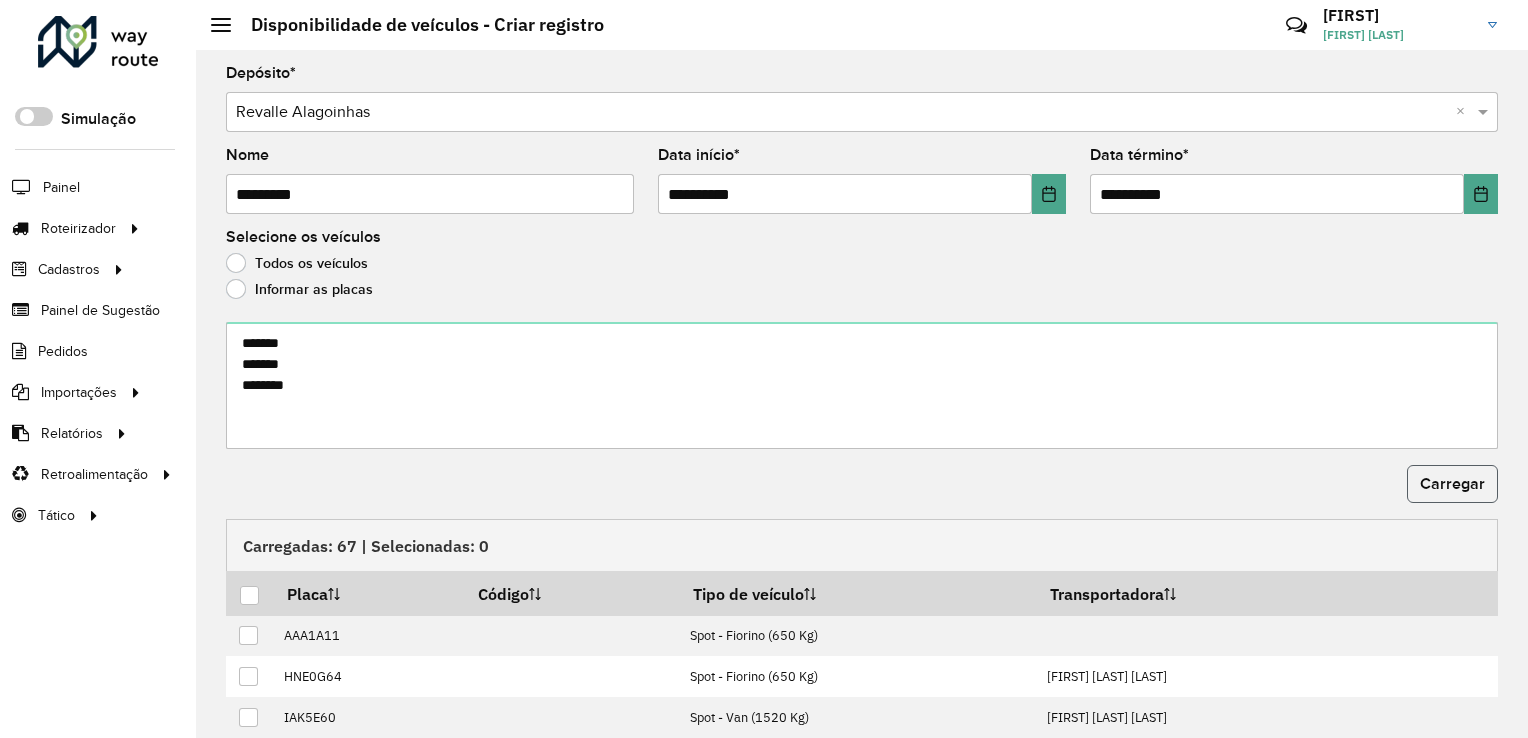 click on "Carregar" 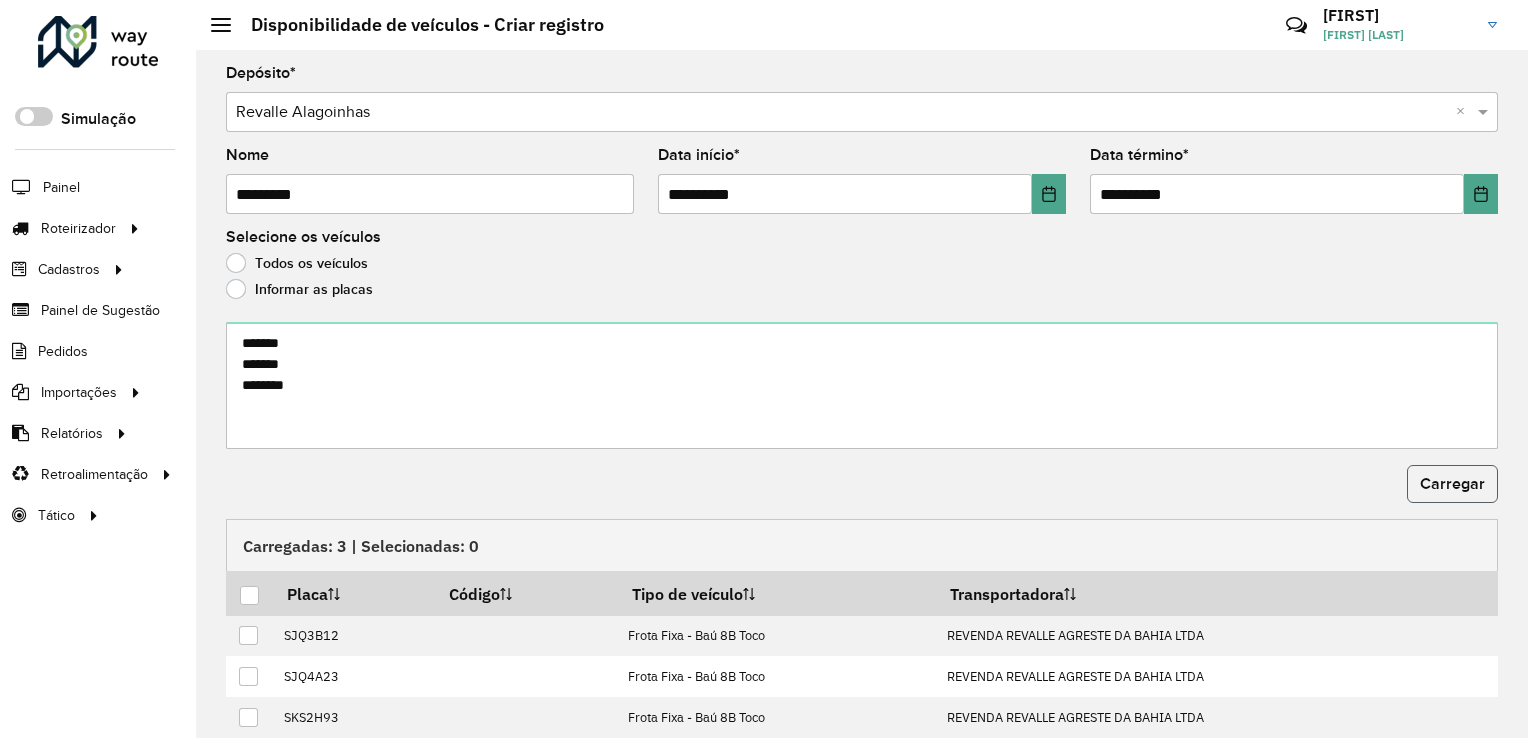 click on "Carregar" 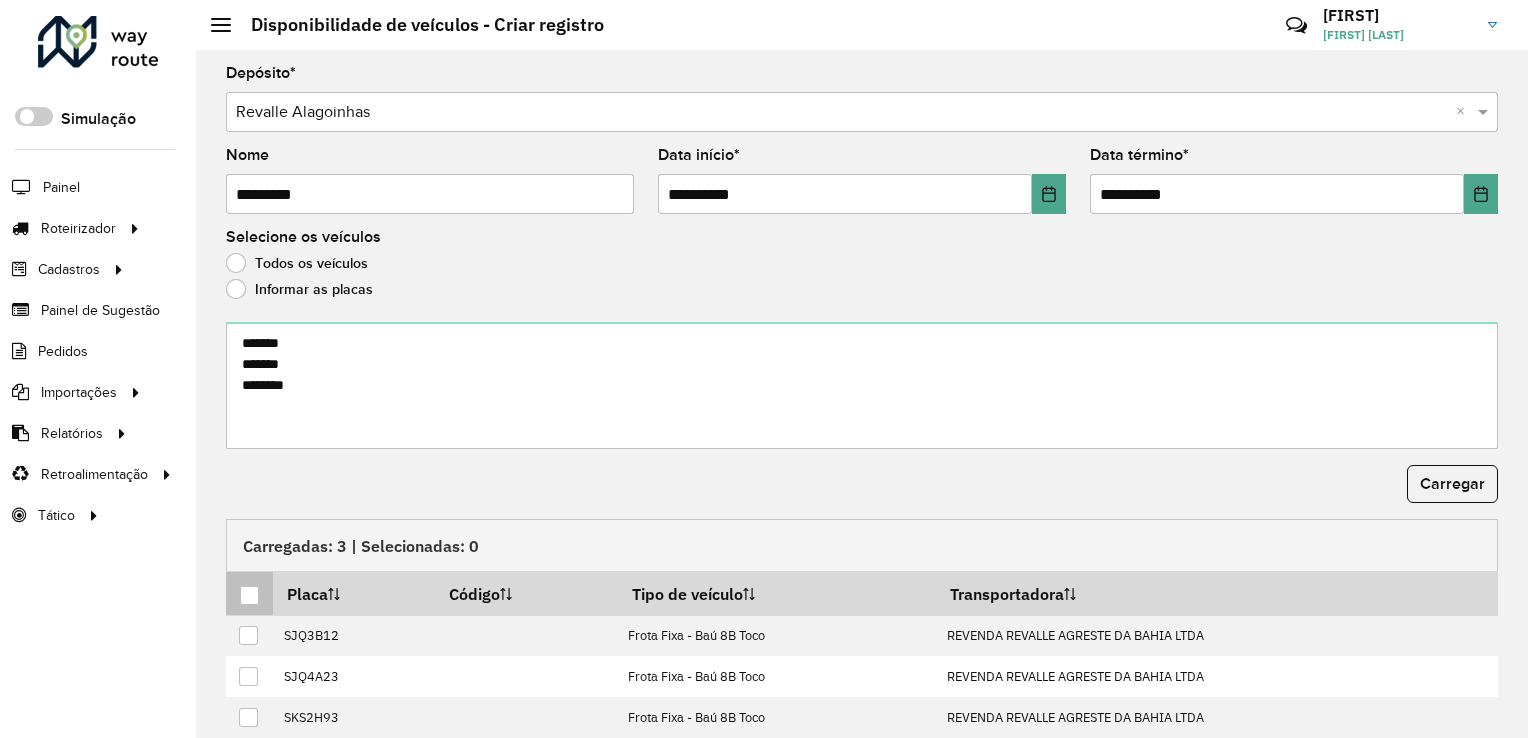 click at bounding box center [249, 595] 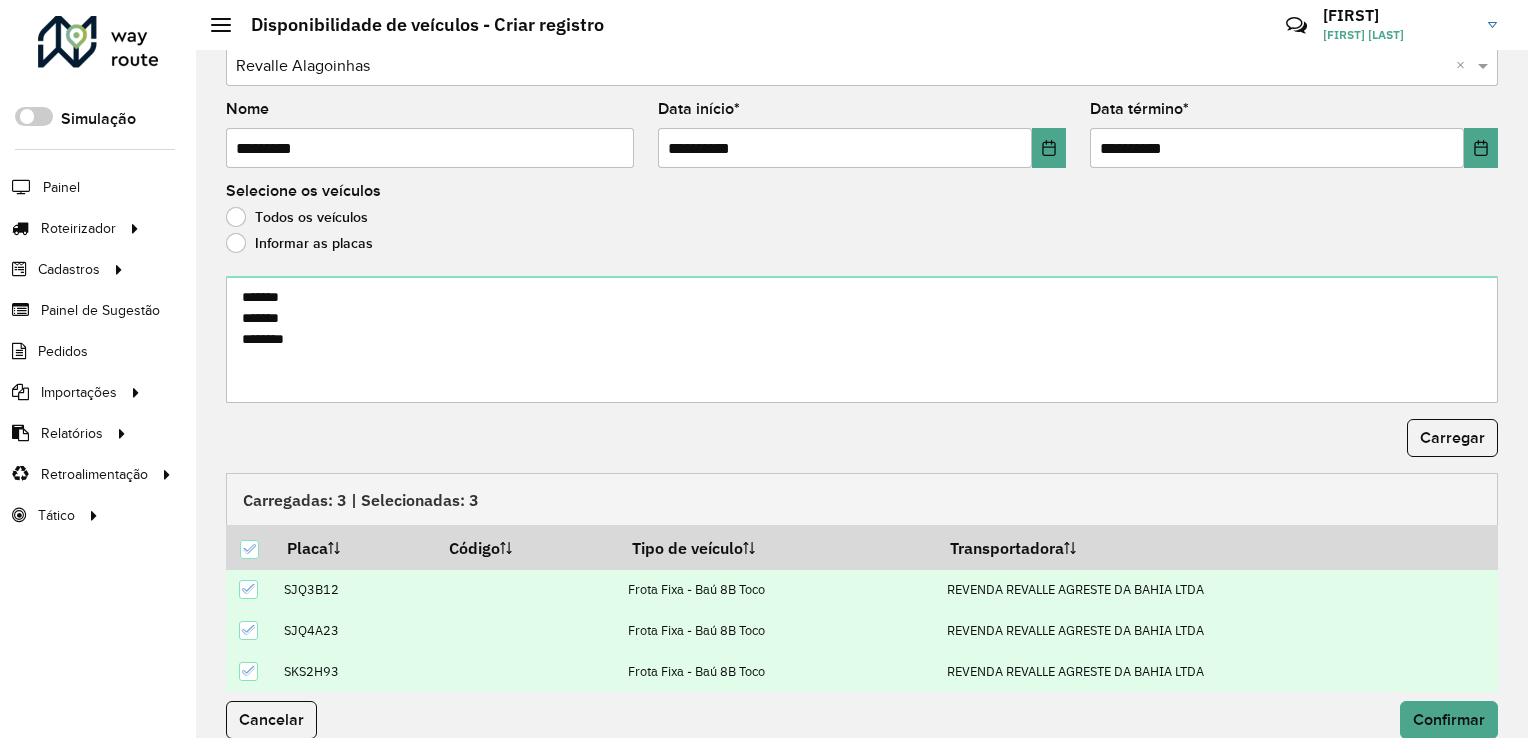 scroll, scrollTop: 66, scrollLeft: 0, axis: vertical 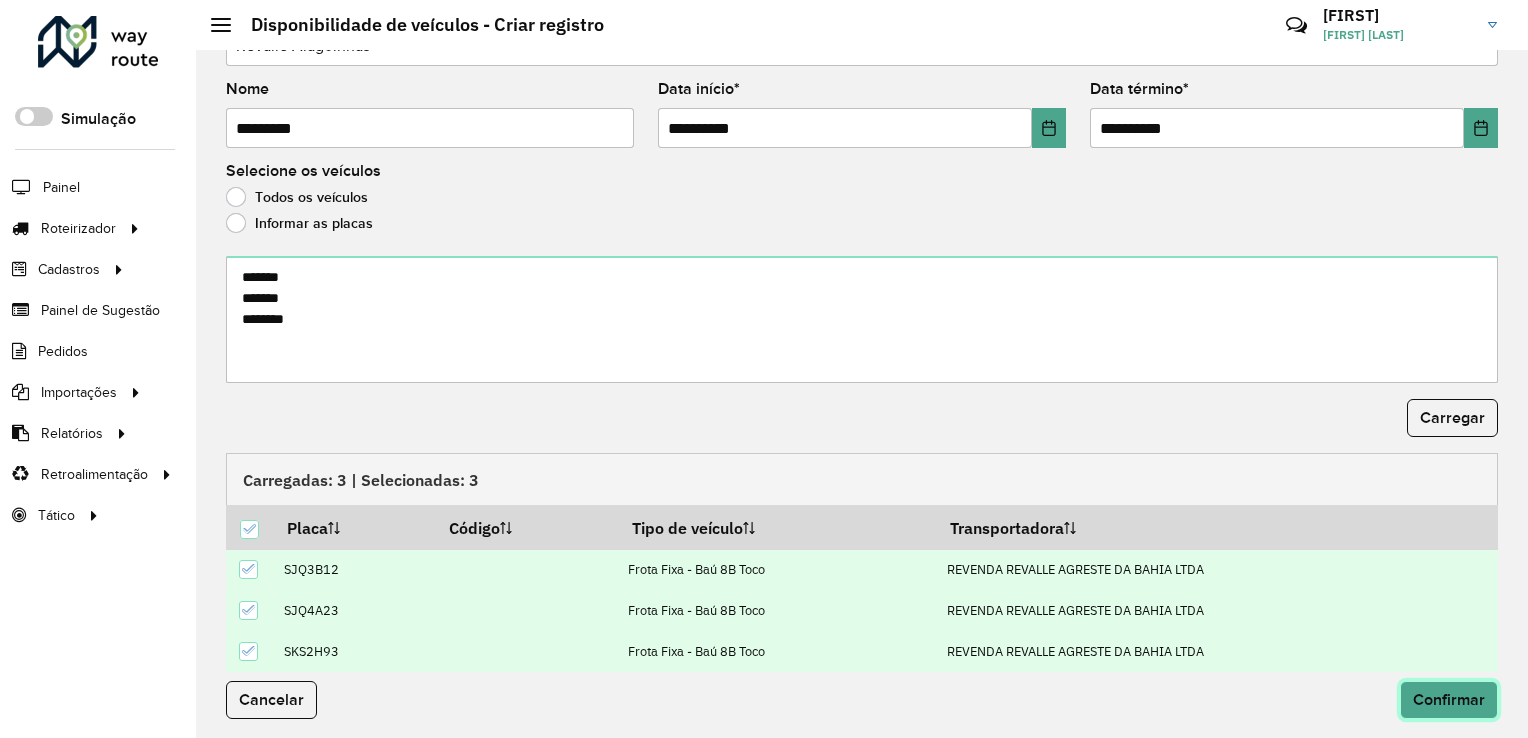 click on "Confirmar" 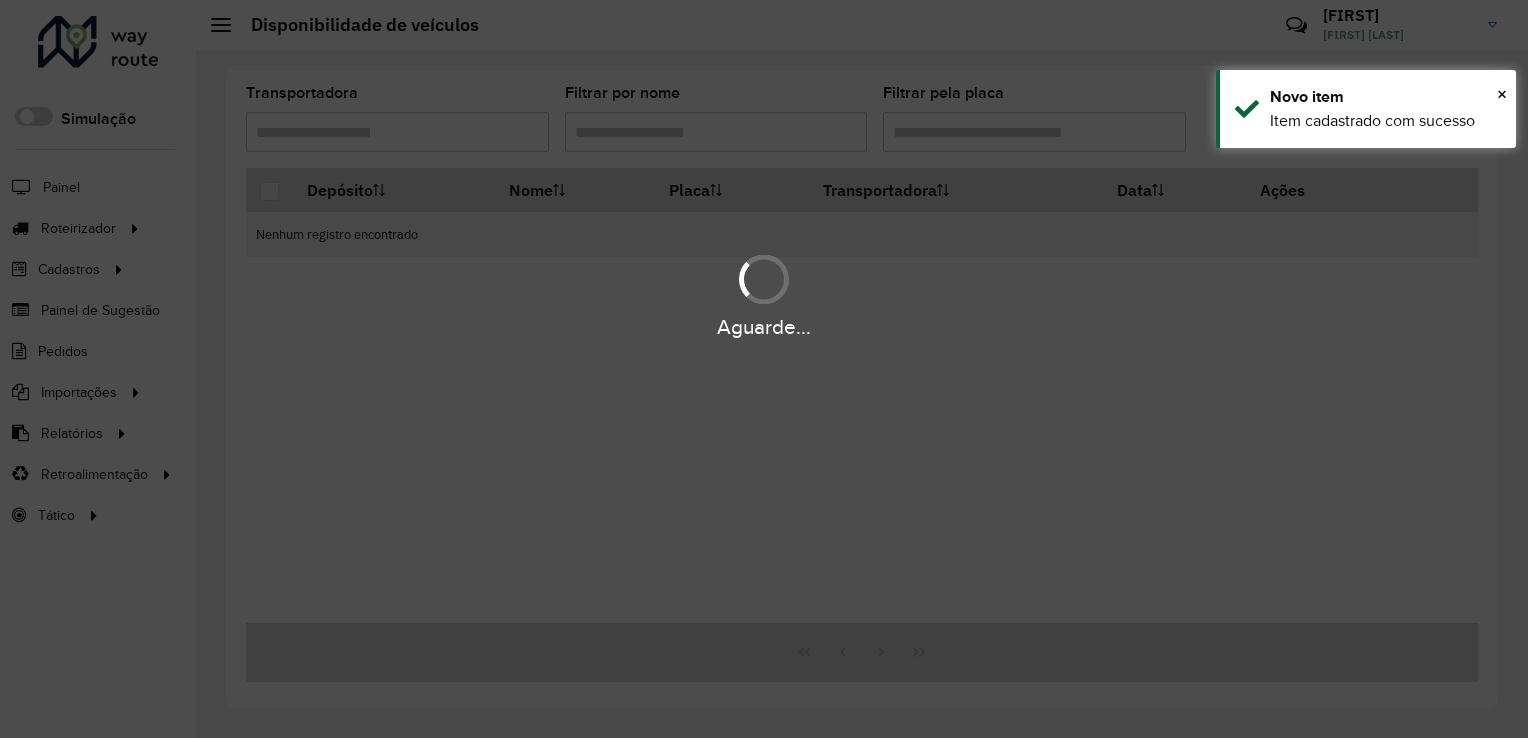 scroll, scrollTop: 0, scrollLeft: 0, axis: both 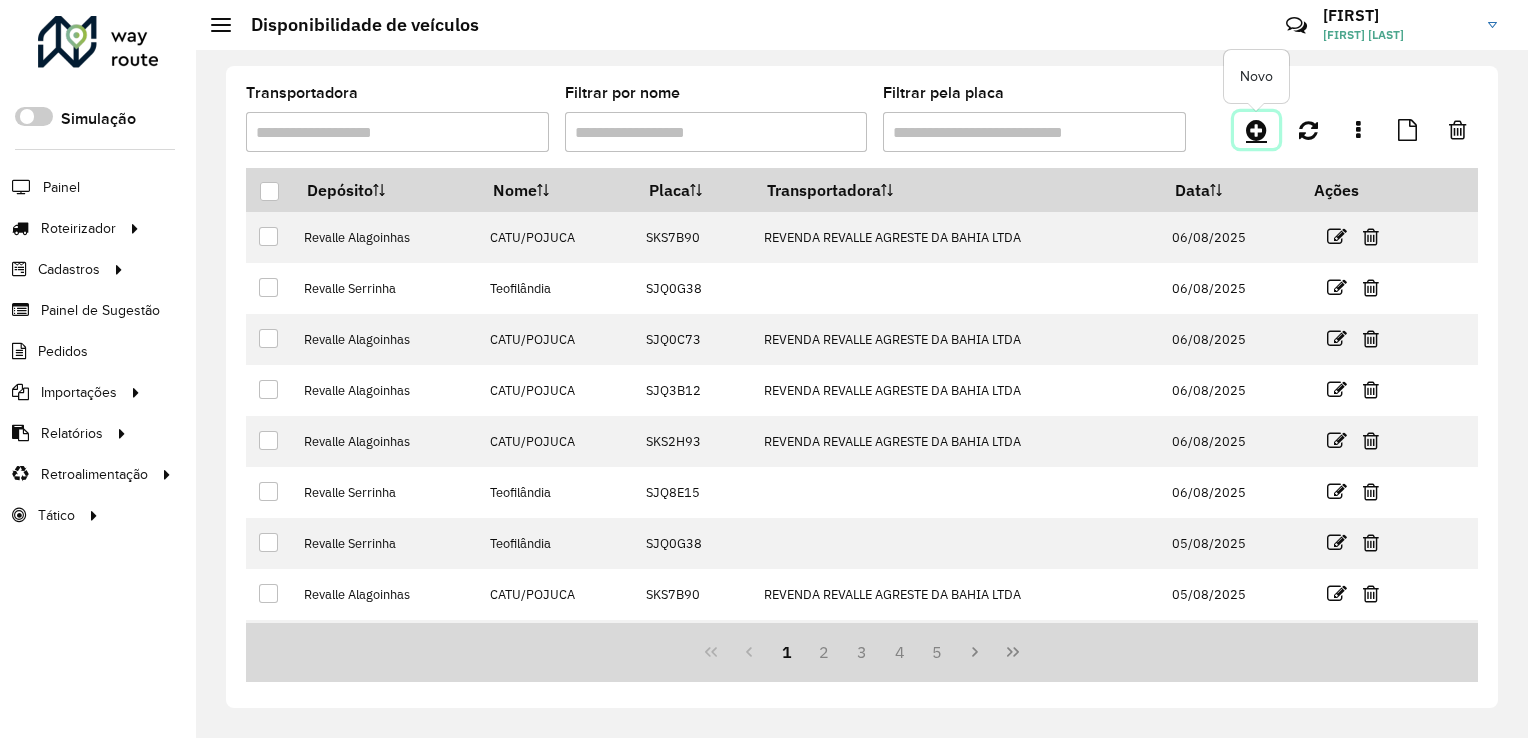click 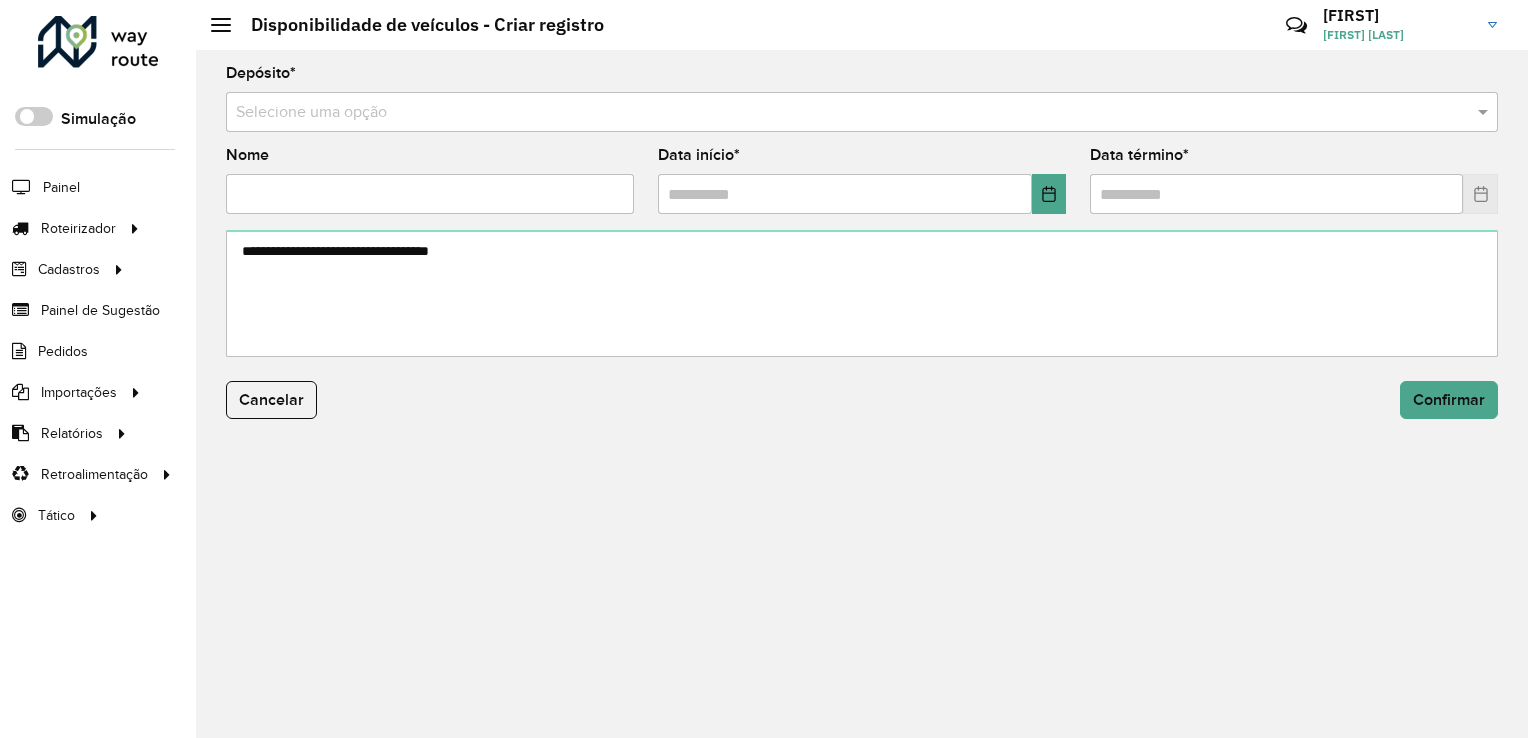 click at bounding box center (842, 113) 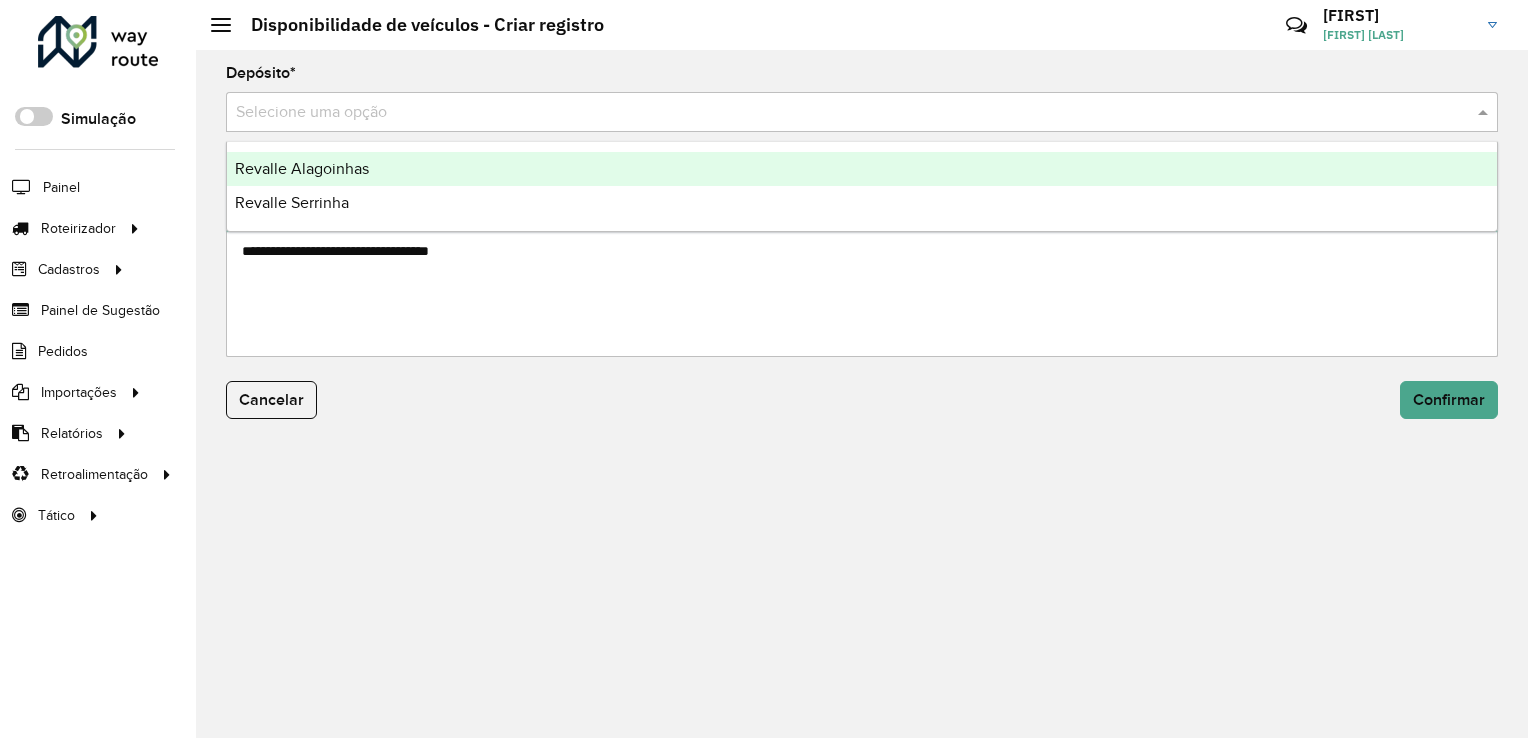 click on "Revalle Alagoinhas" at bounding box center (862, 169) 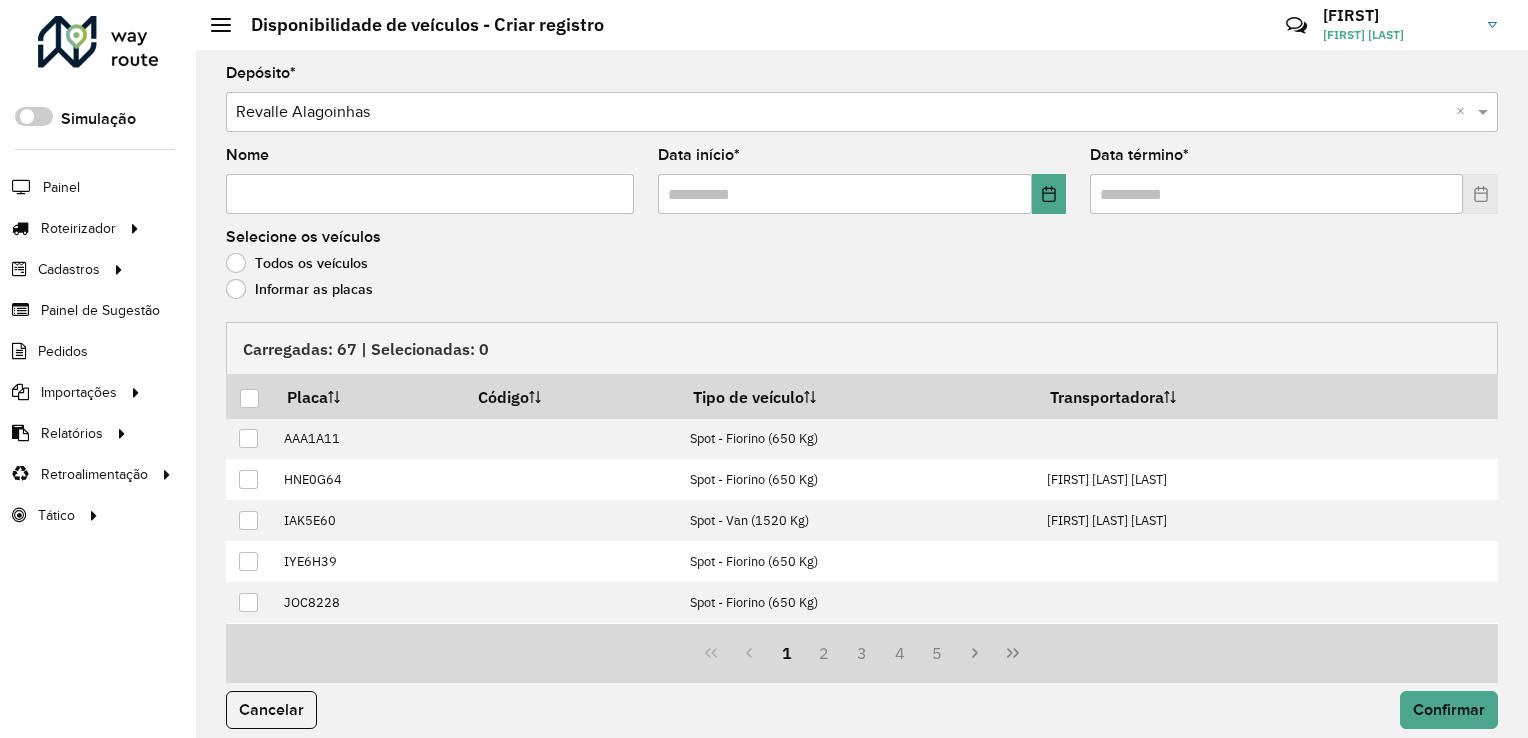 click on "Nome" at bounding box center (430, 194) 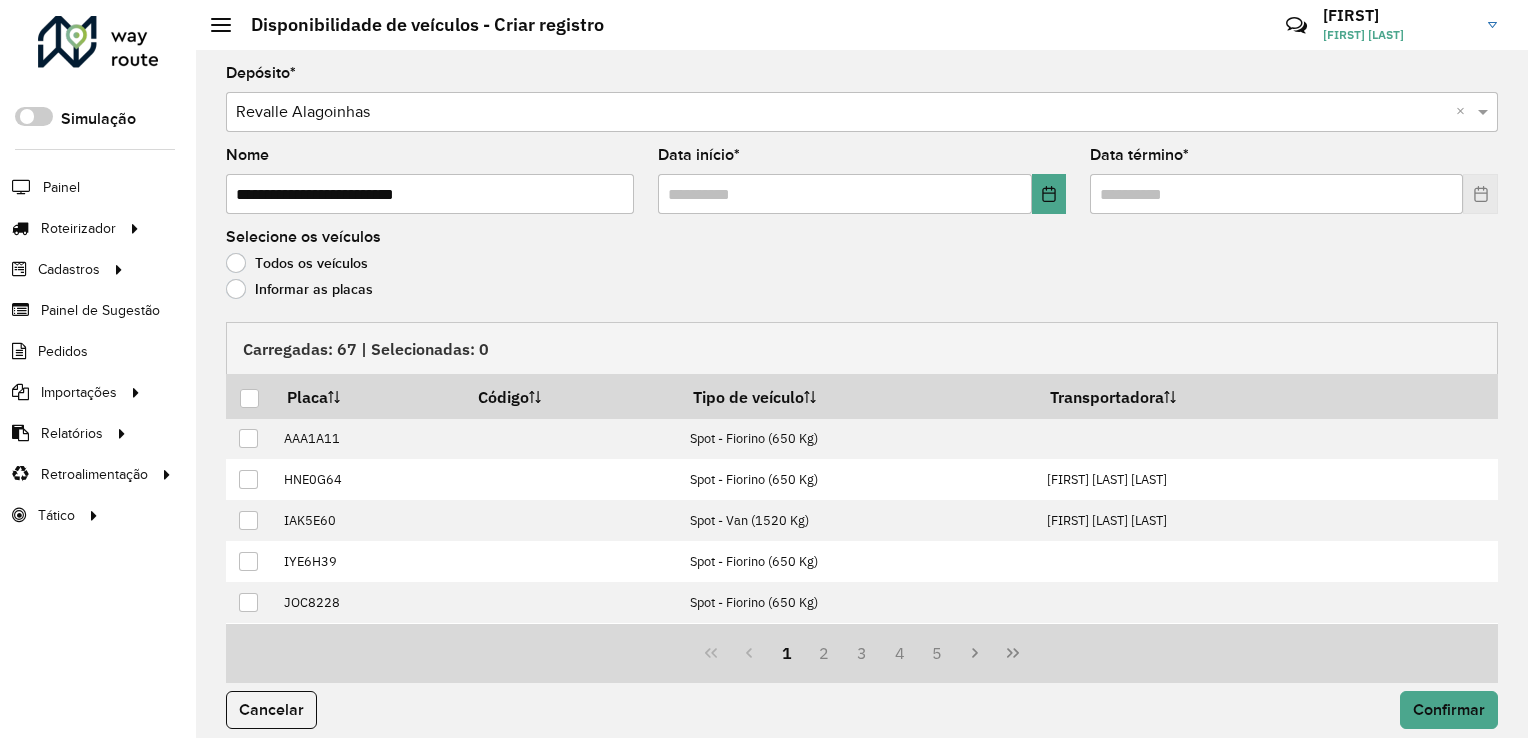 type on "**********" 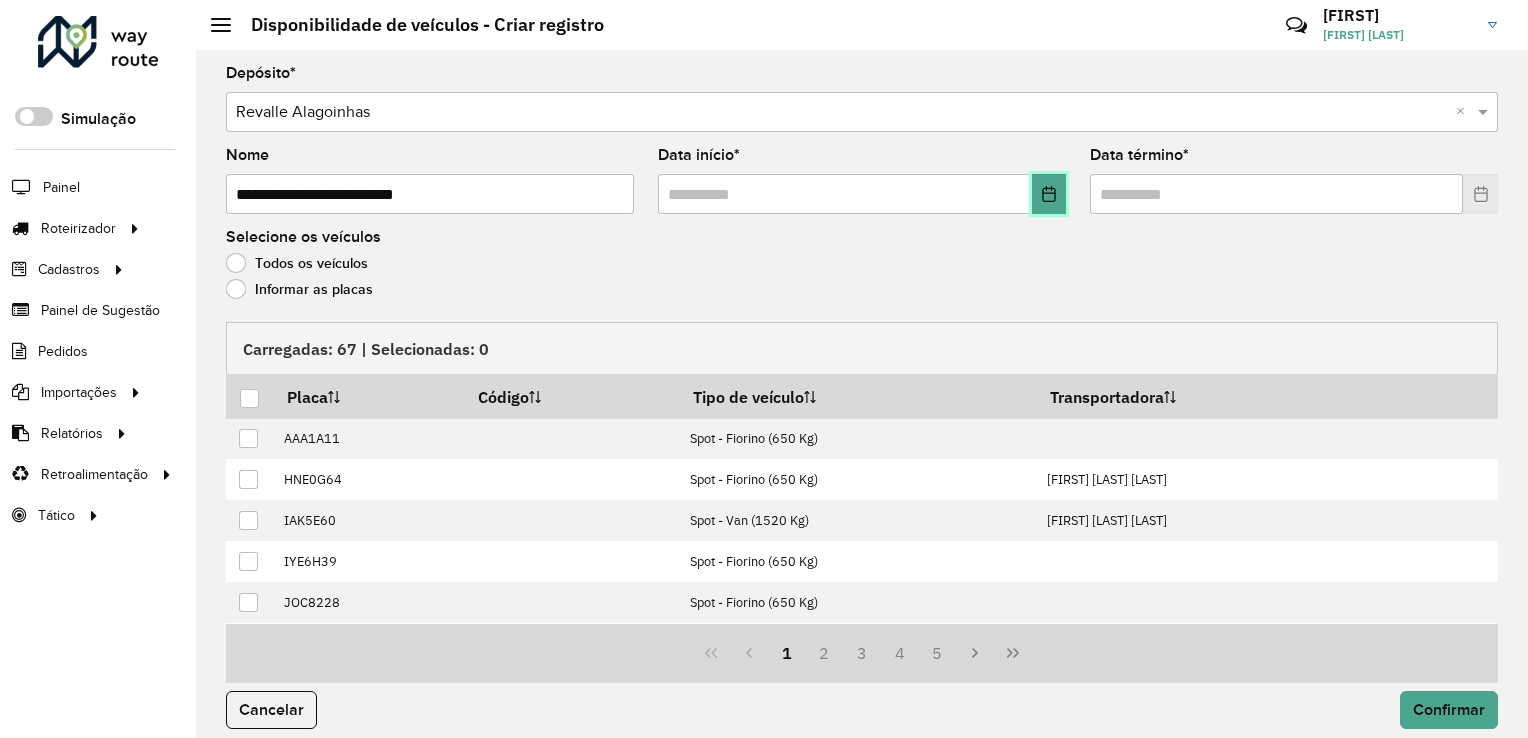 click at bounding box center [1049, 194] 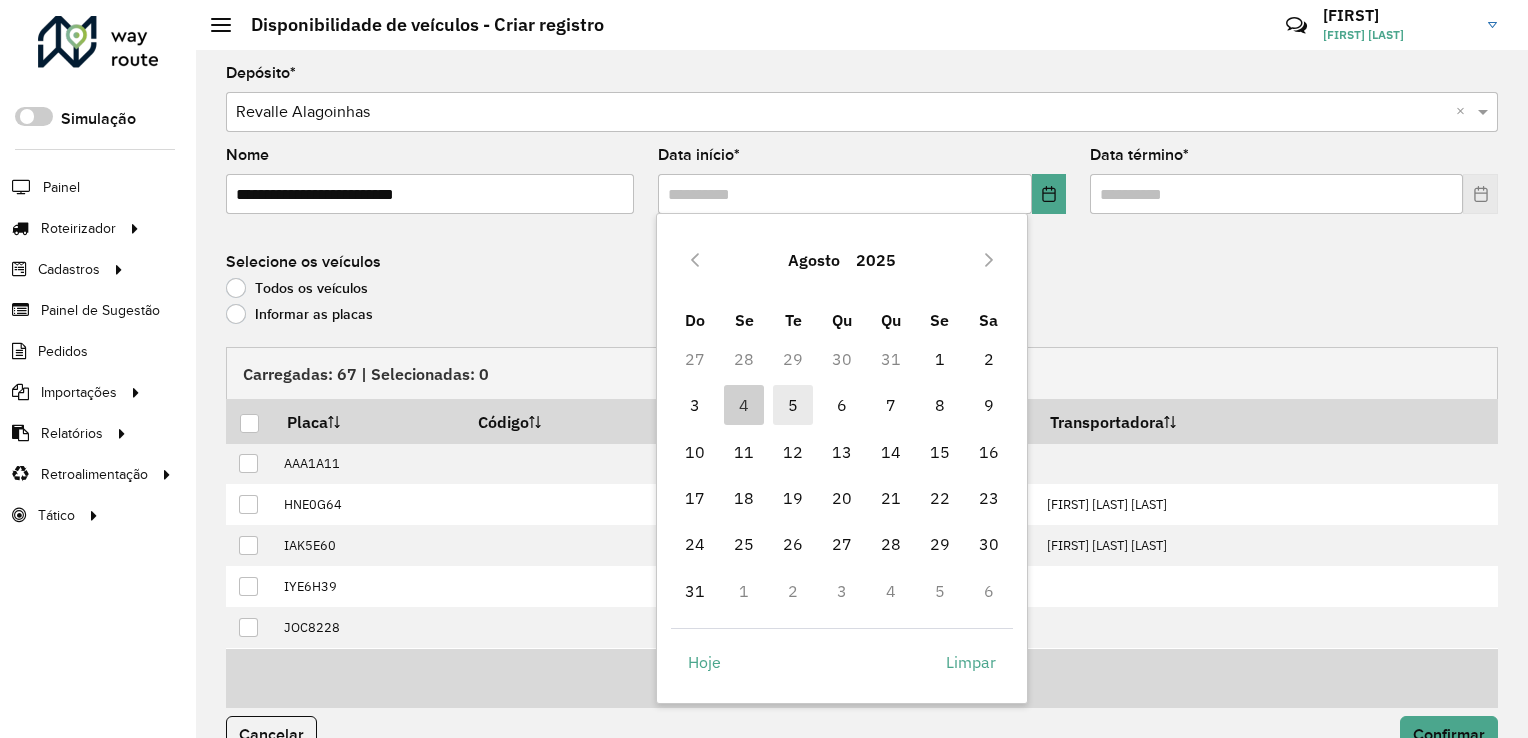click on "5" at bounding box center (793, 405) 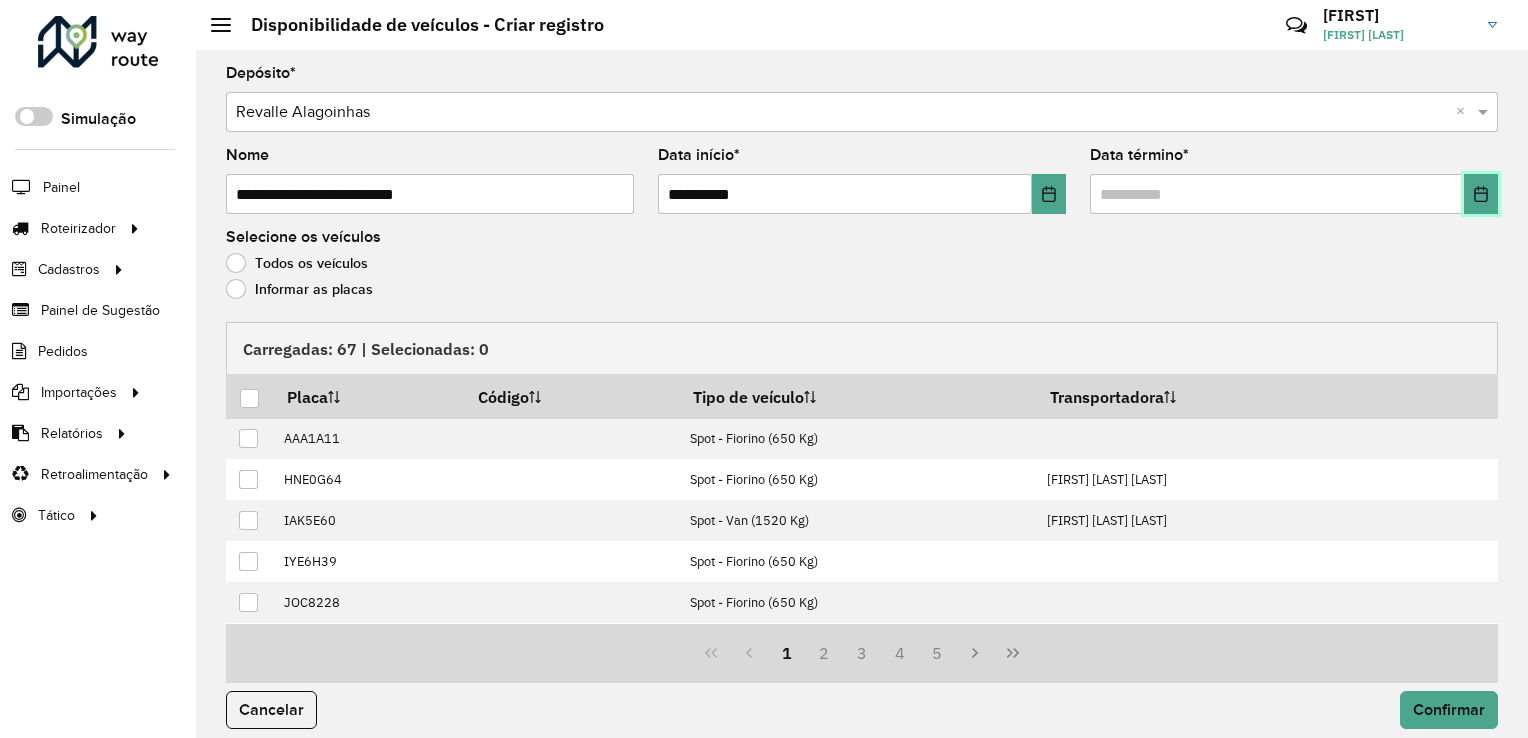 click 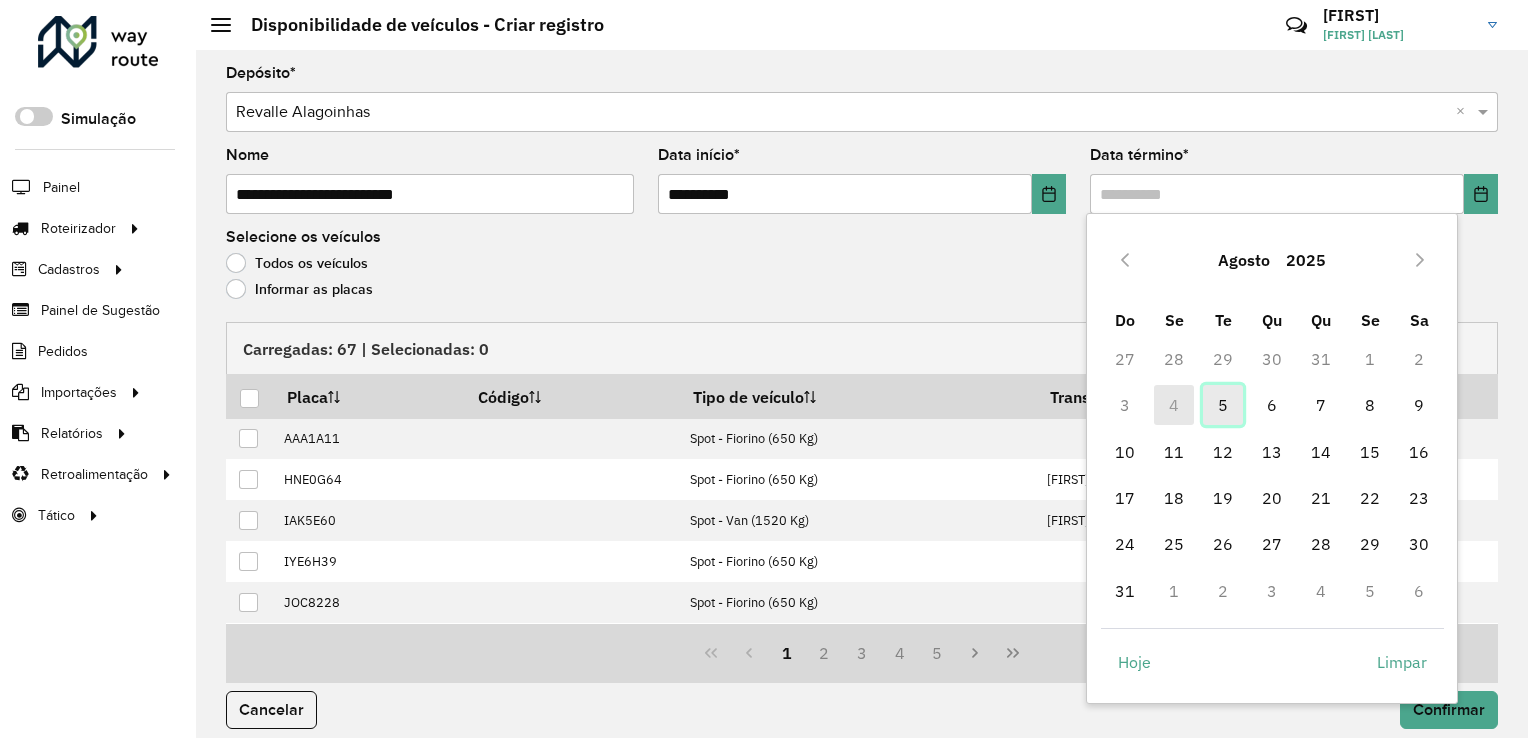 click on "5" at bounding box center (1223, 405) 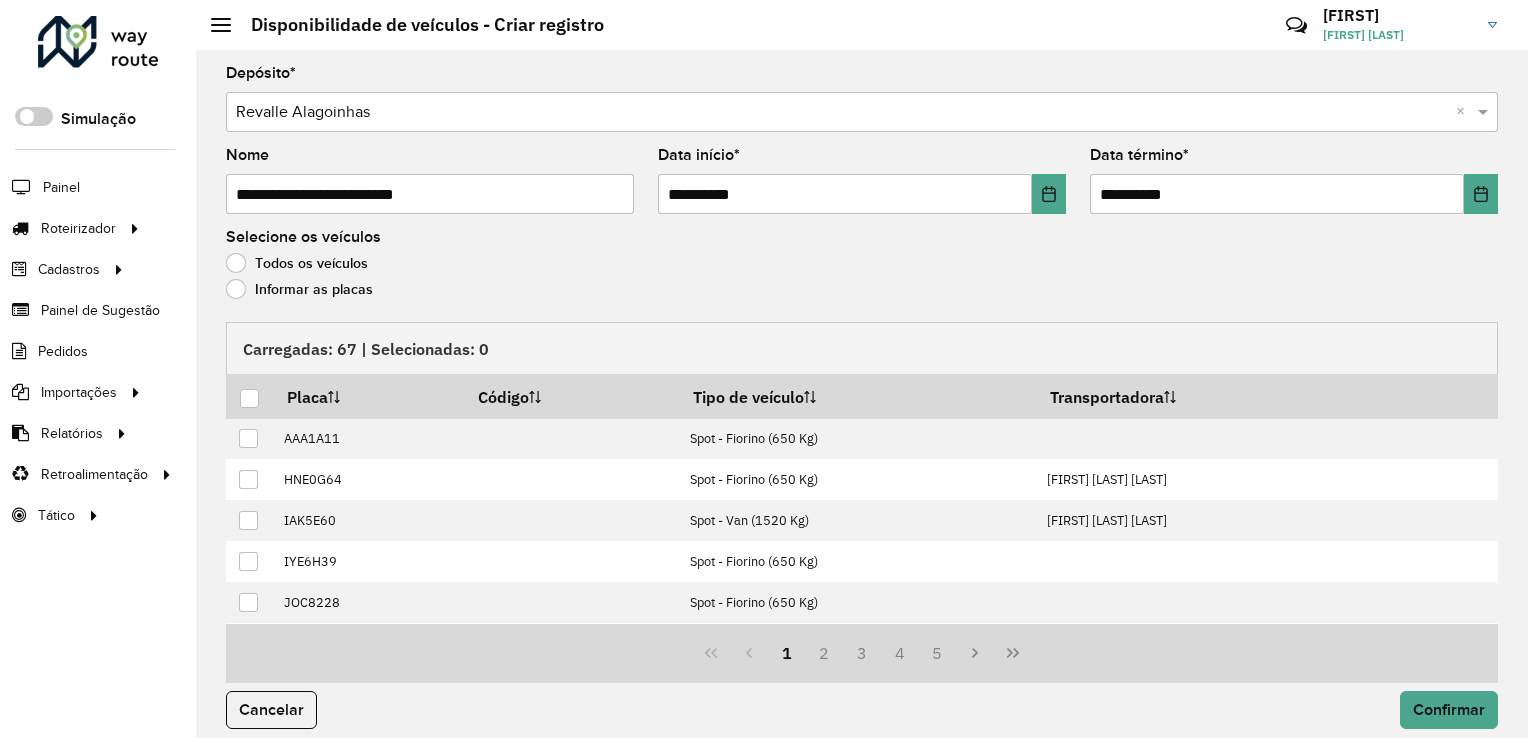 click on "Informar as placas" 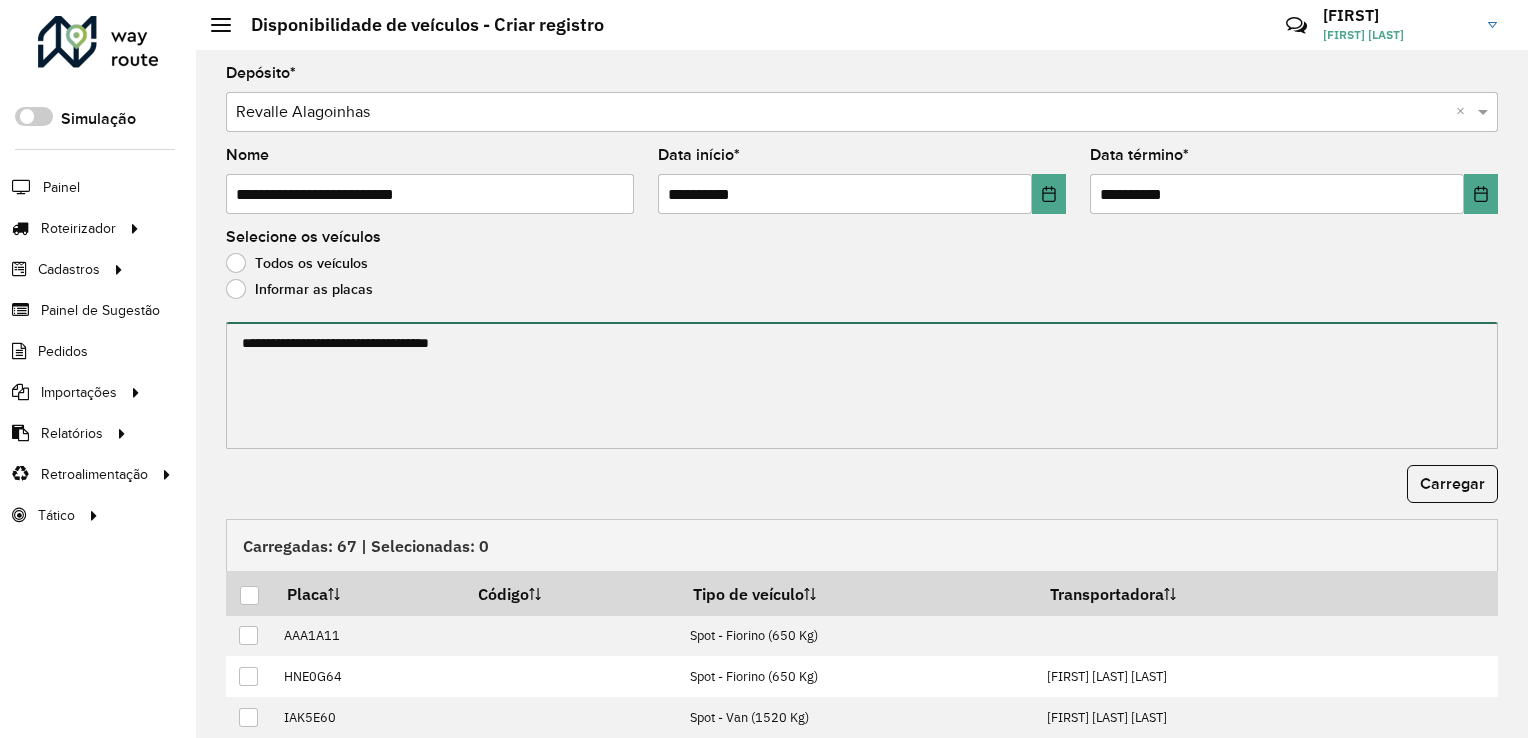click at bounding box center (862, 385) 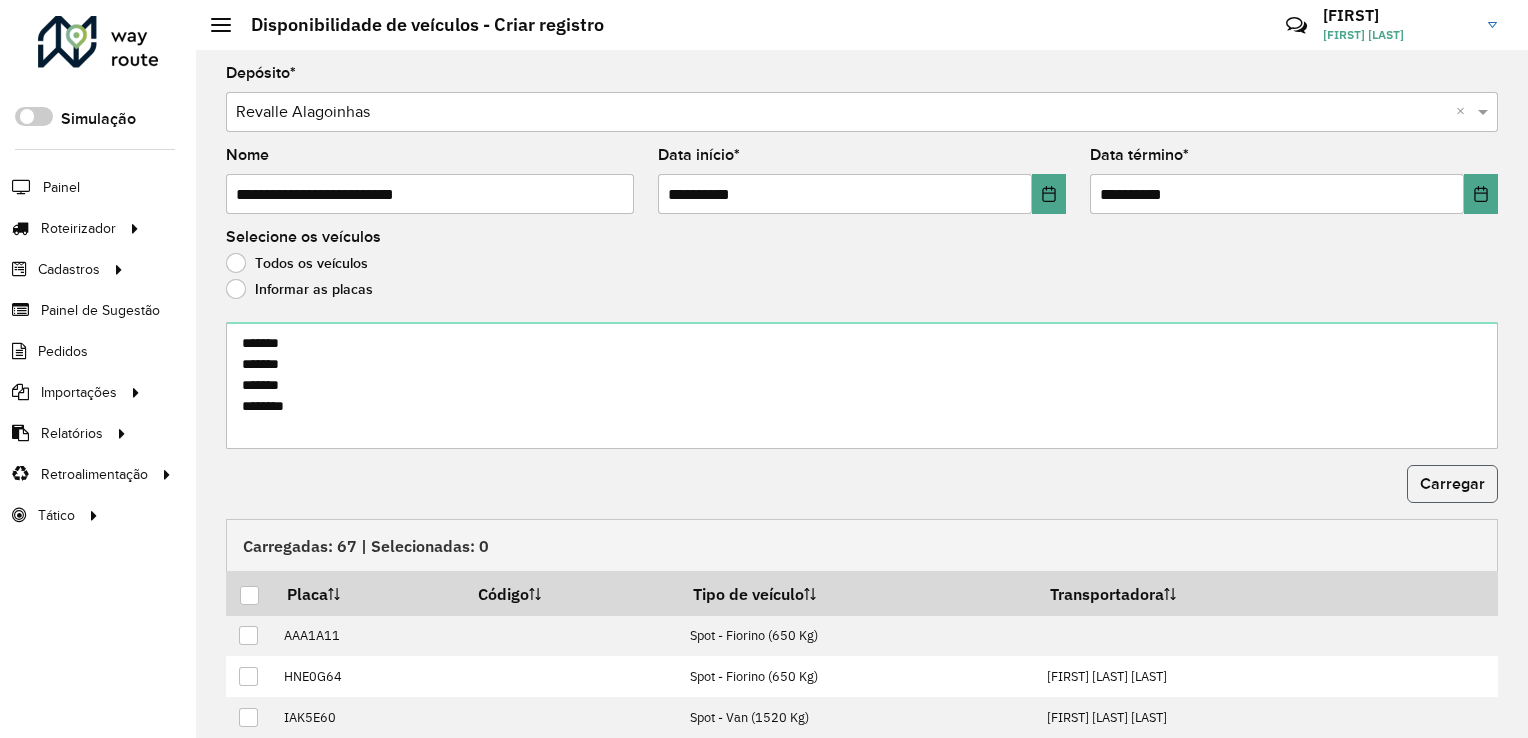click on "Carregar" 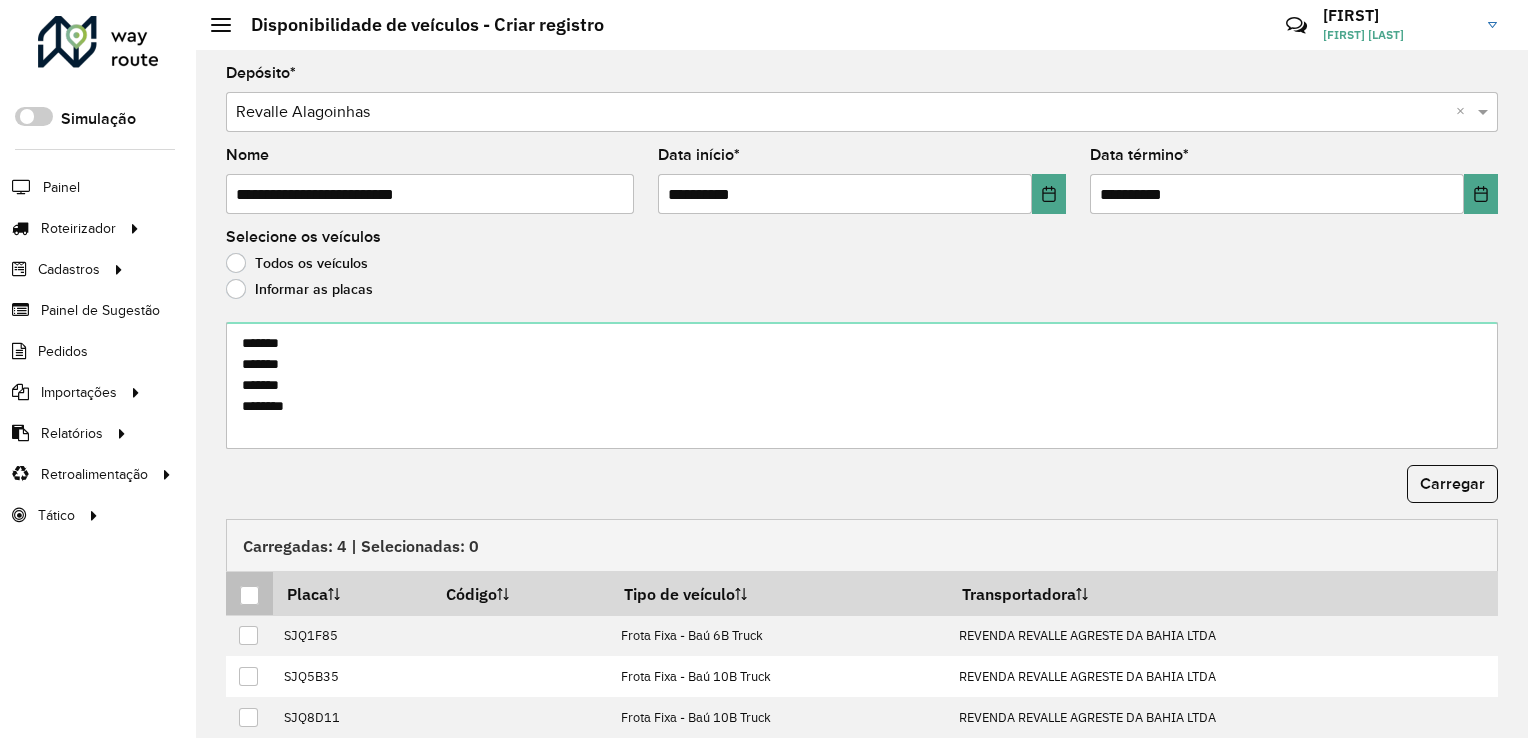click at bounding box center [250, 594] 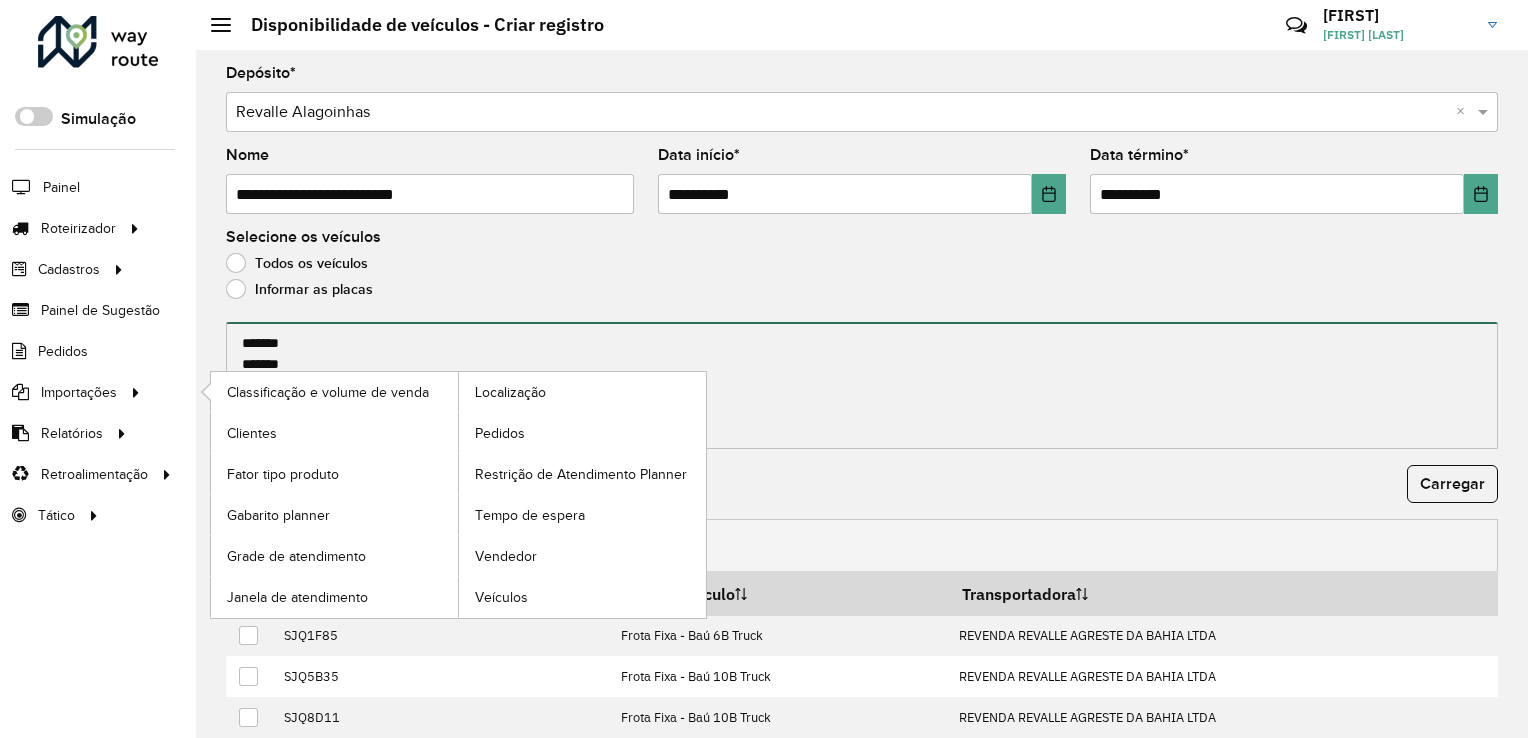 drag, startPoint x: 249, startPoint y: 384, endPoint x: 192, endPoint y: 384, distance: 57 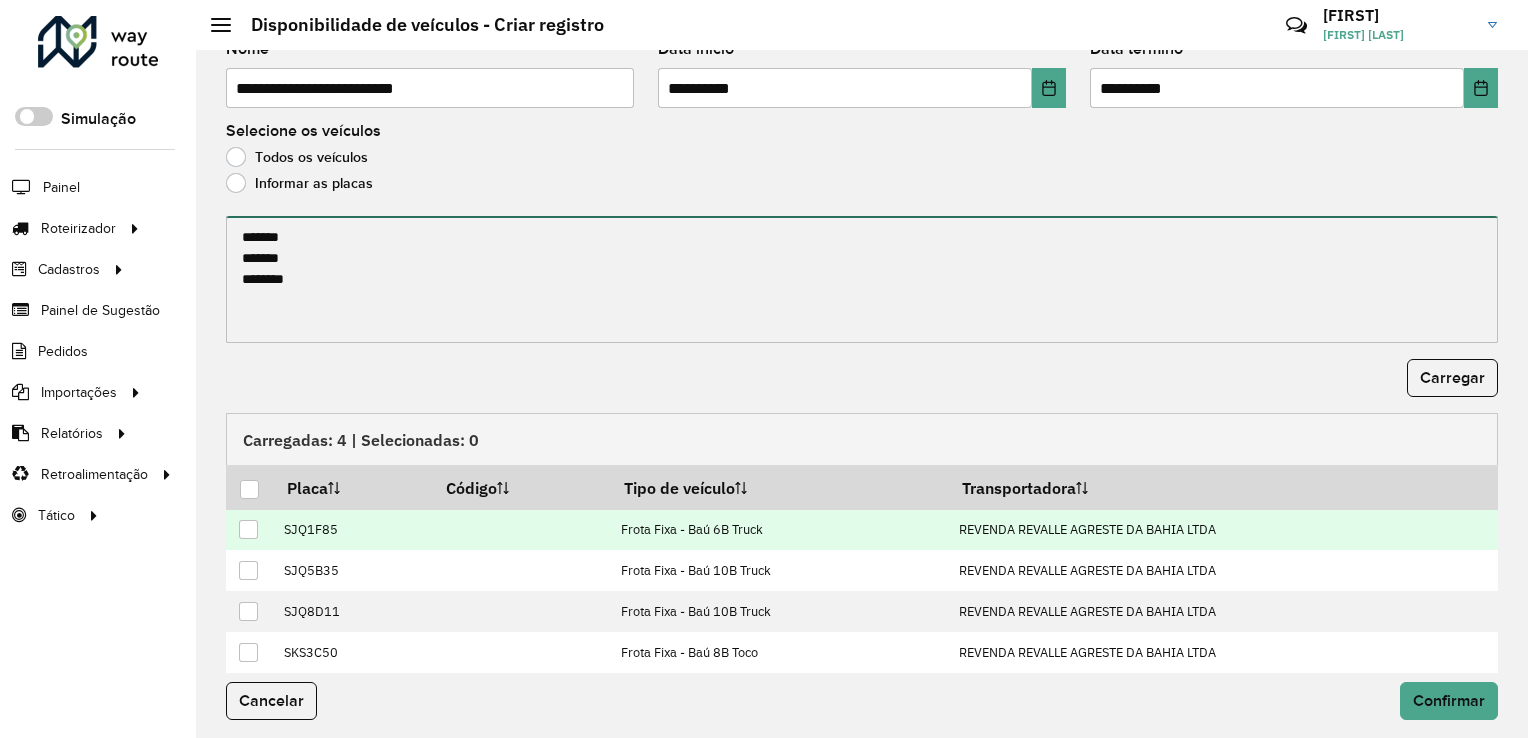 scroll, scrollTop: 107, scrollLeft: 0, axis: vertical 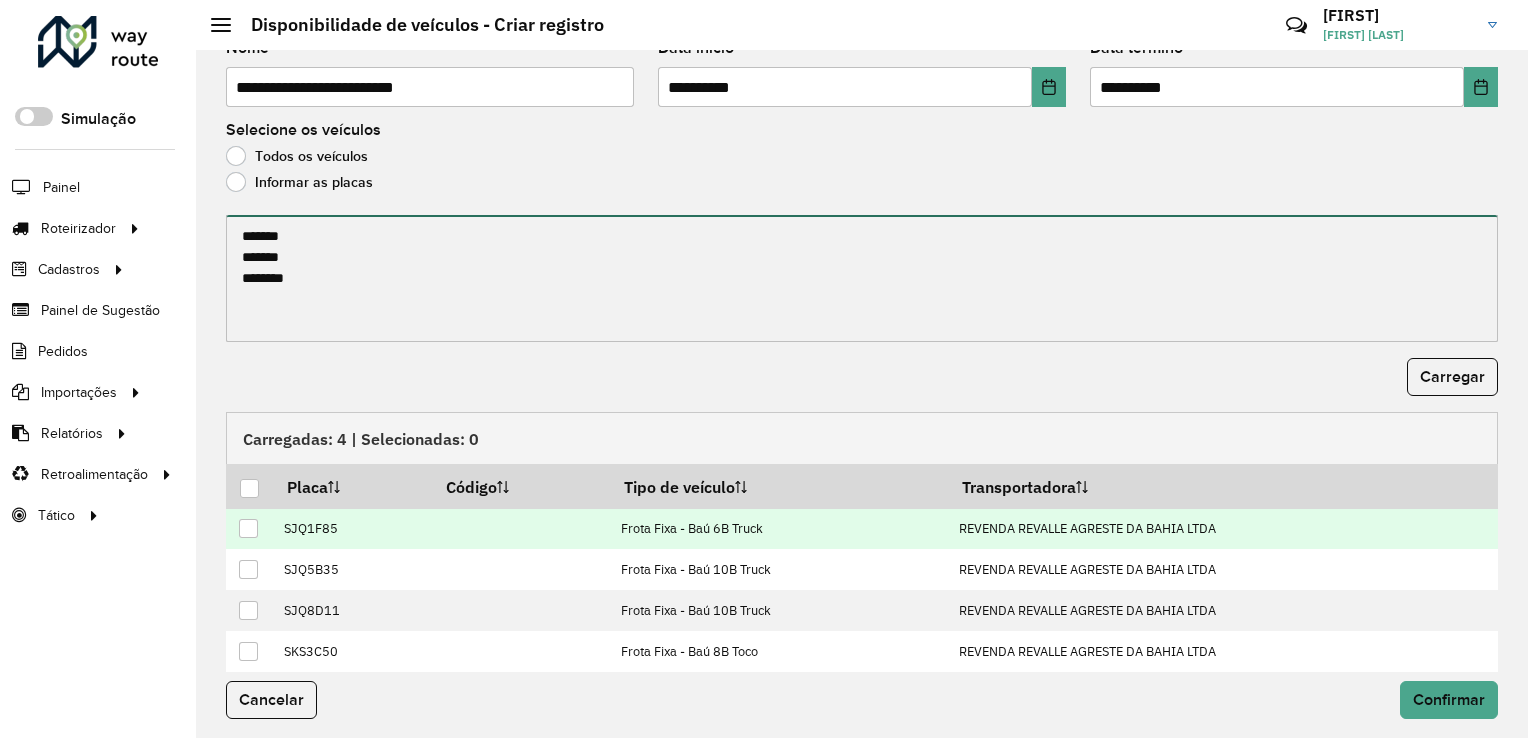 type on "*******
*******
*******" 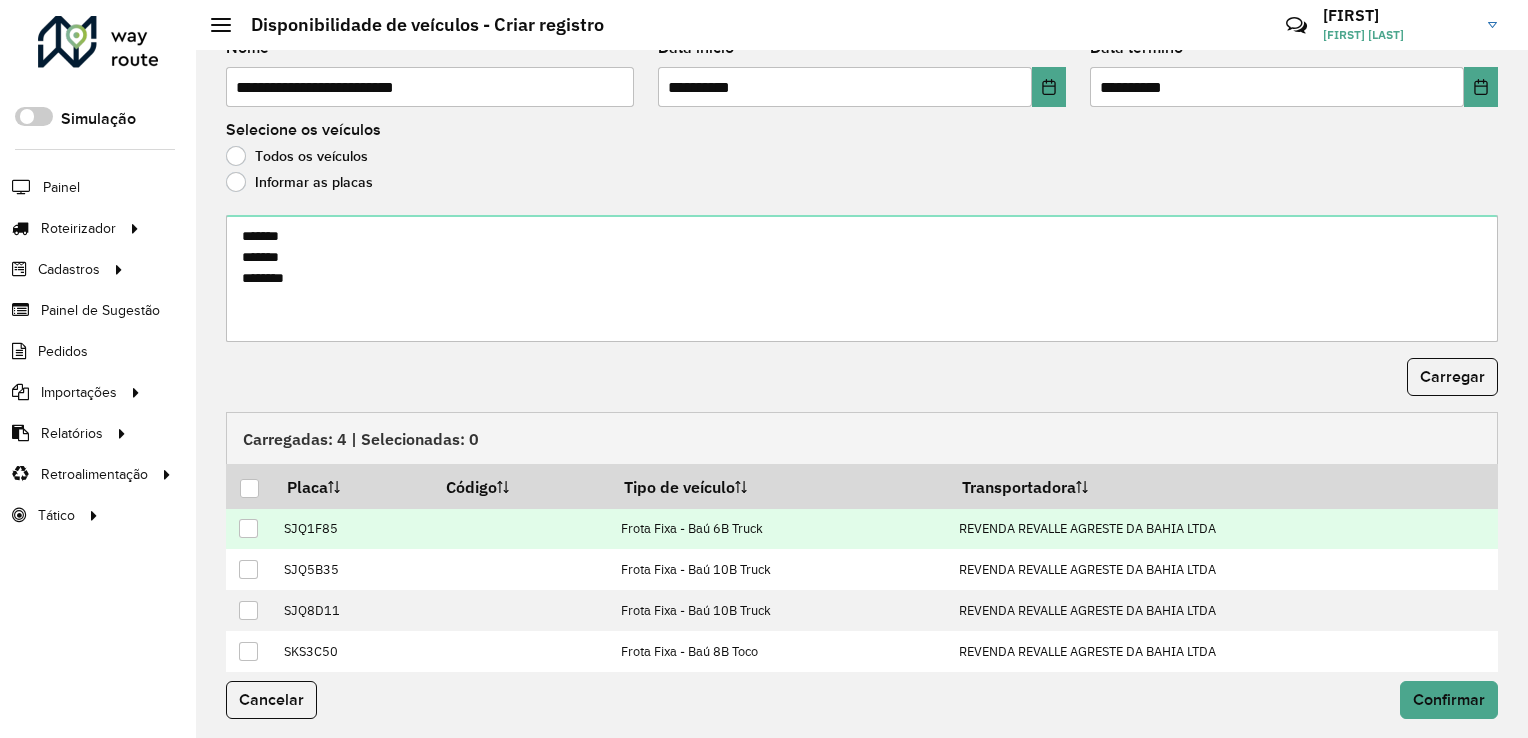 drag, startPoint x: 251, startPoint y: 530, endPoint x: 251, endPoint y: 543, distance: 13 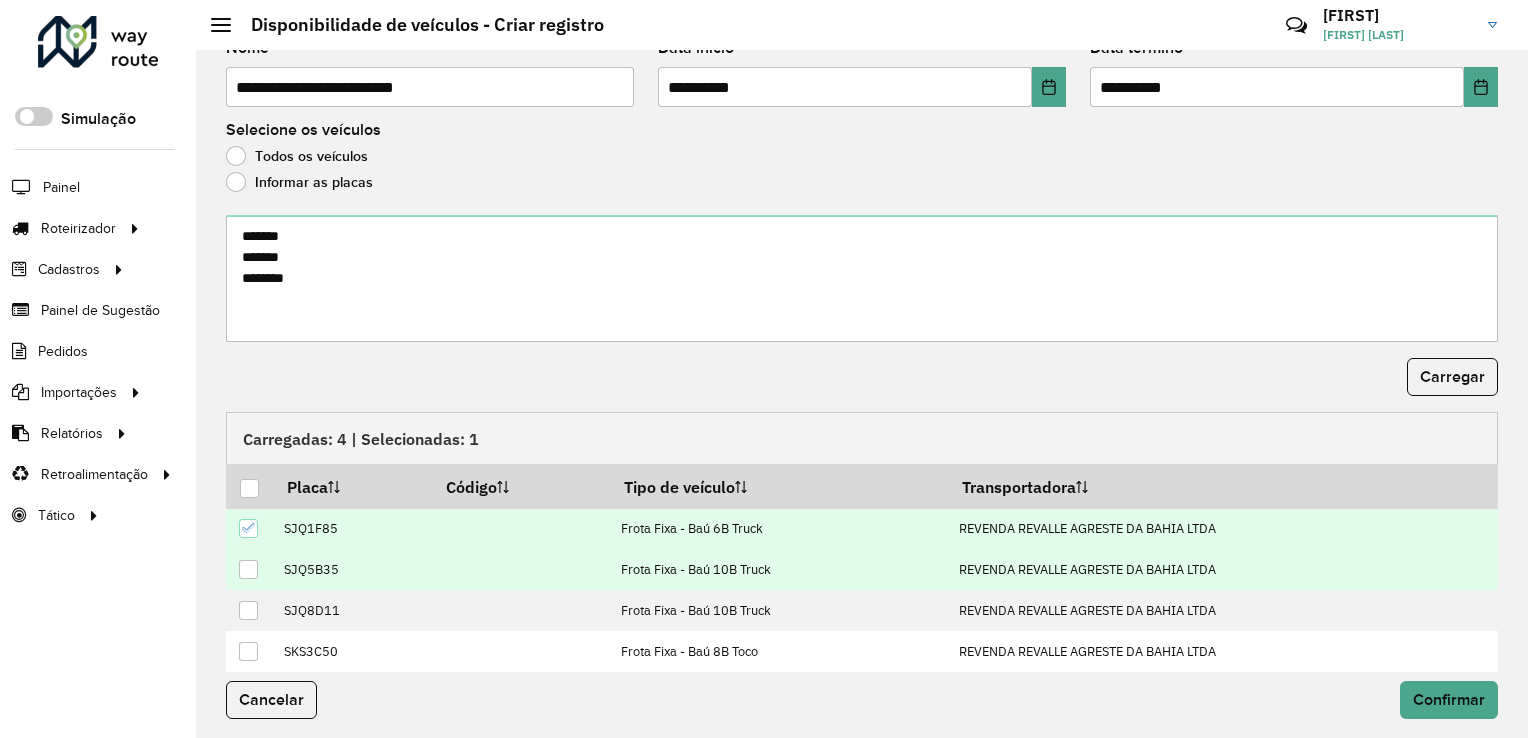 click at bounding box center (248, 569) 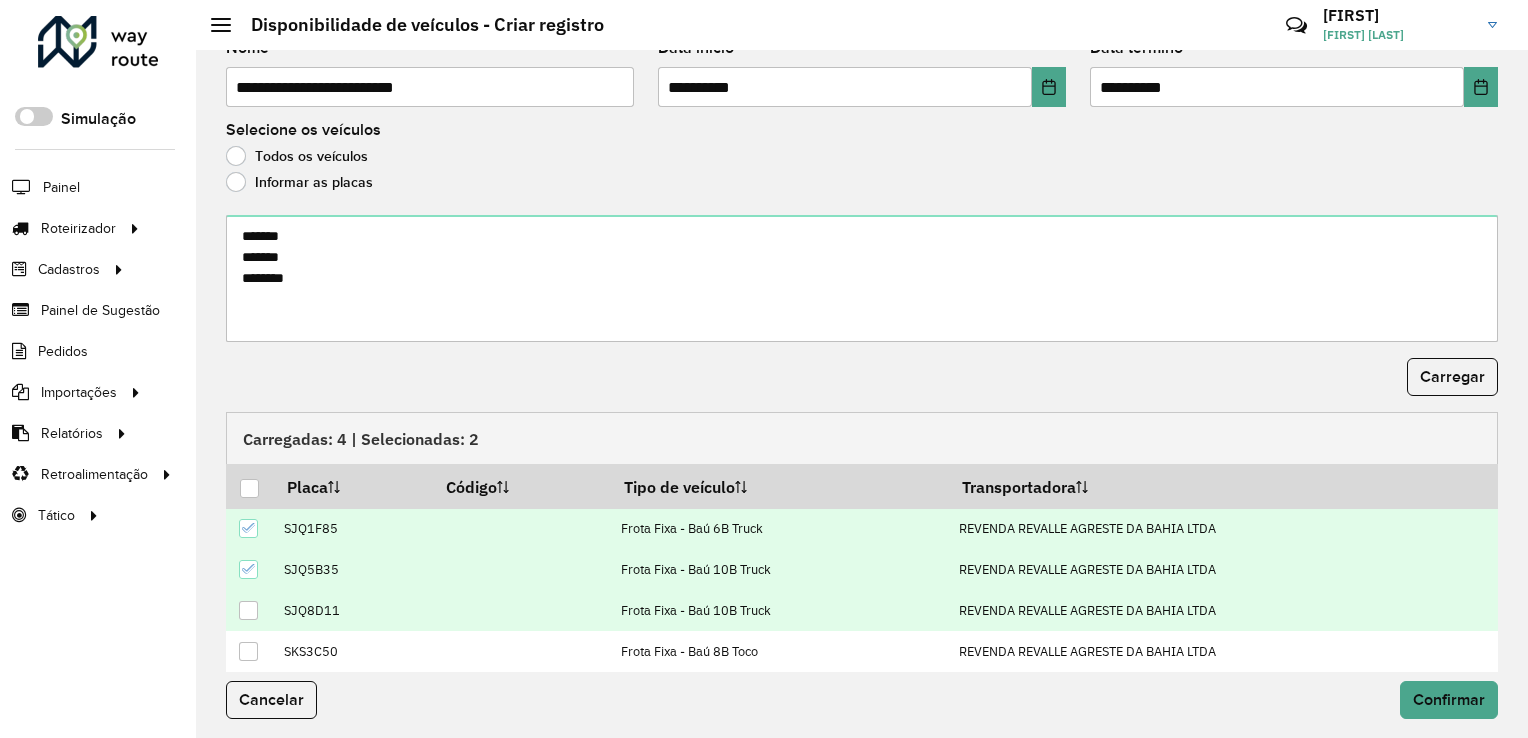 click at bounding box center [249, 610] 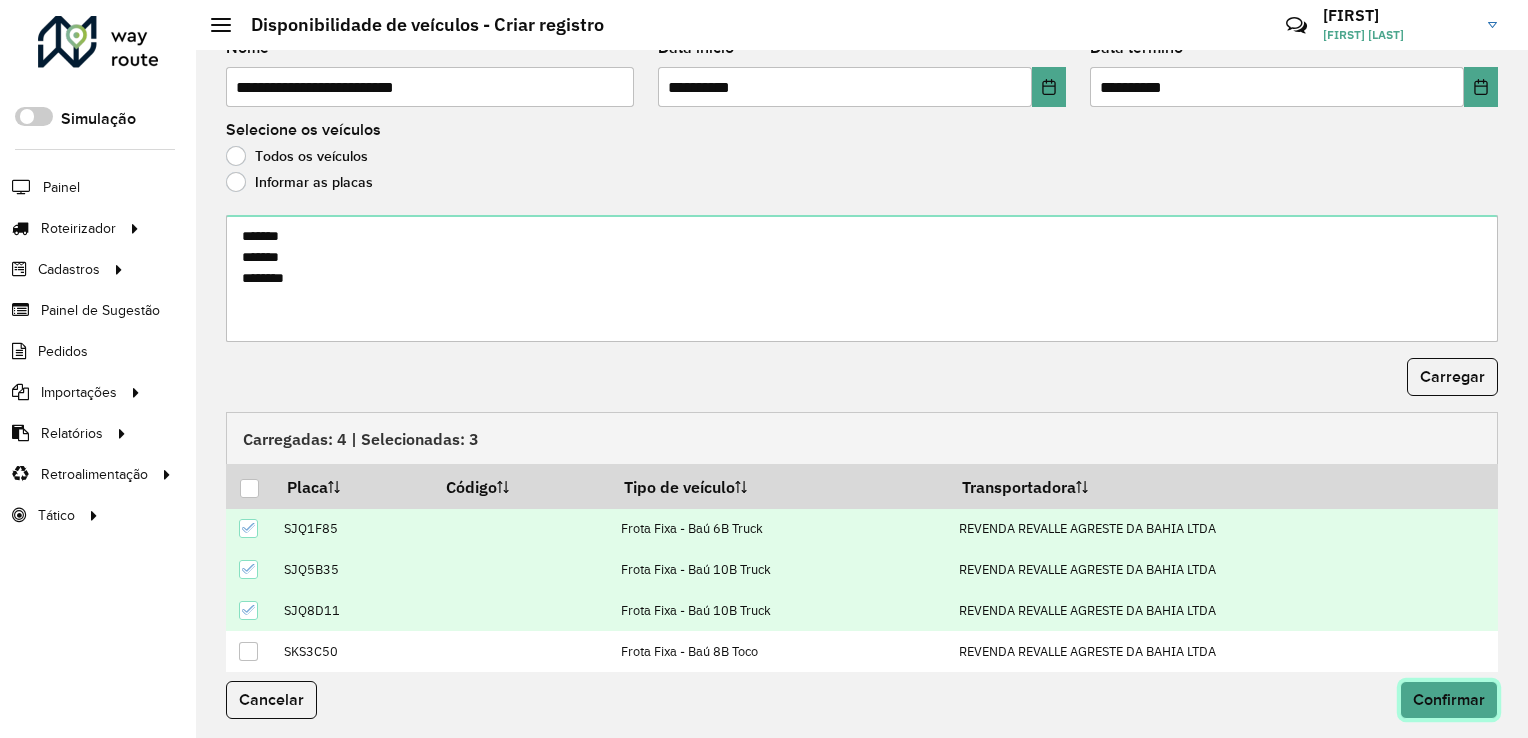 click on "Confirmar" 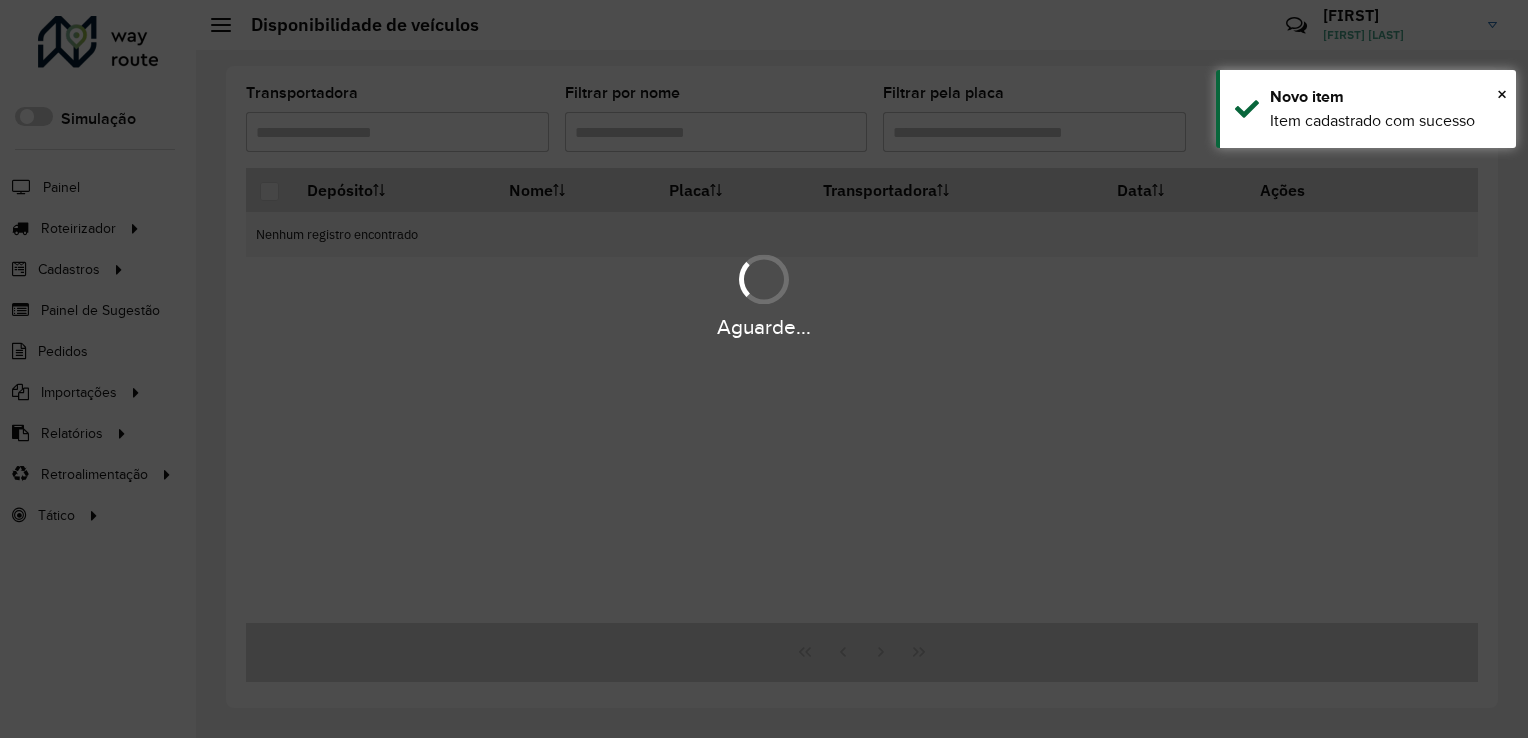scroll, scrollTop: 0, scrollLeft: 0, axis: both 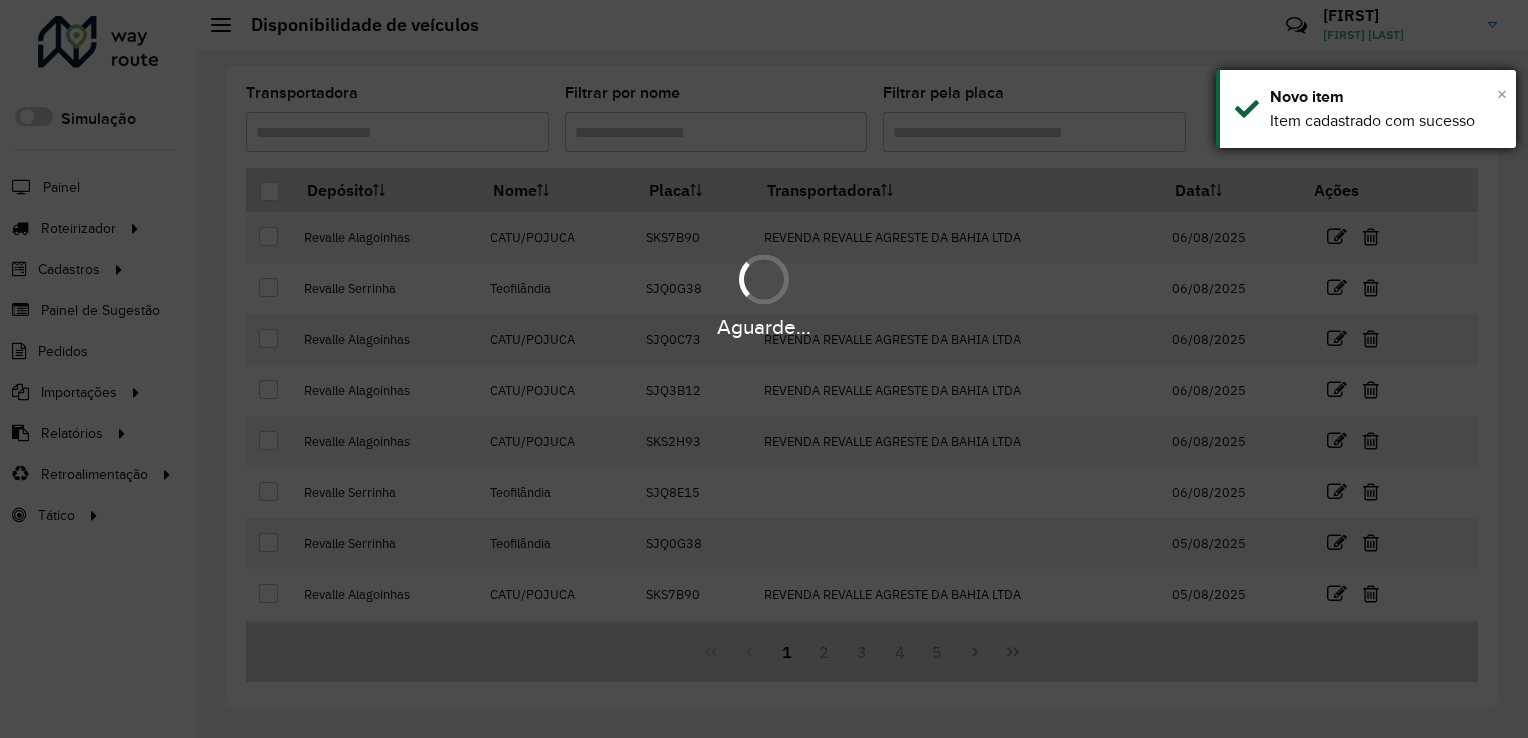 click on "×" at bounding box center (1502, 94) 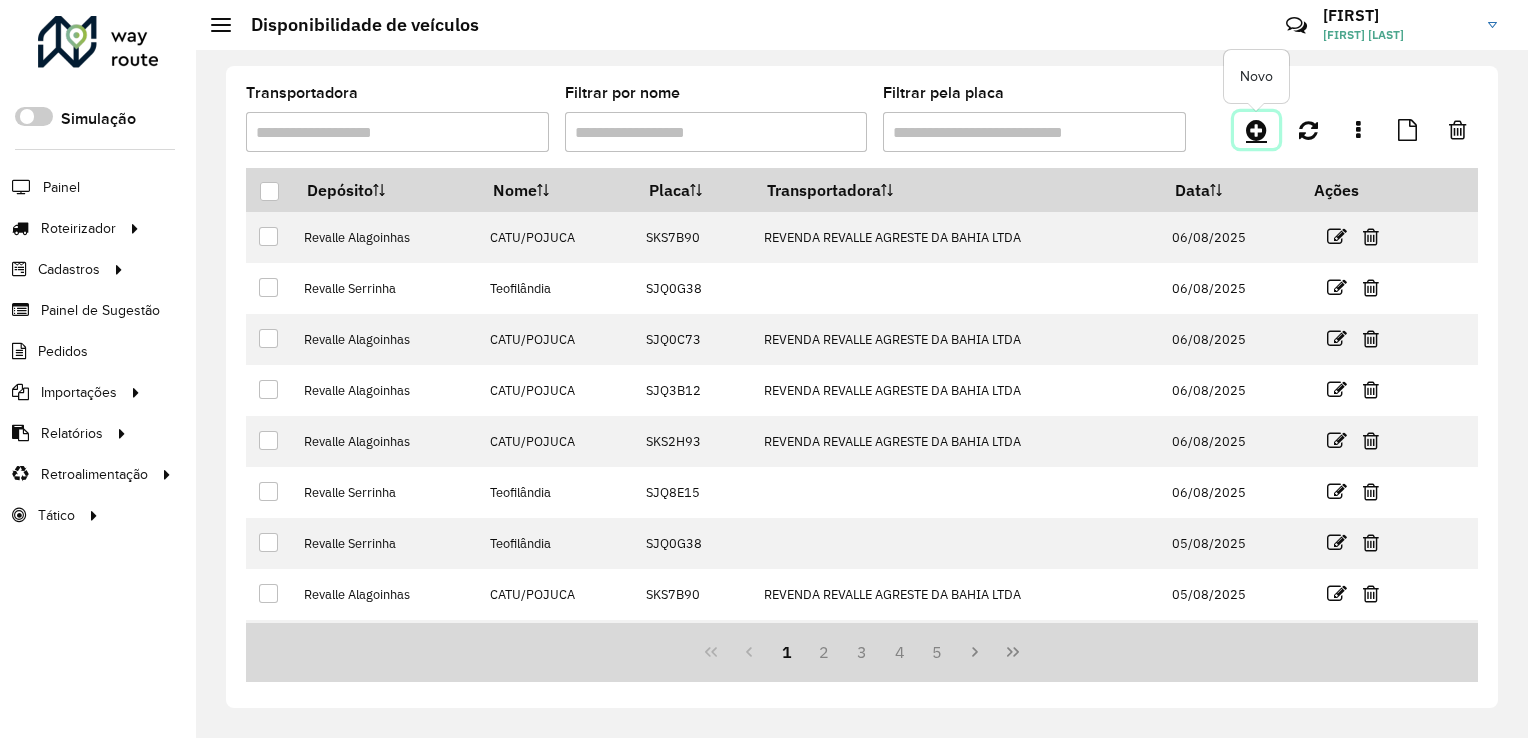 click 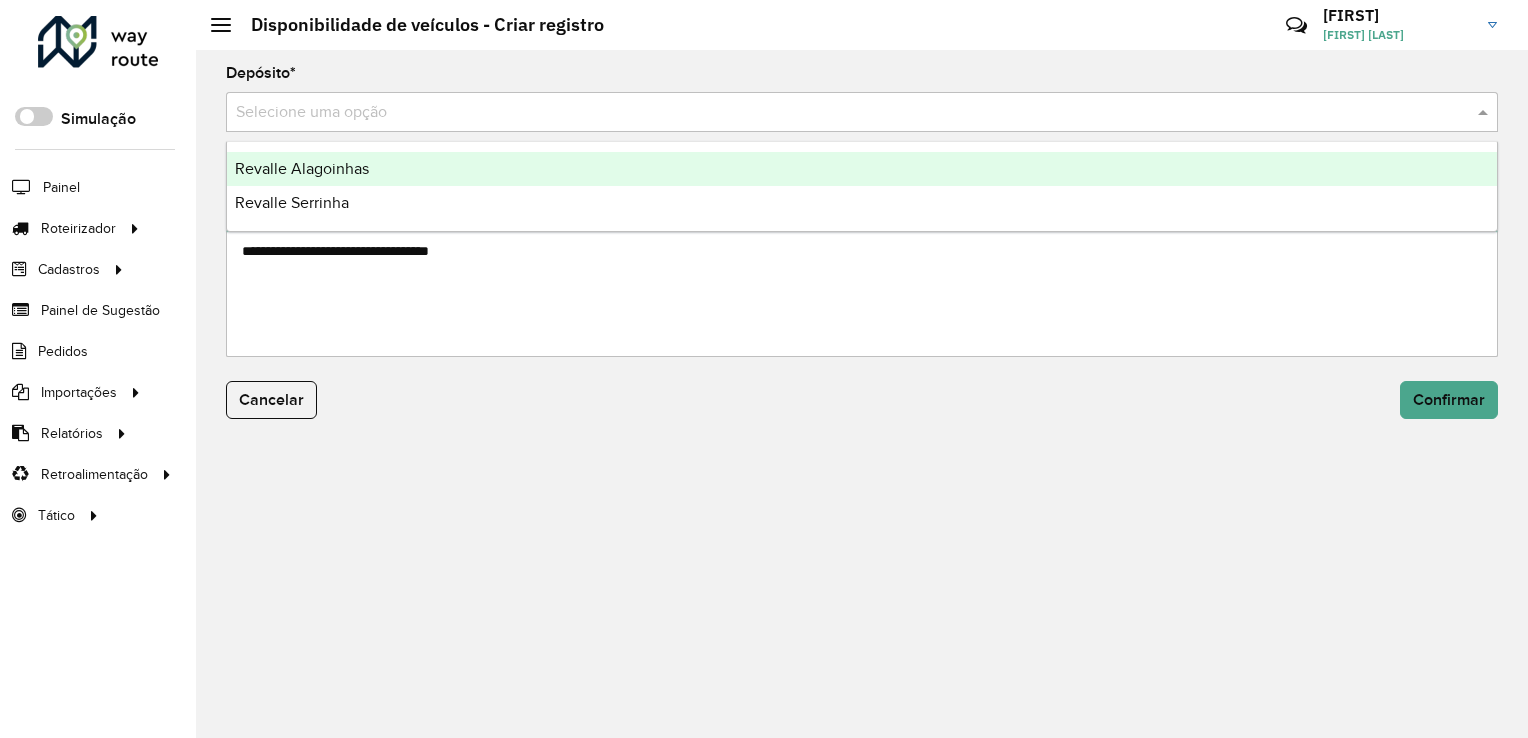 click at bounding box center (842, 113) 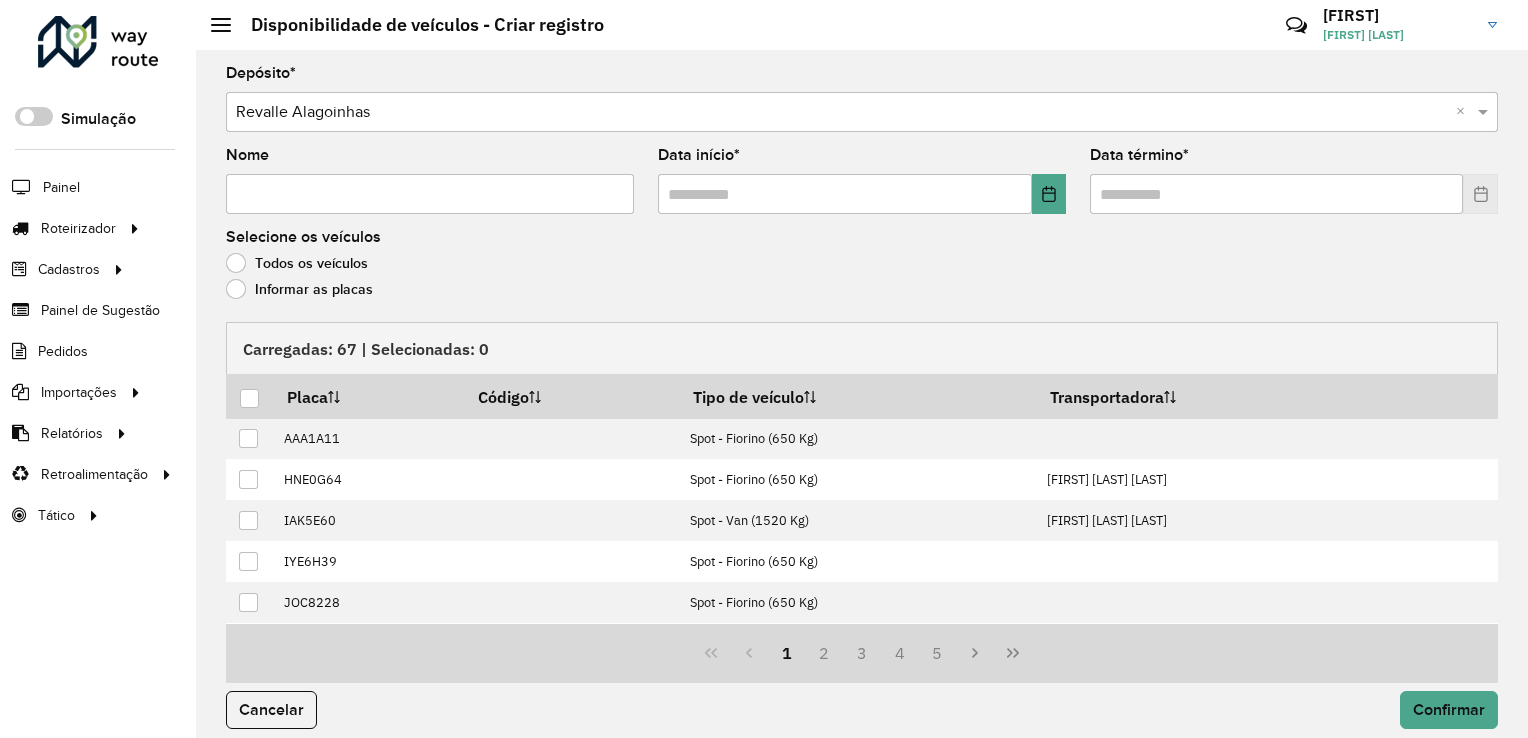 click on "Nome" at bounding box center [430, 194] 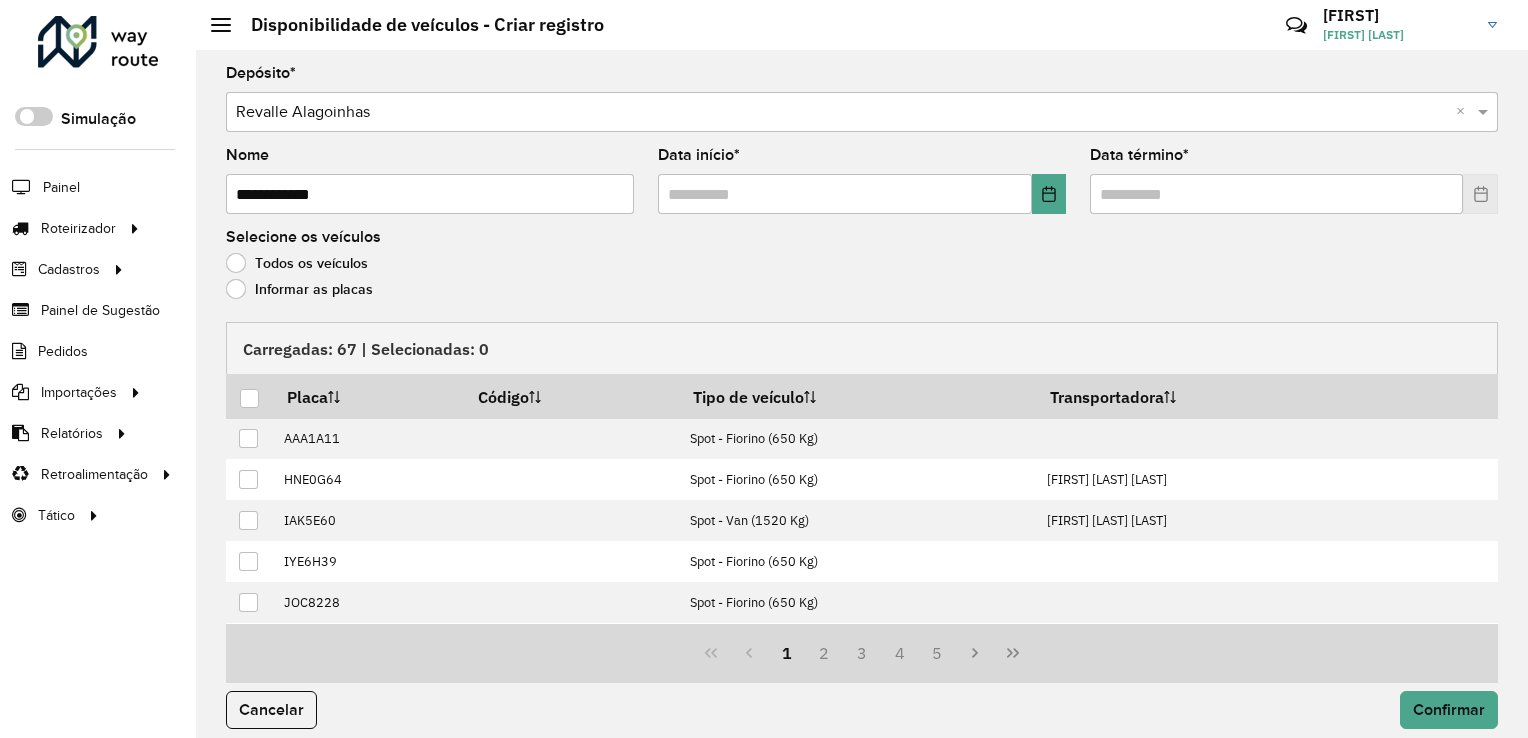 type on "**********" 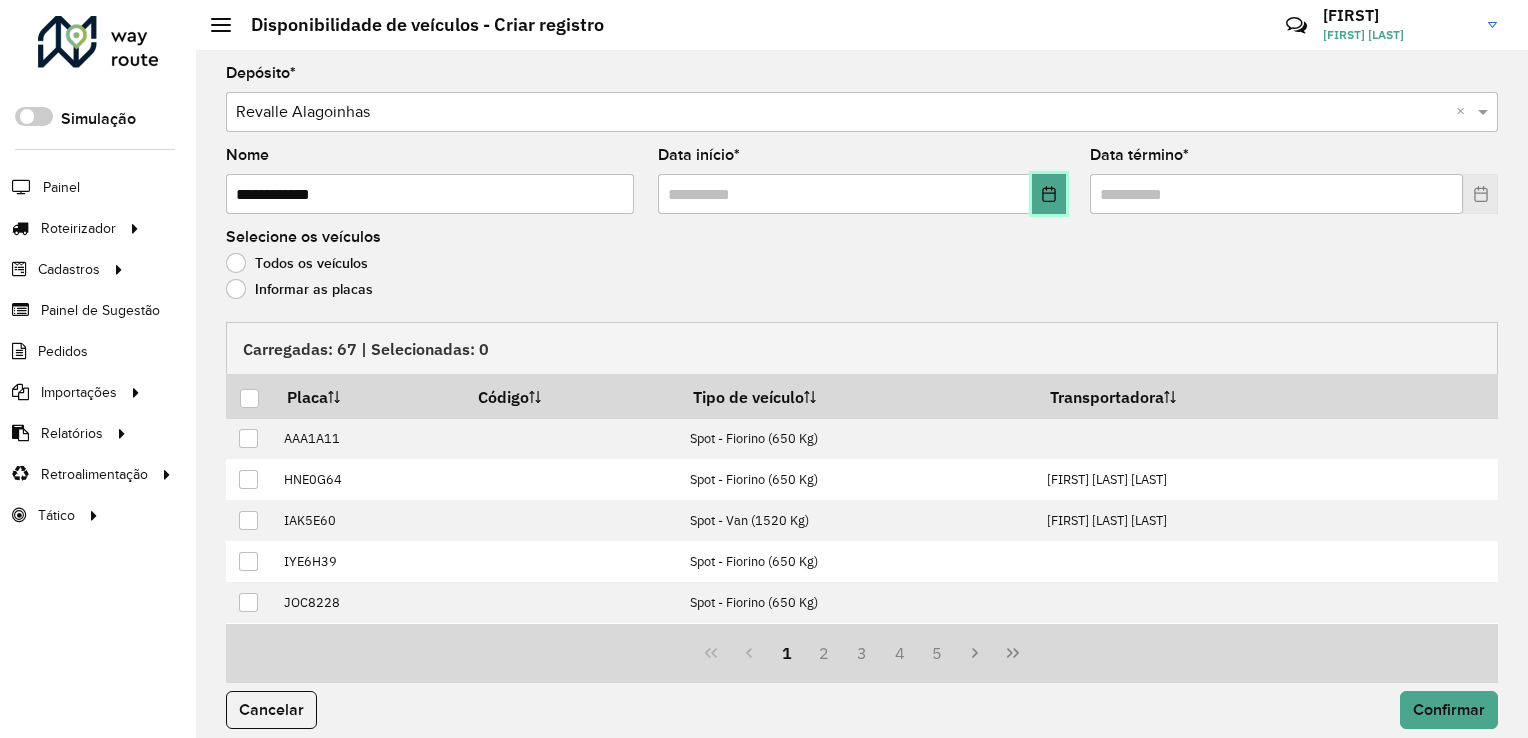click at bounding box center [1049, 194] 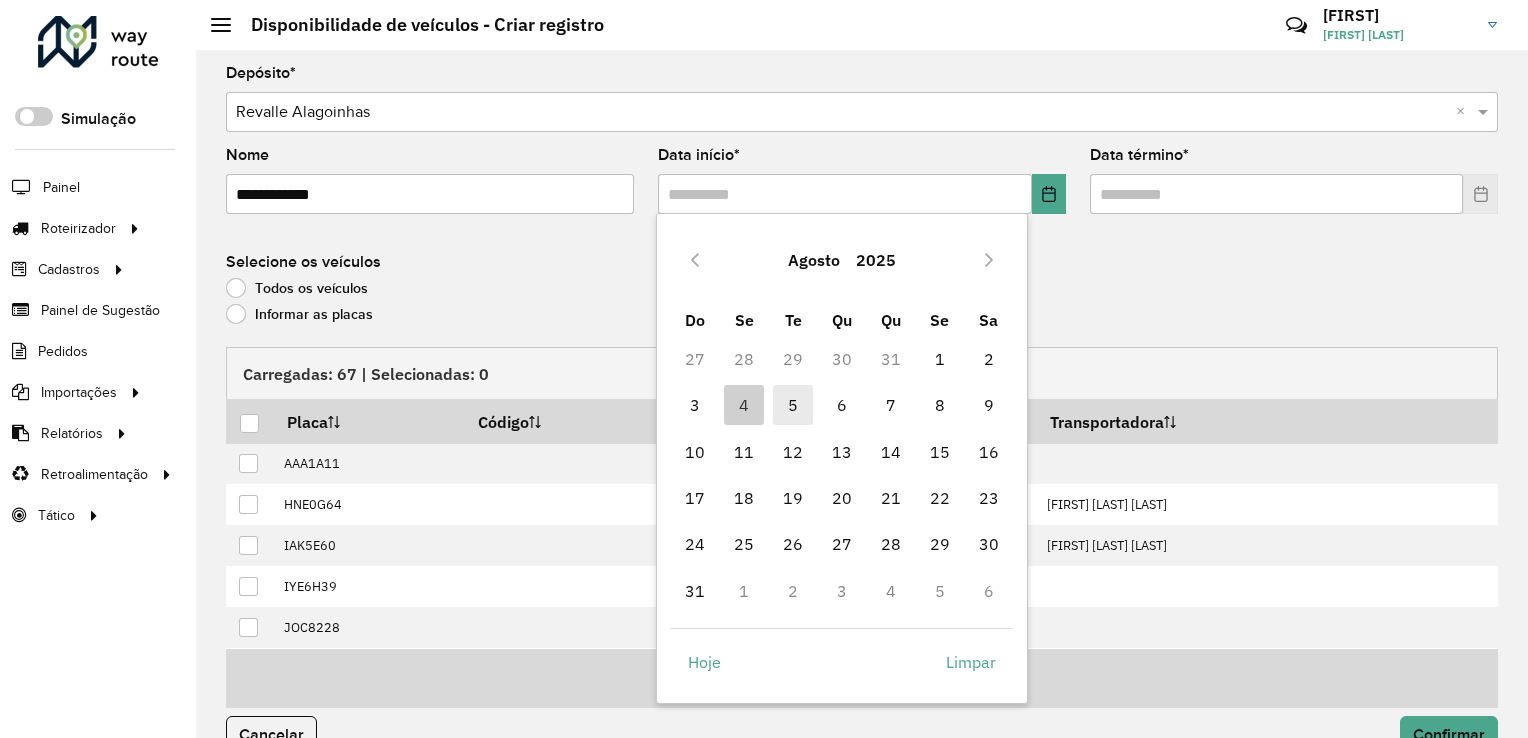 click on "5" at bounding box center [793, 405] 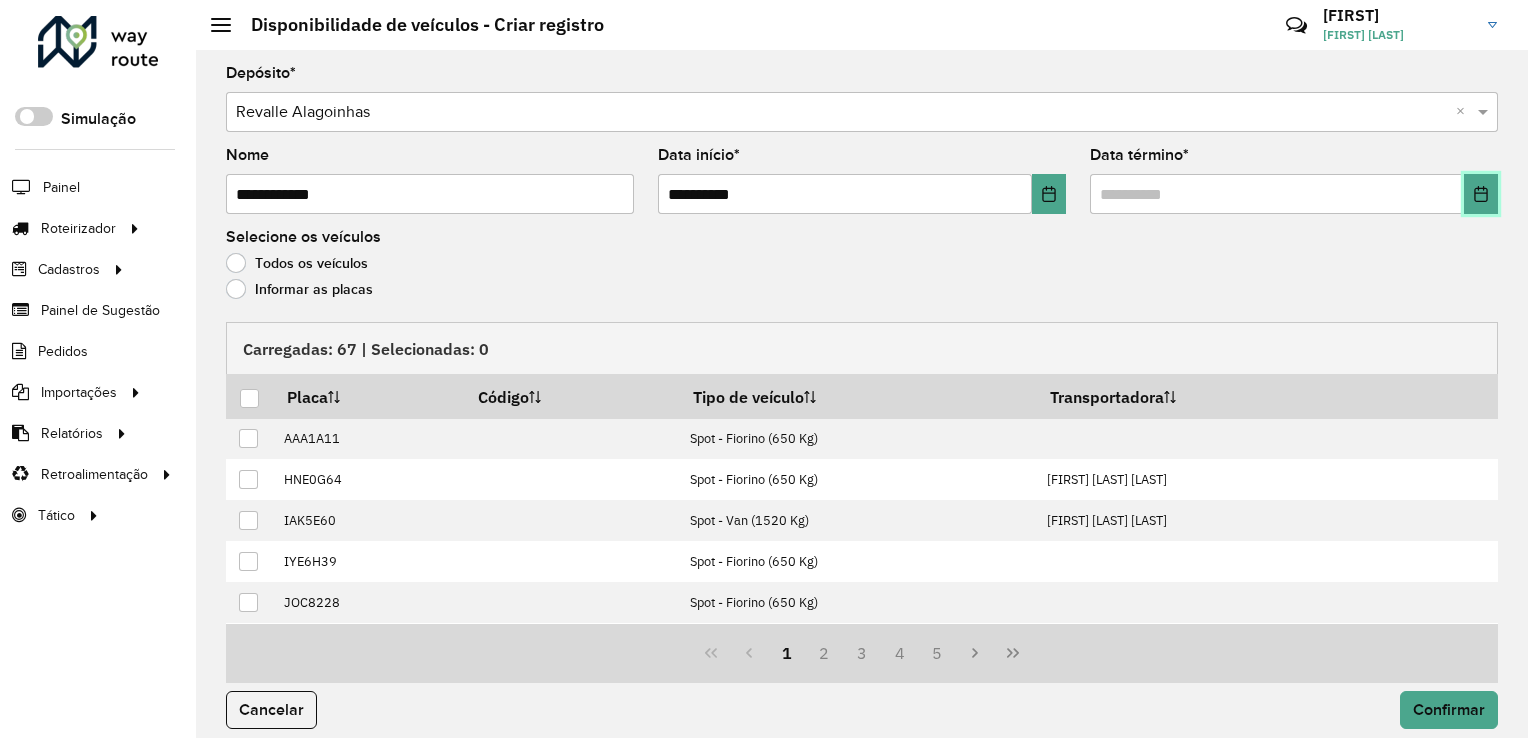 click at bounding box center [1481, 194] 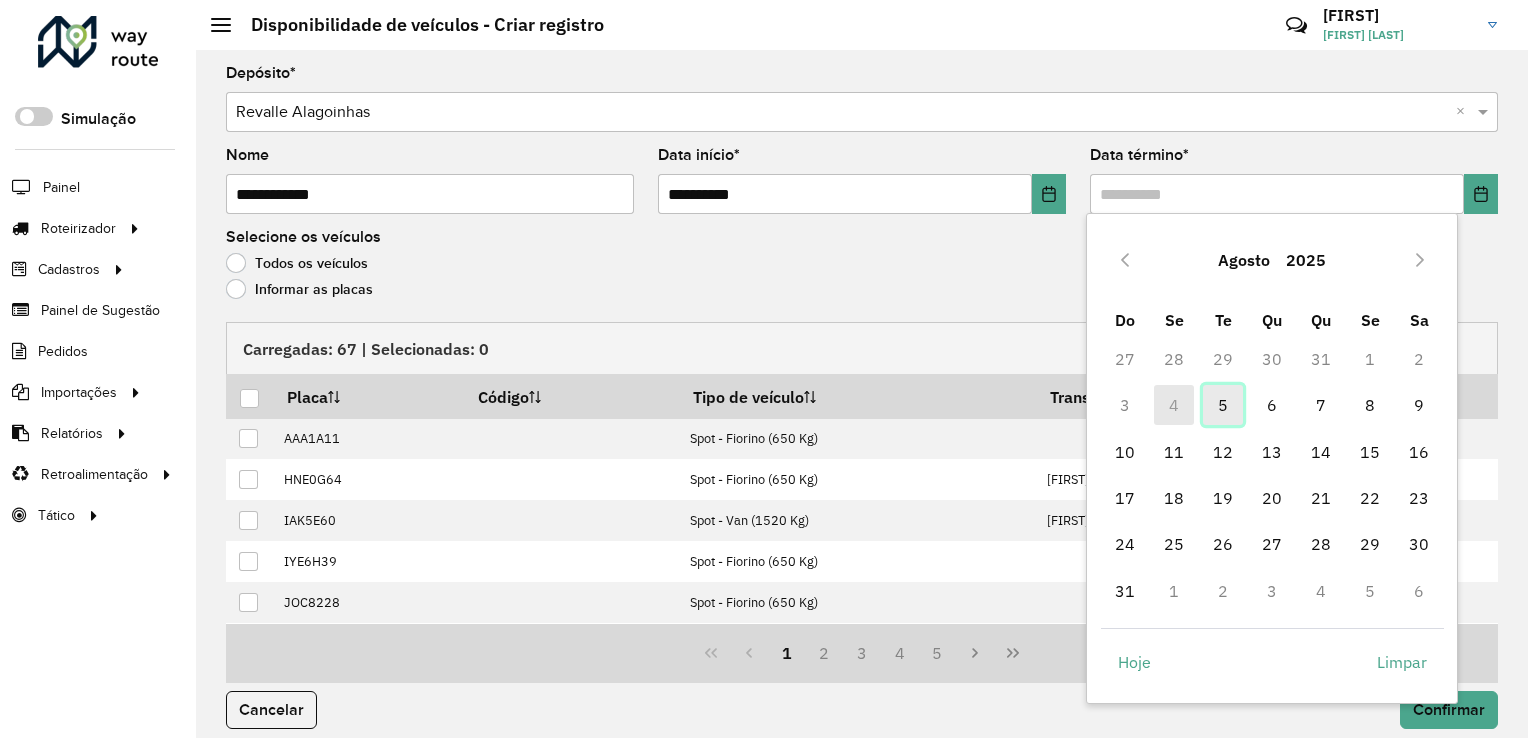 click on "5" at bounding box center [1223, 405] 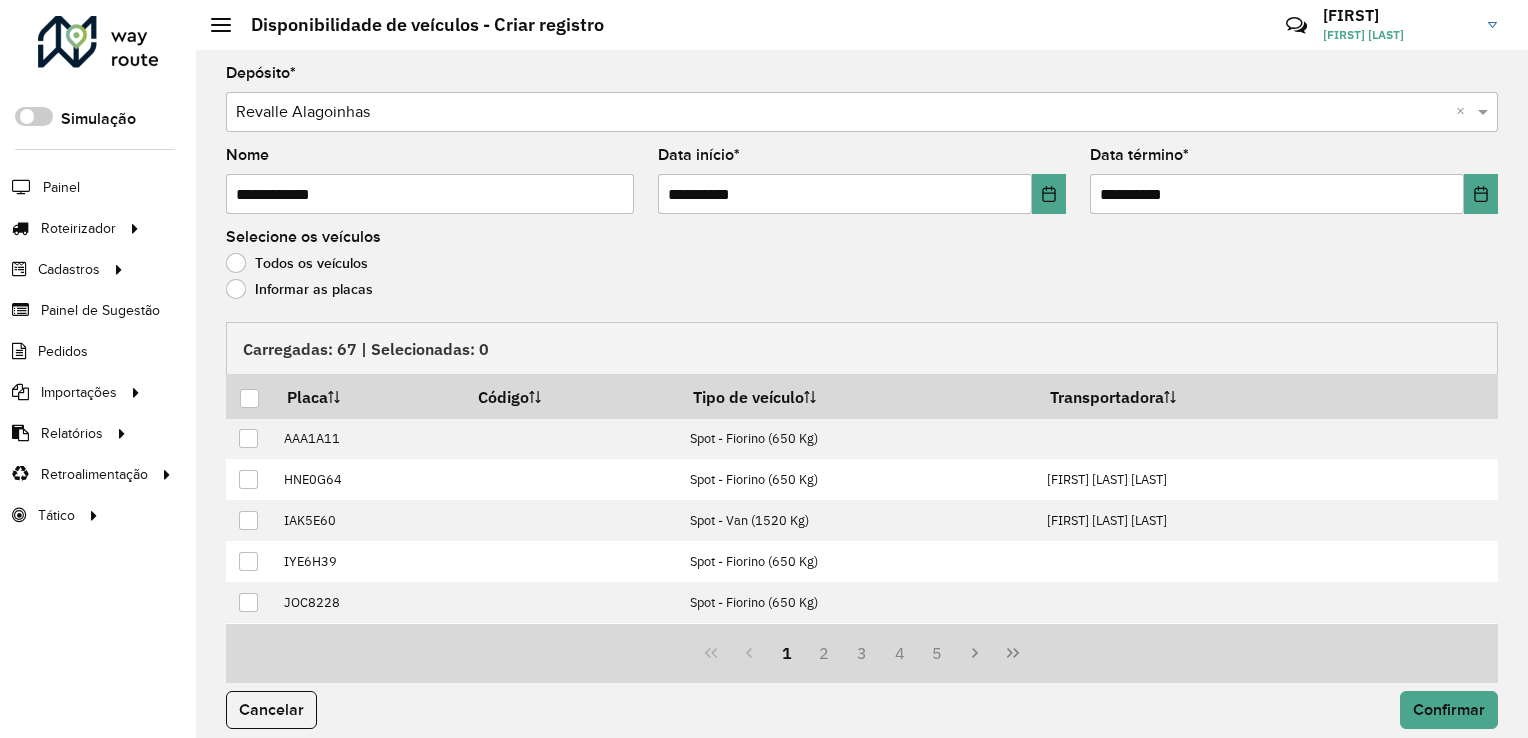 click on "Informar as placas" 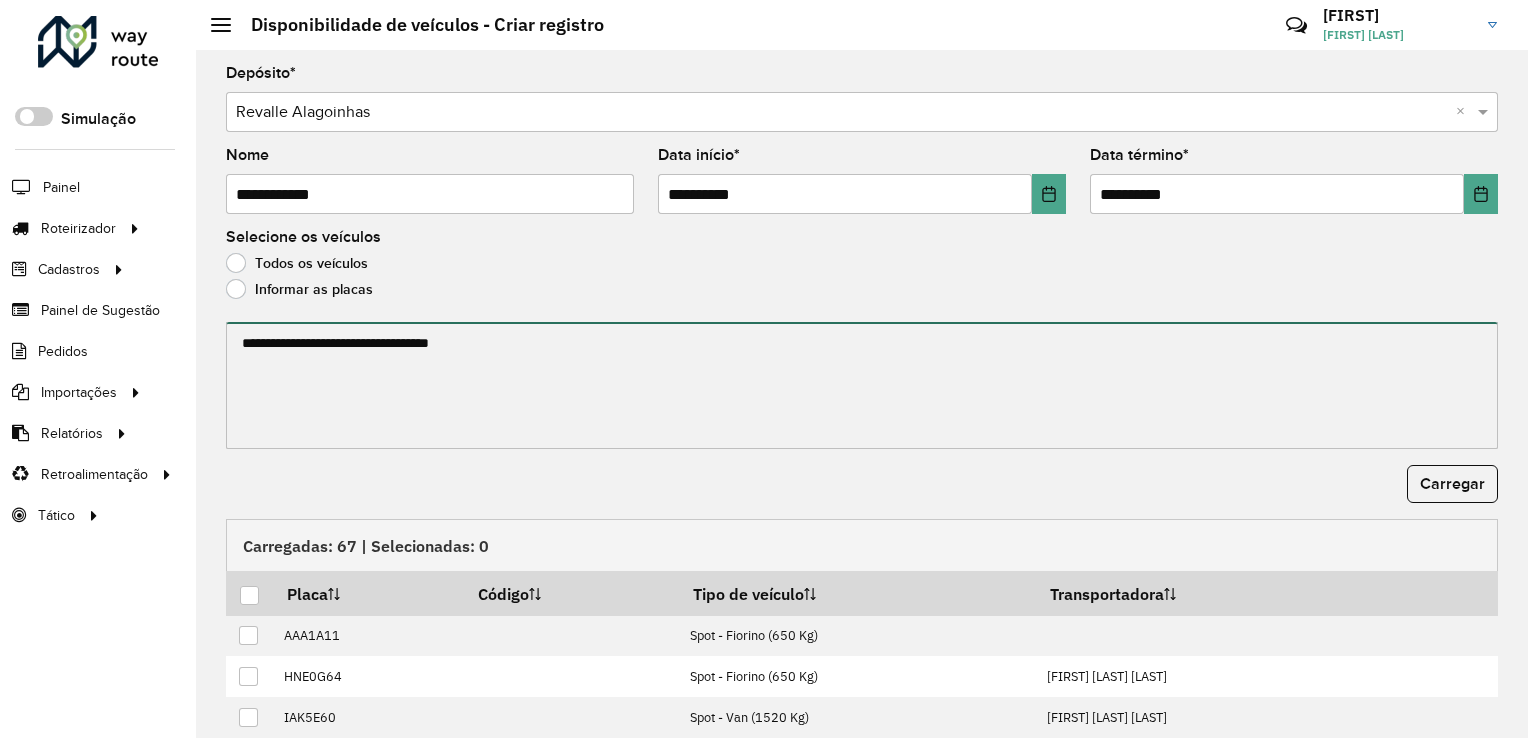 click at bounding box center (862, 385) 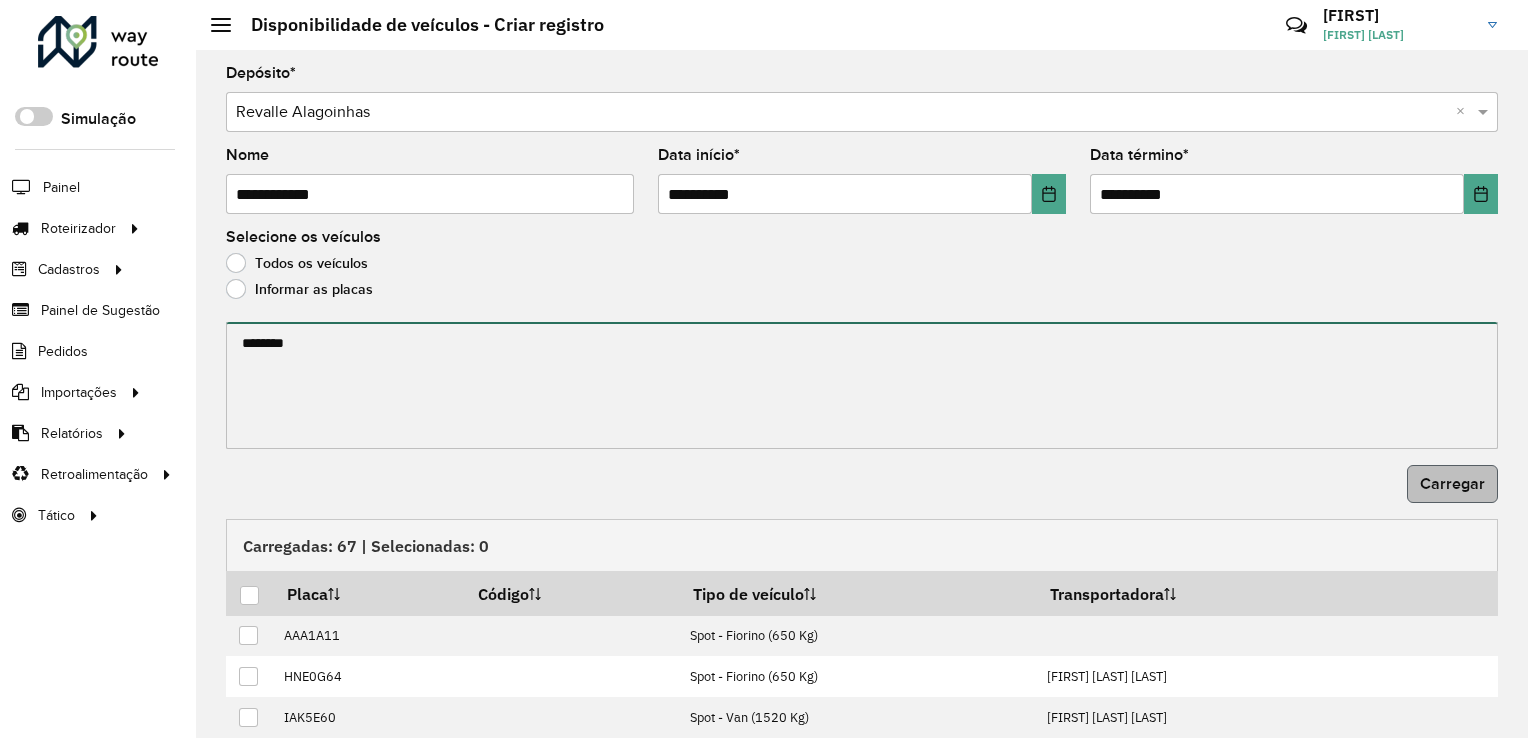 type on "*******" 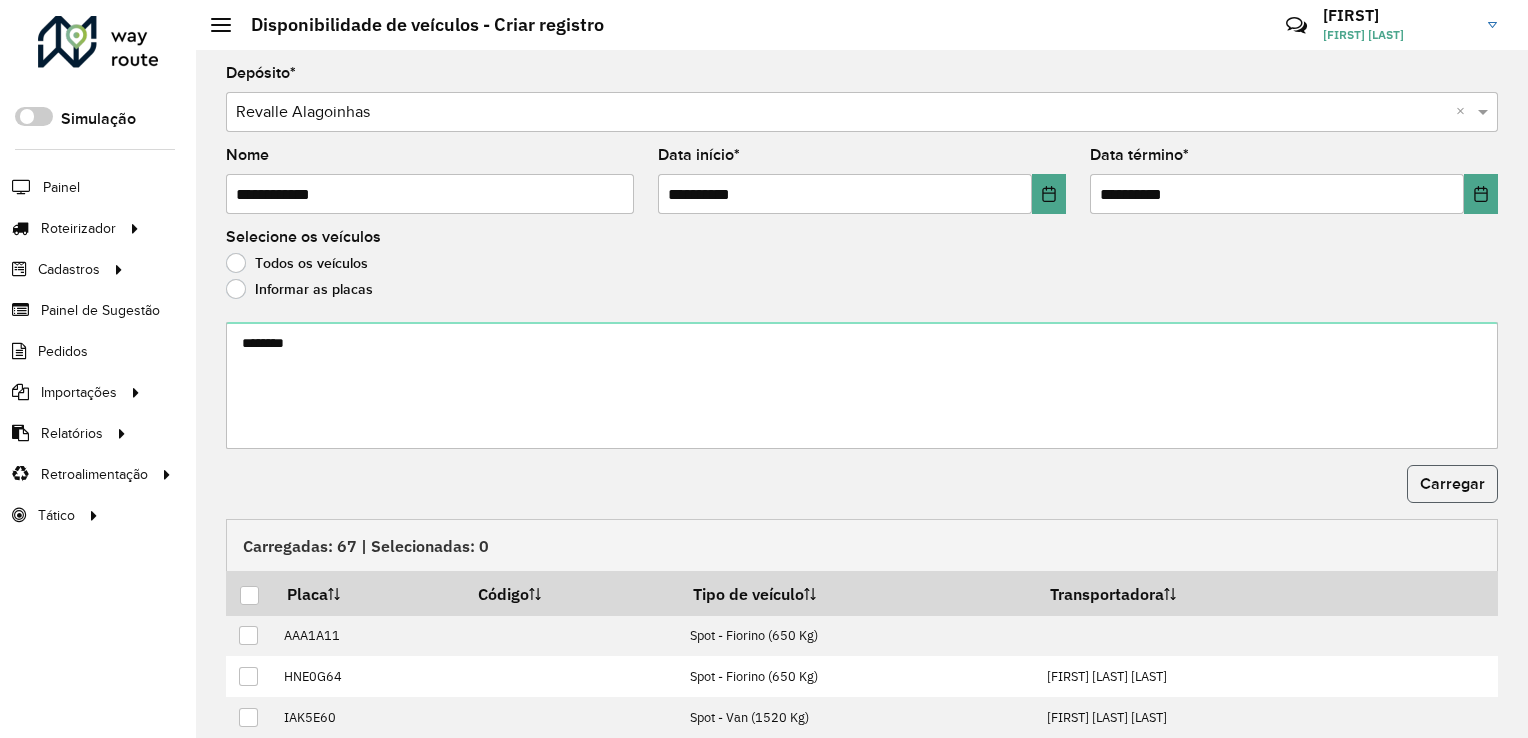 click on "Carregar" 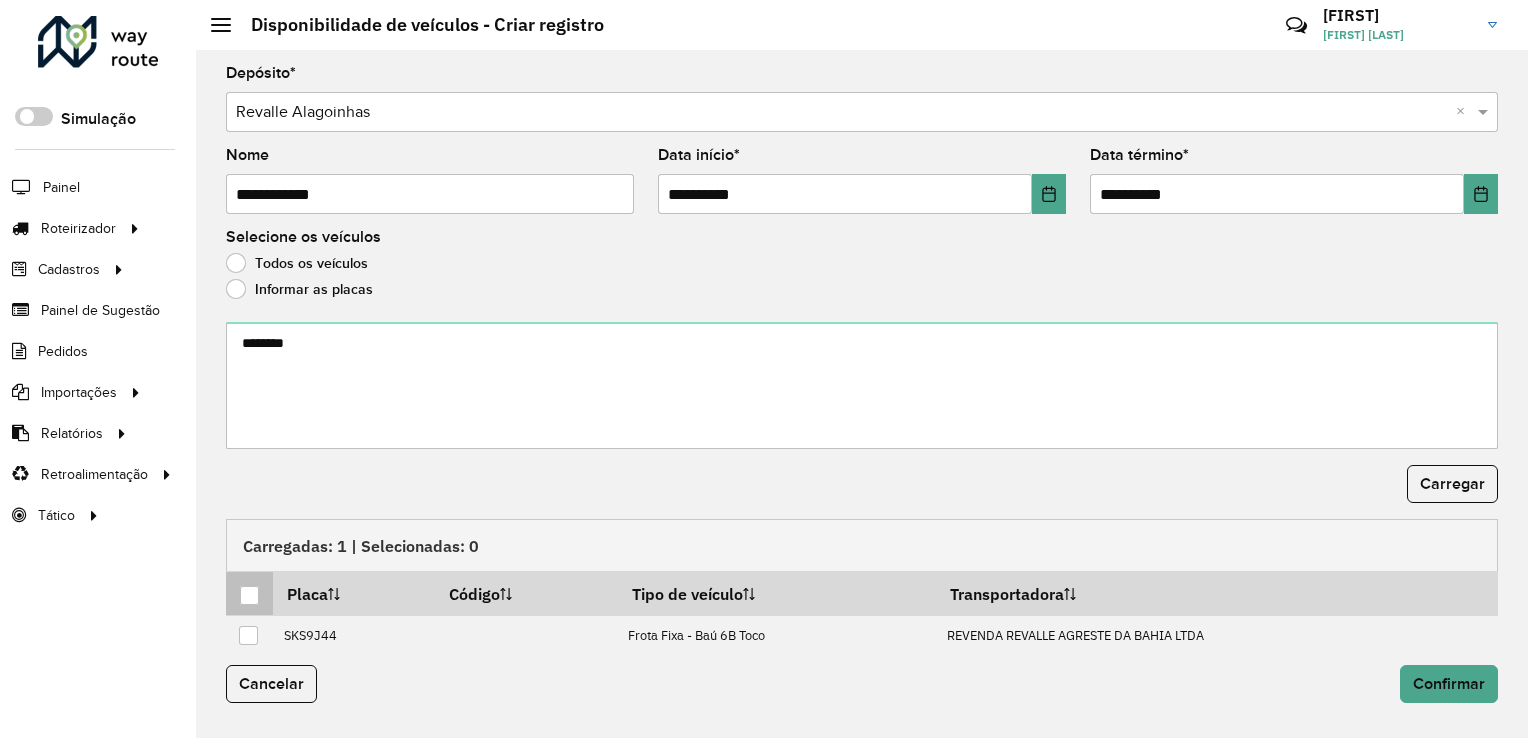 click at bounding box center (249, 595) 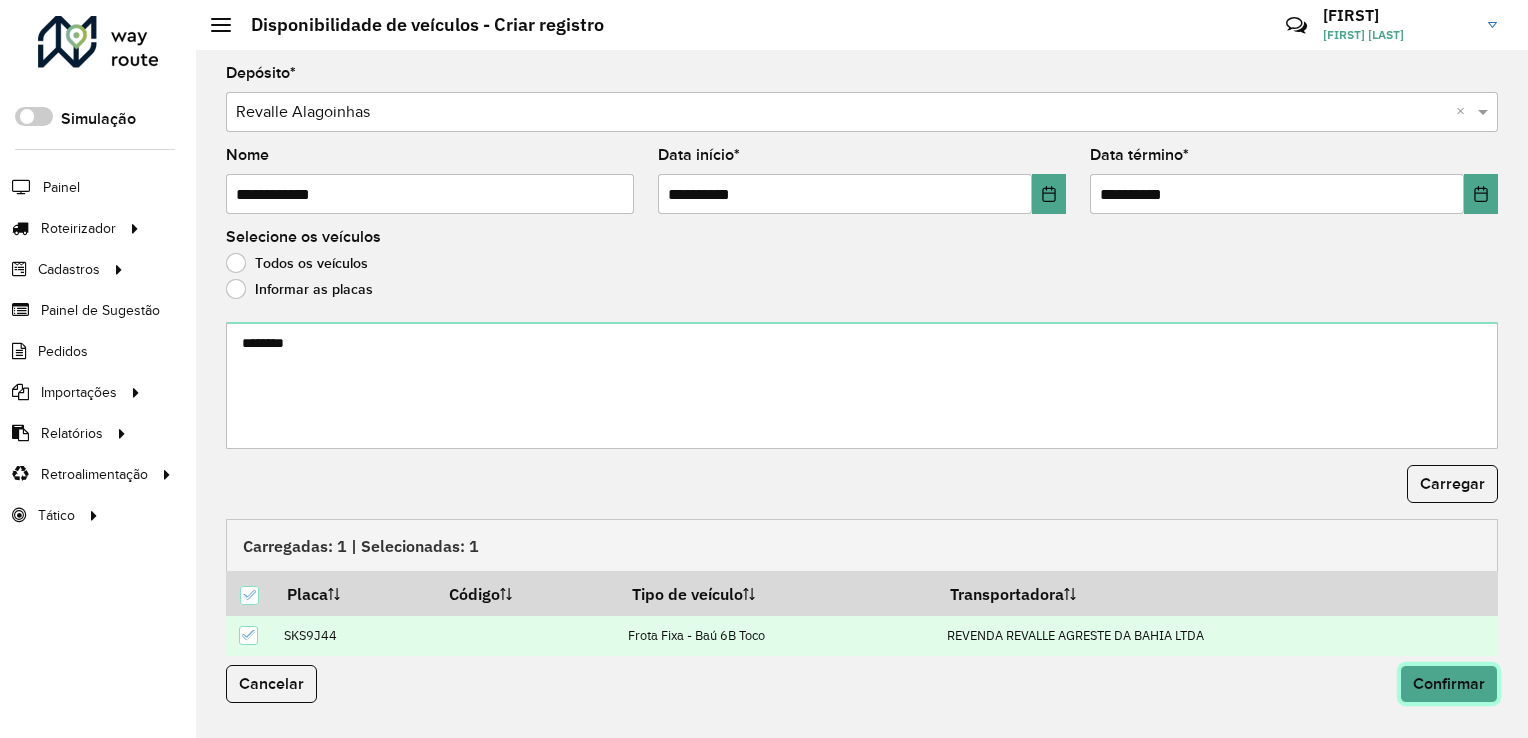 click on "Confirmar" 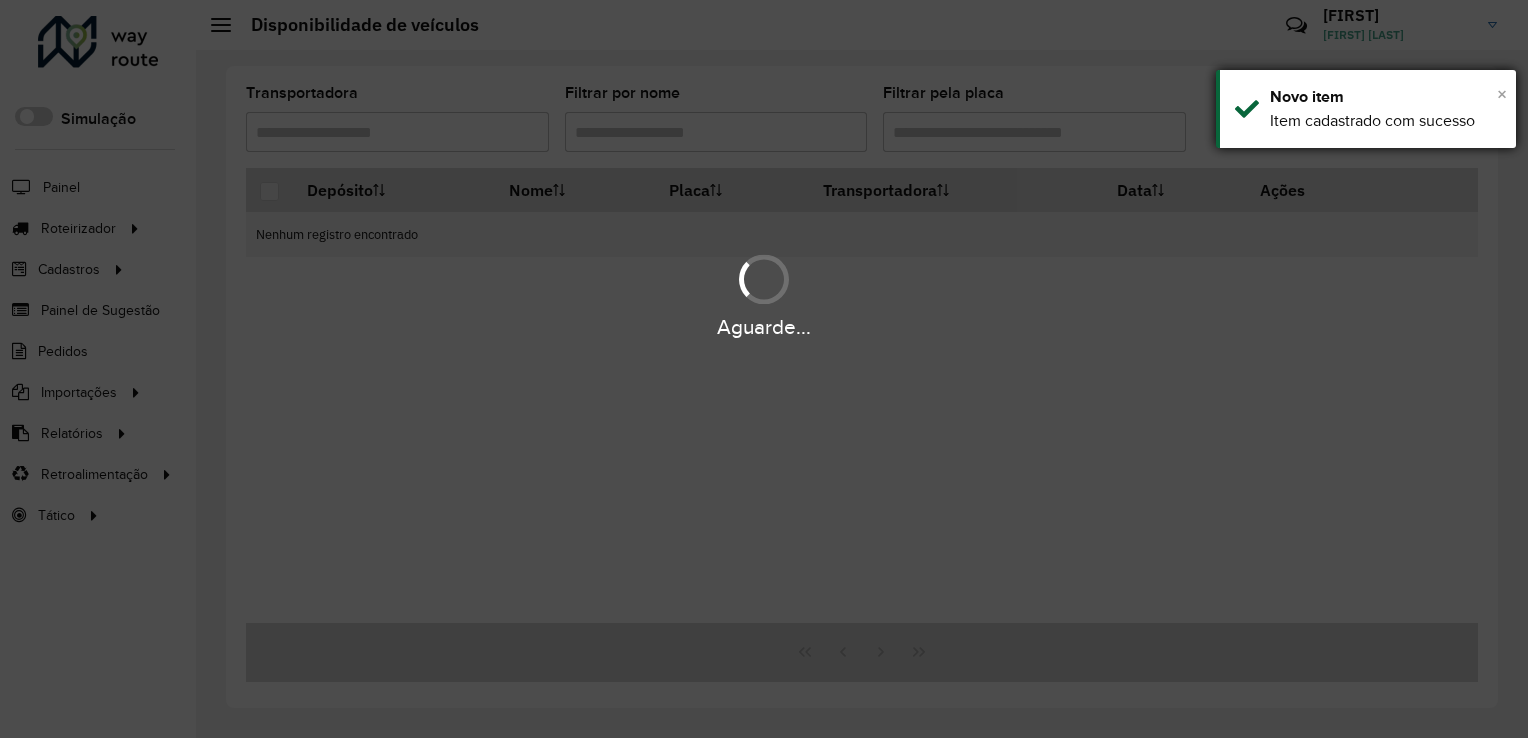 click on "×" at bounding box center [1502, 94] 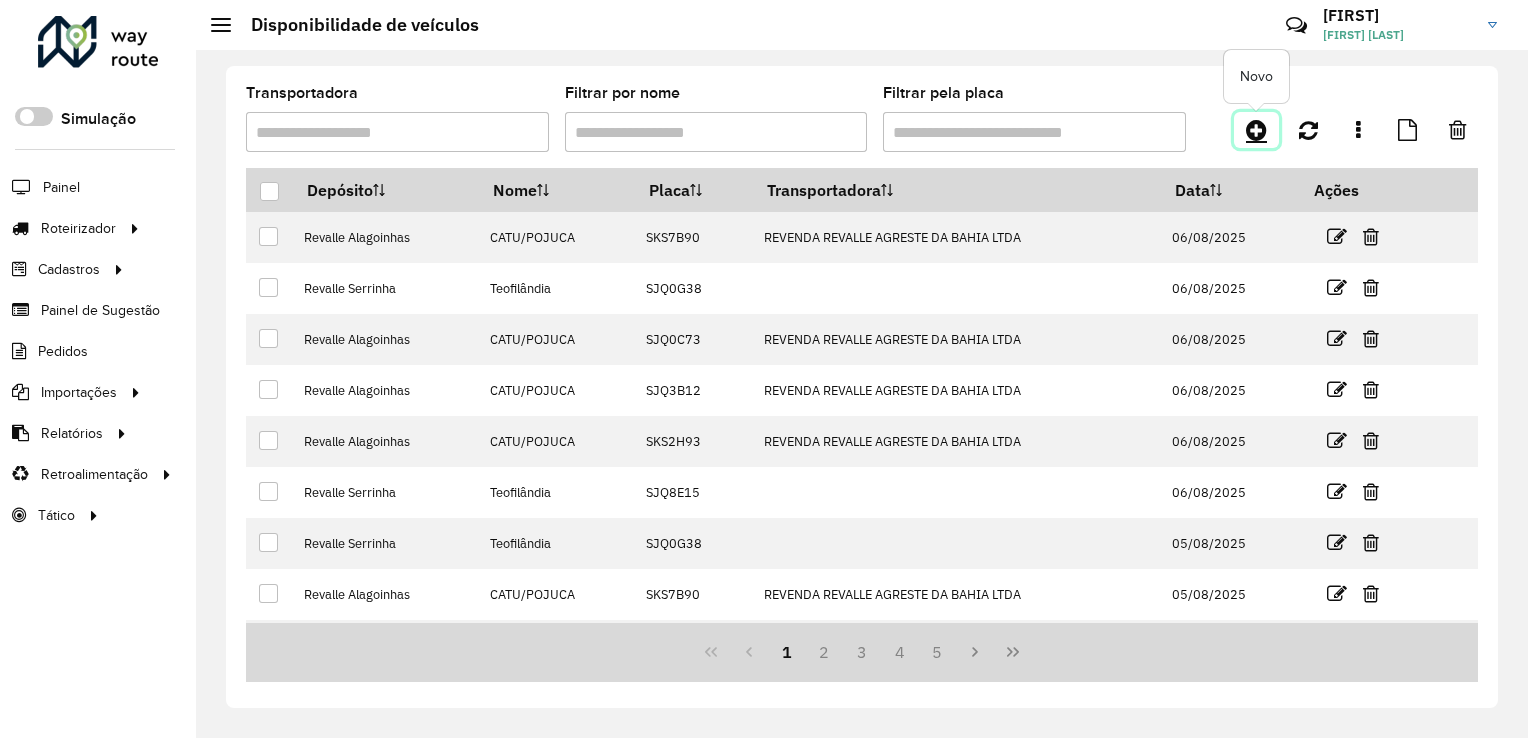 click 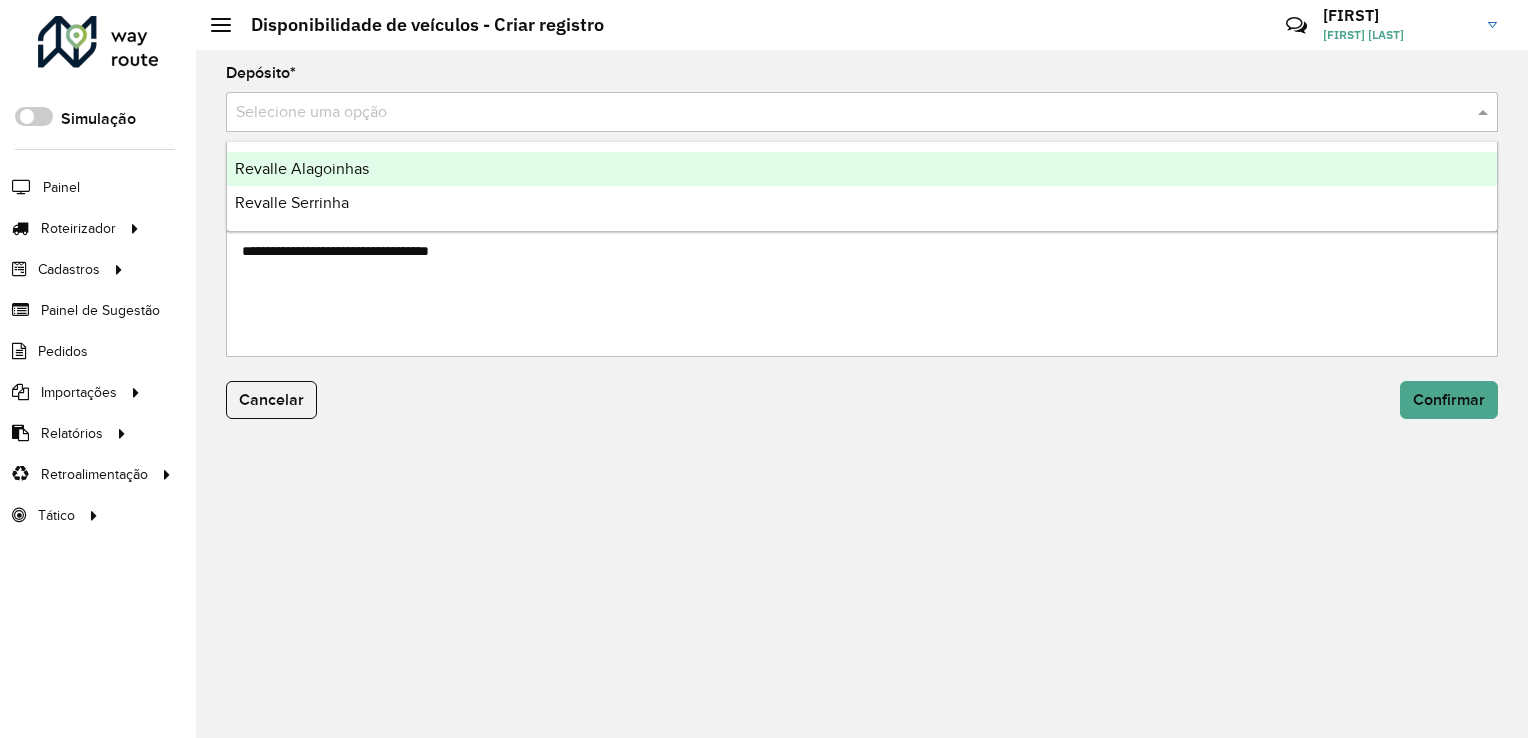 click at bounding box center [842, 113] 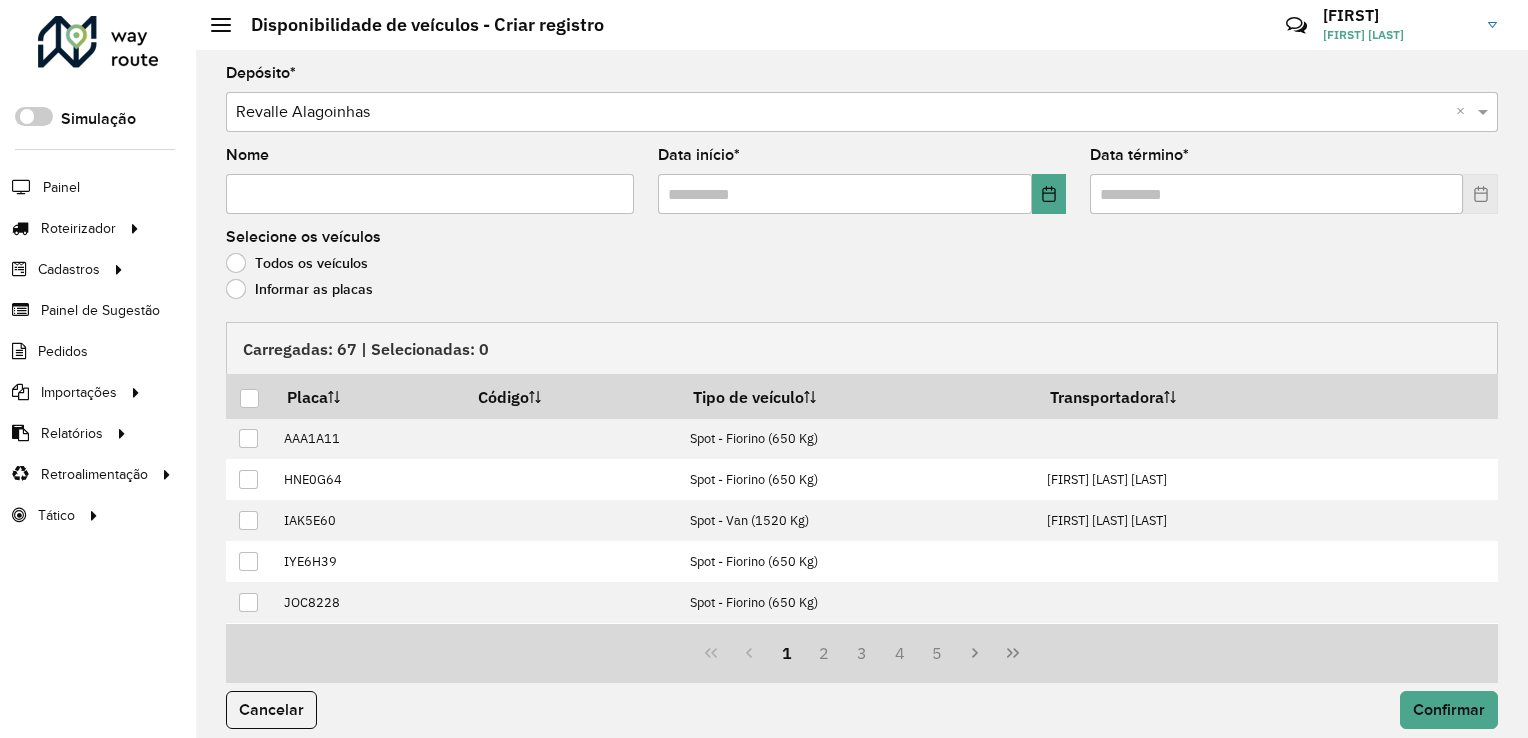 click on "Nome" at bounding box center (430, 194) 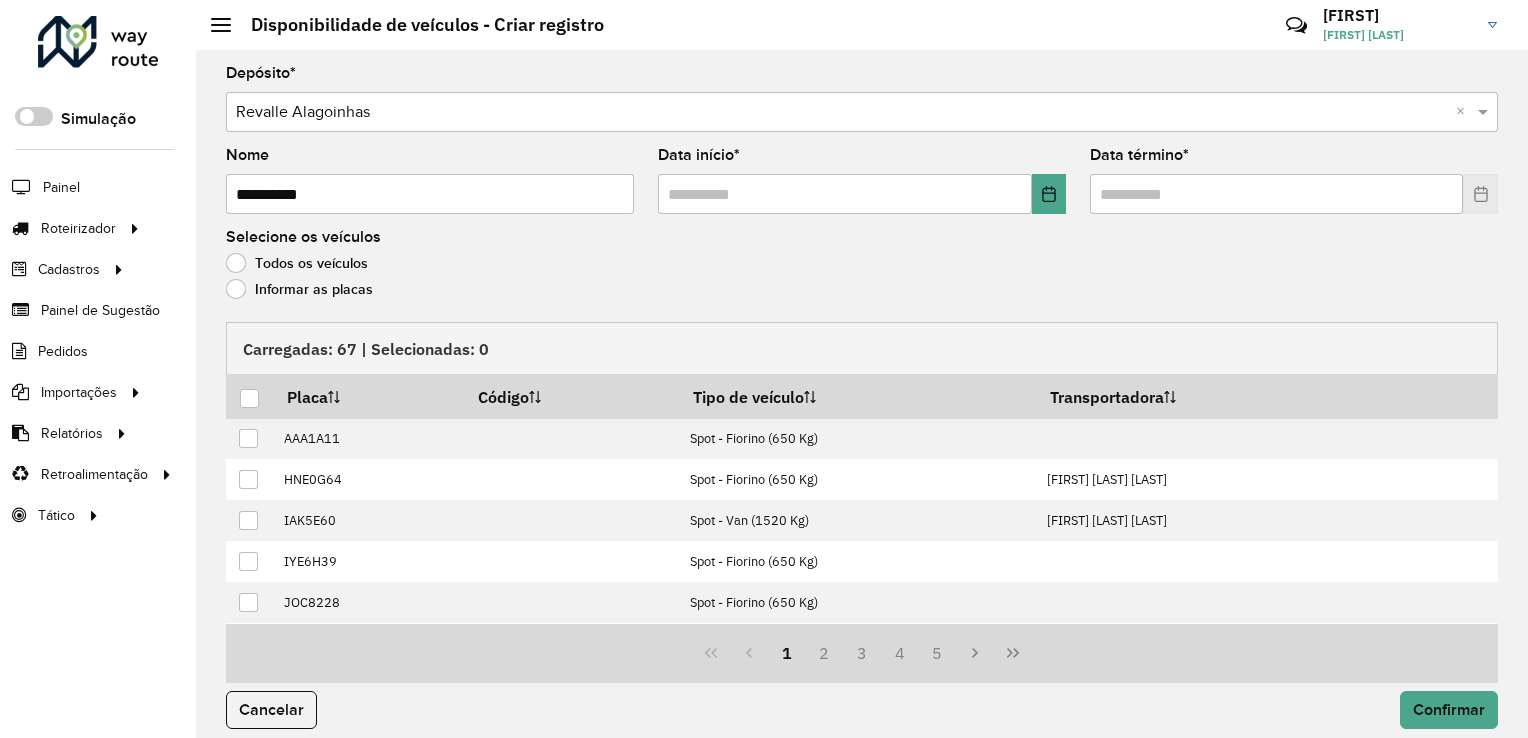 type on "**********" 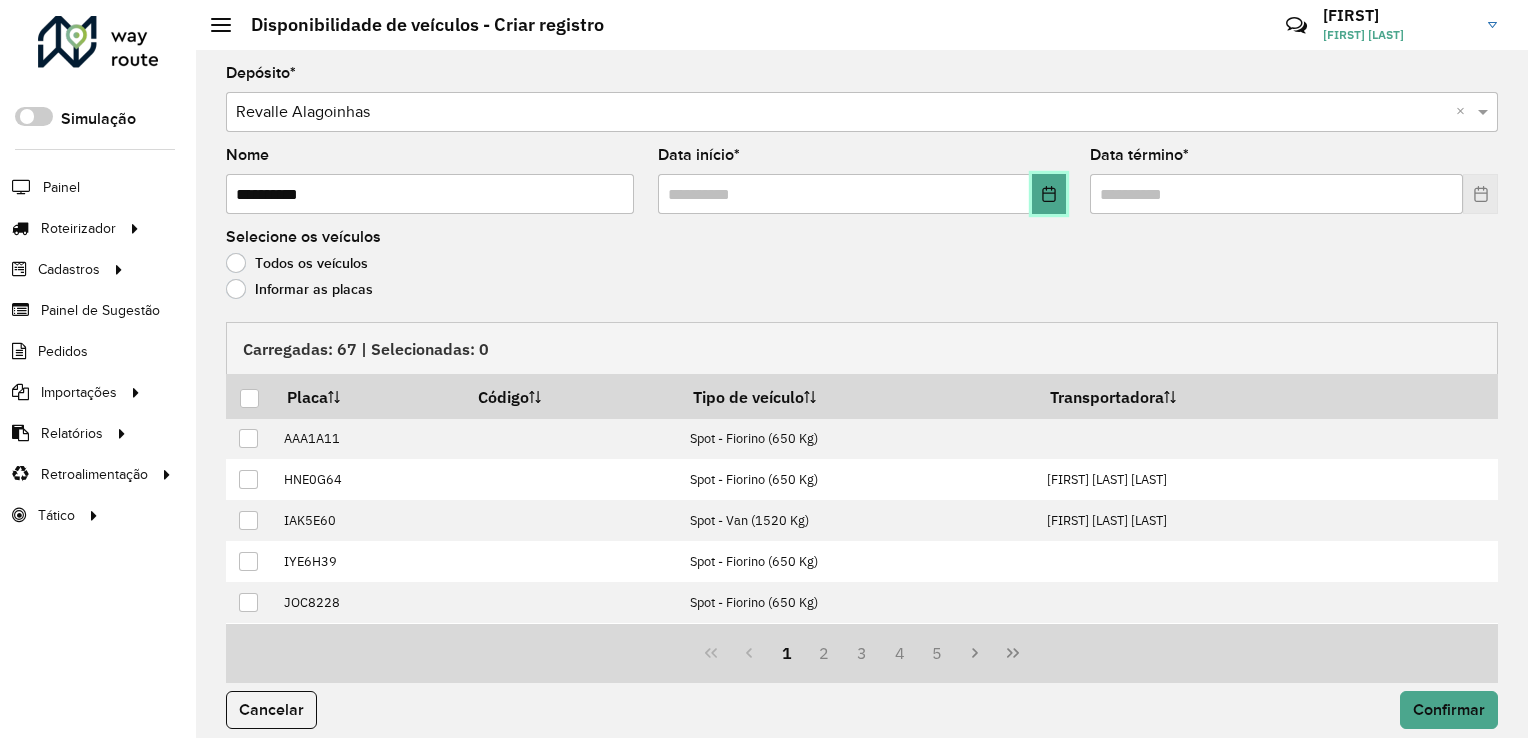 click 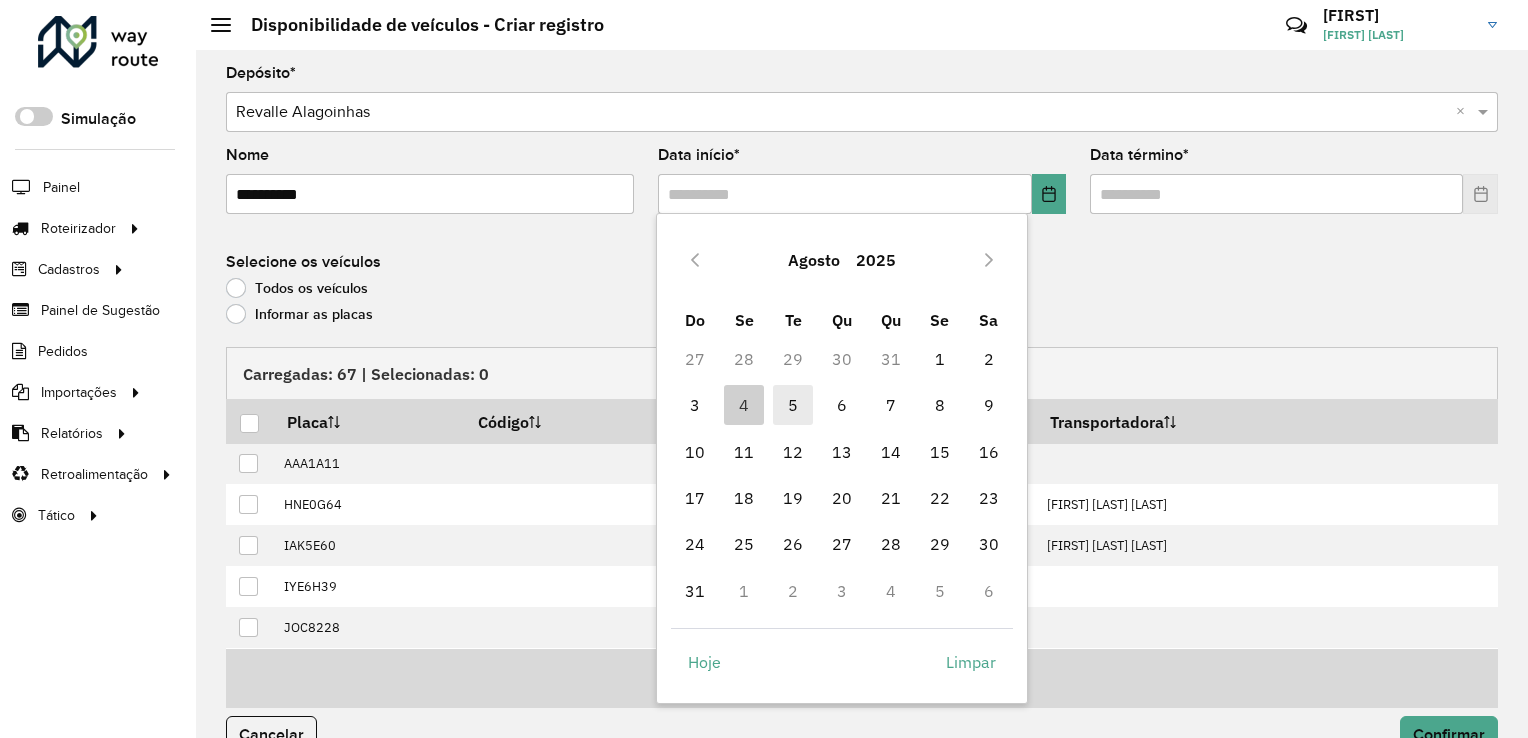 click on "5" at bounding box center [793, 405] 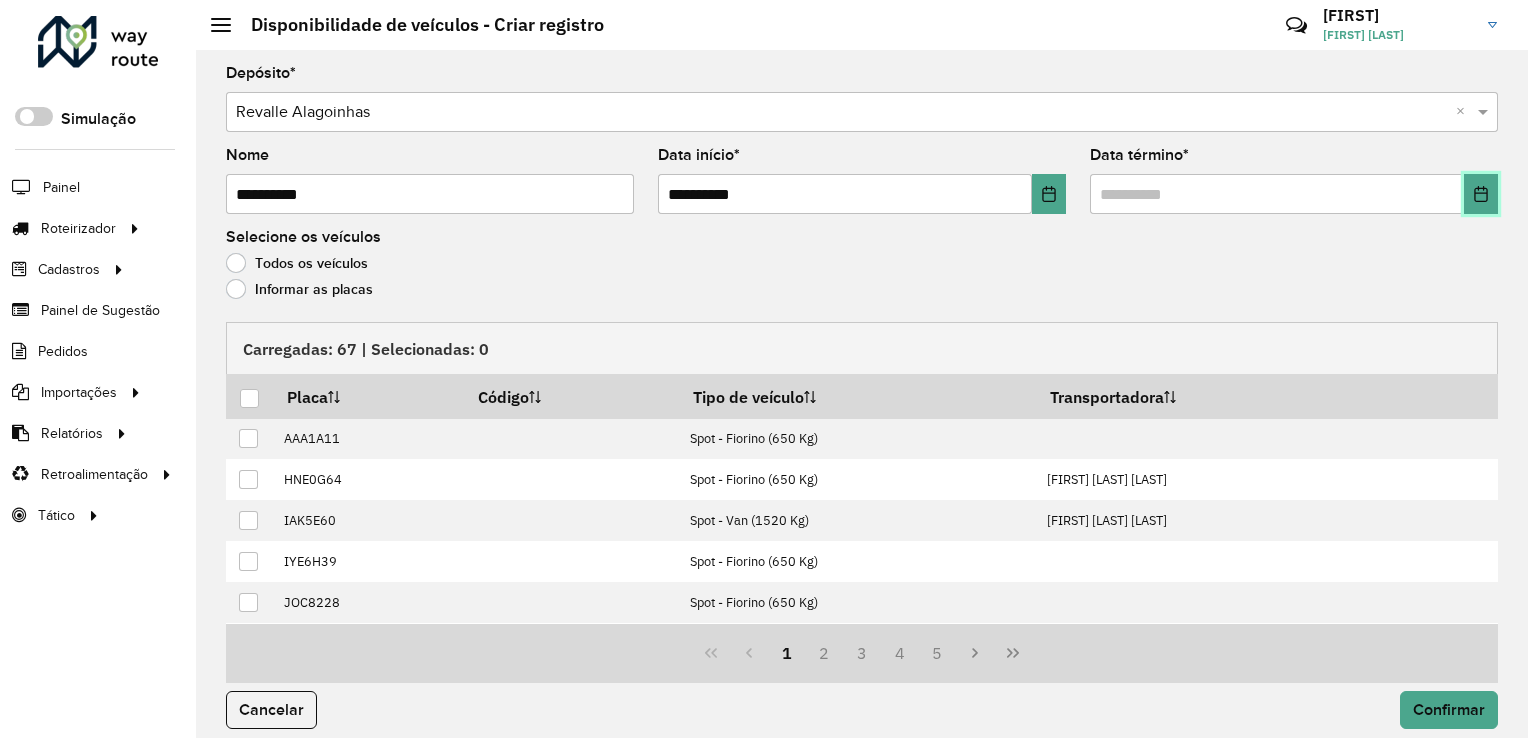 click 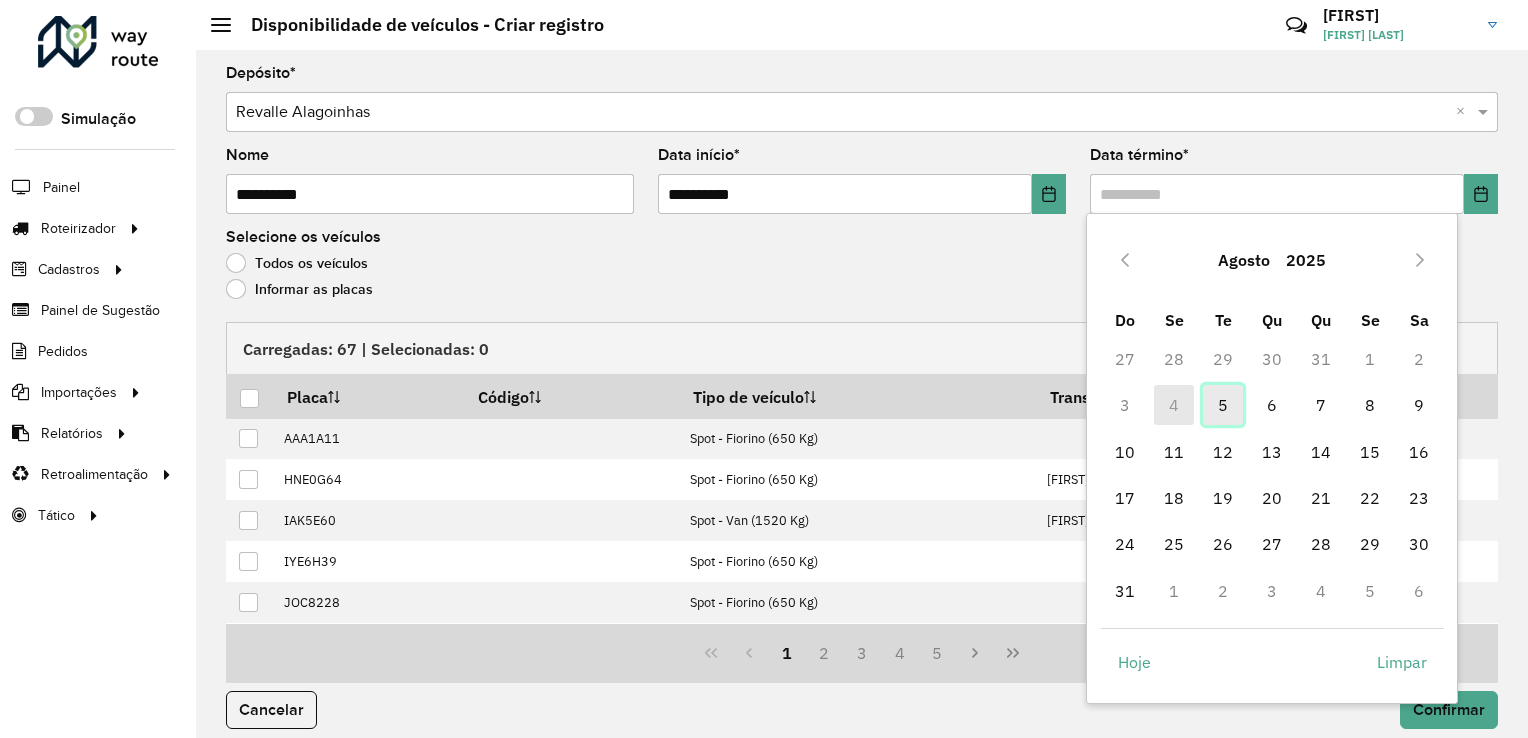click on "5" at bounding box center (1223, 405) 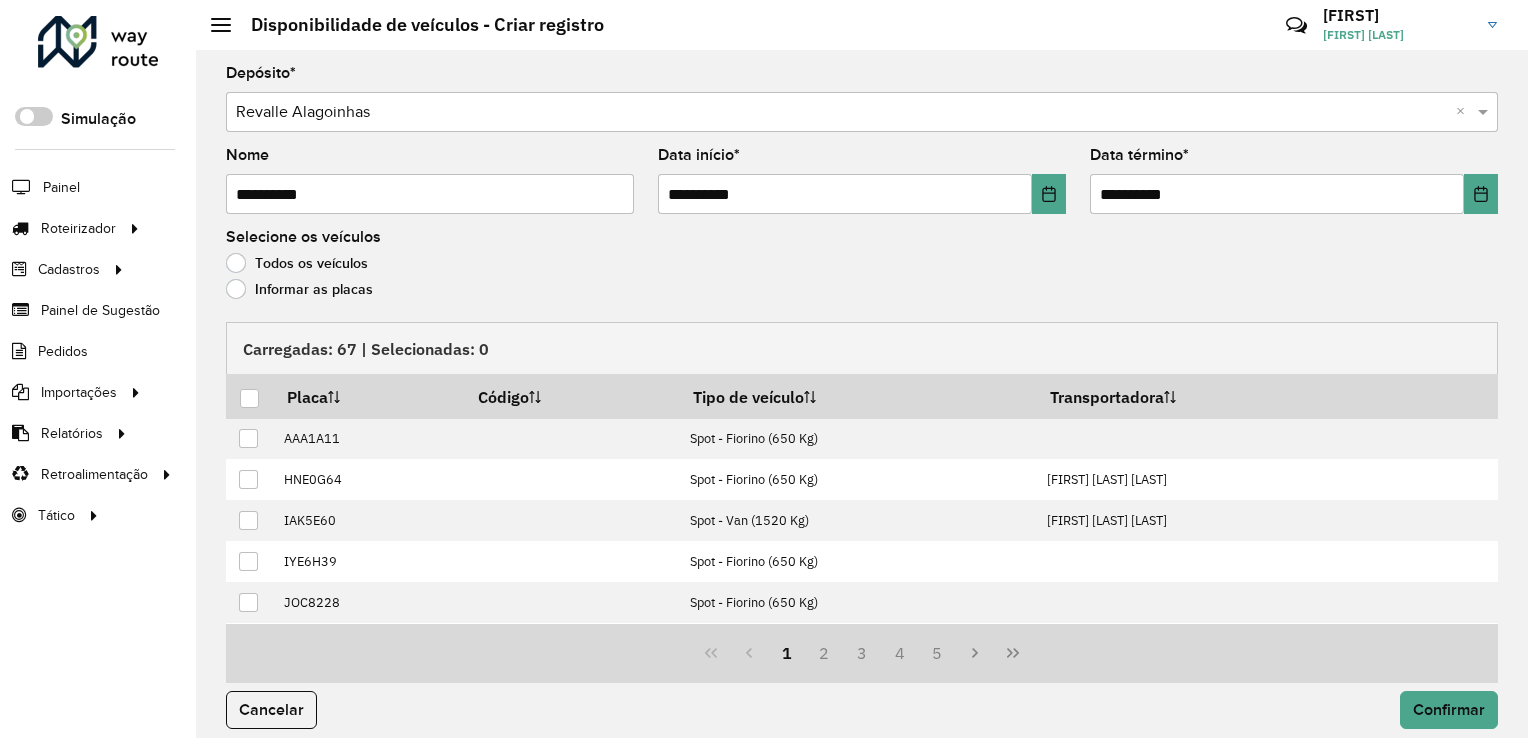 click on "Informar as placas" 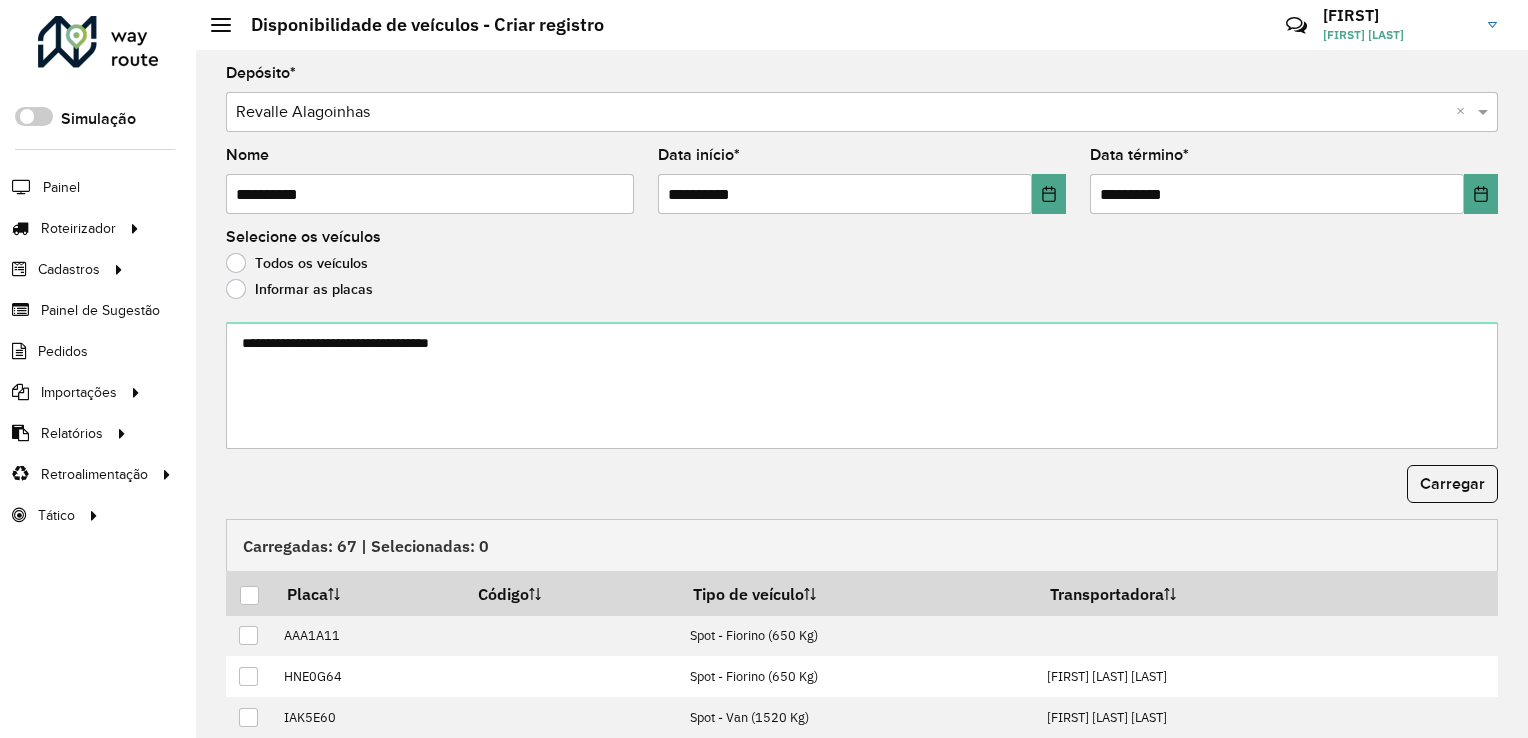 click on "**********" 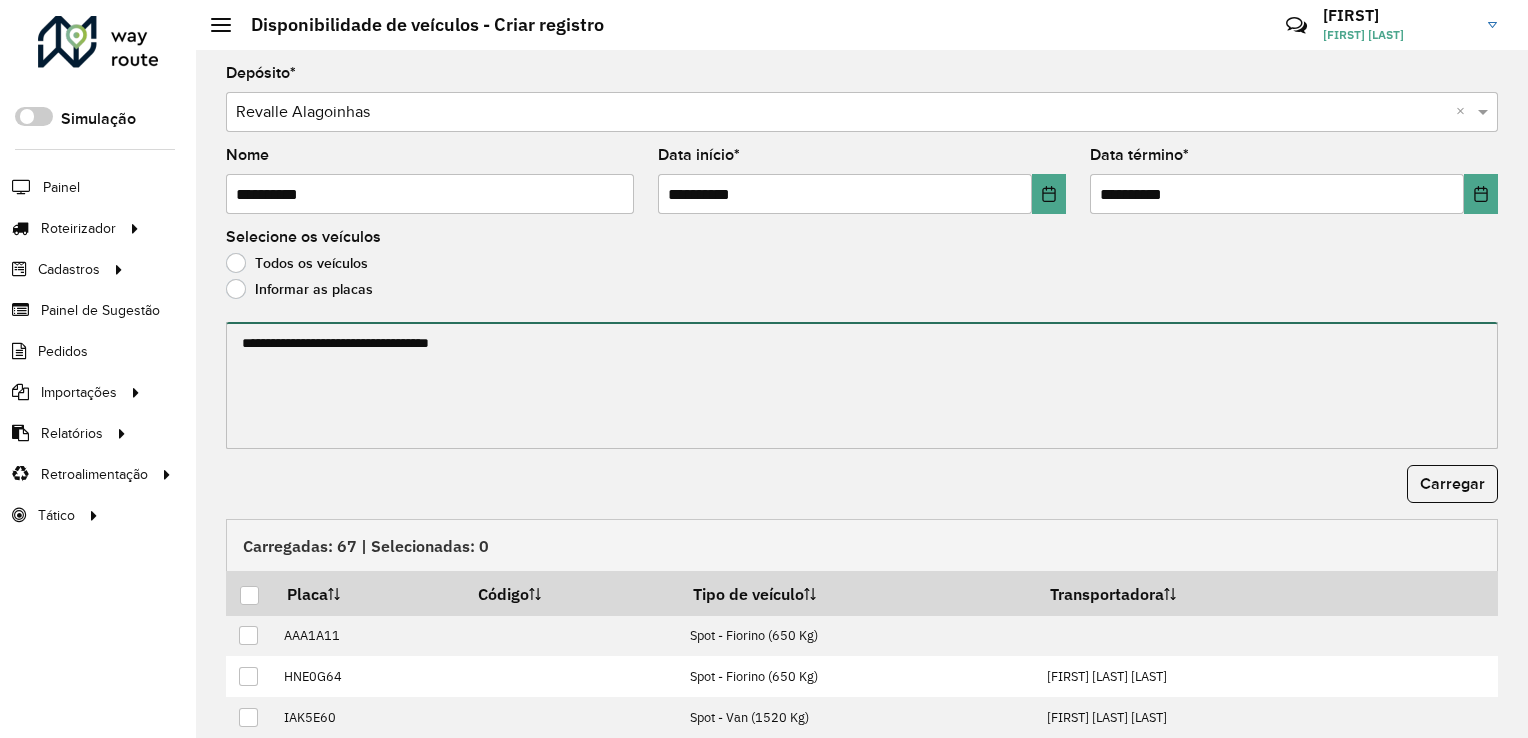 click at bounding box center [862, 385] 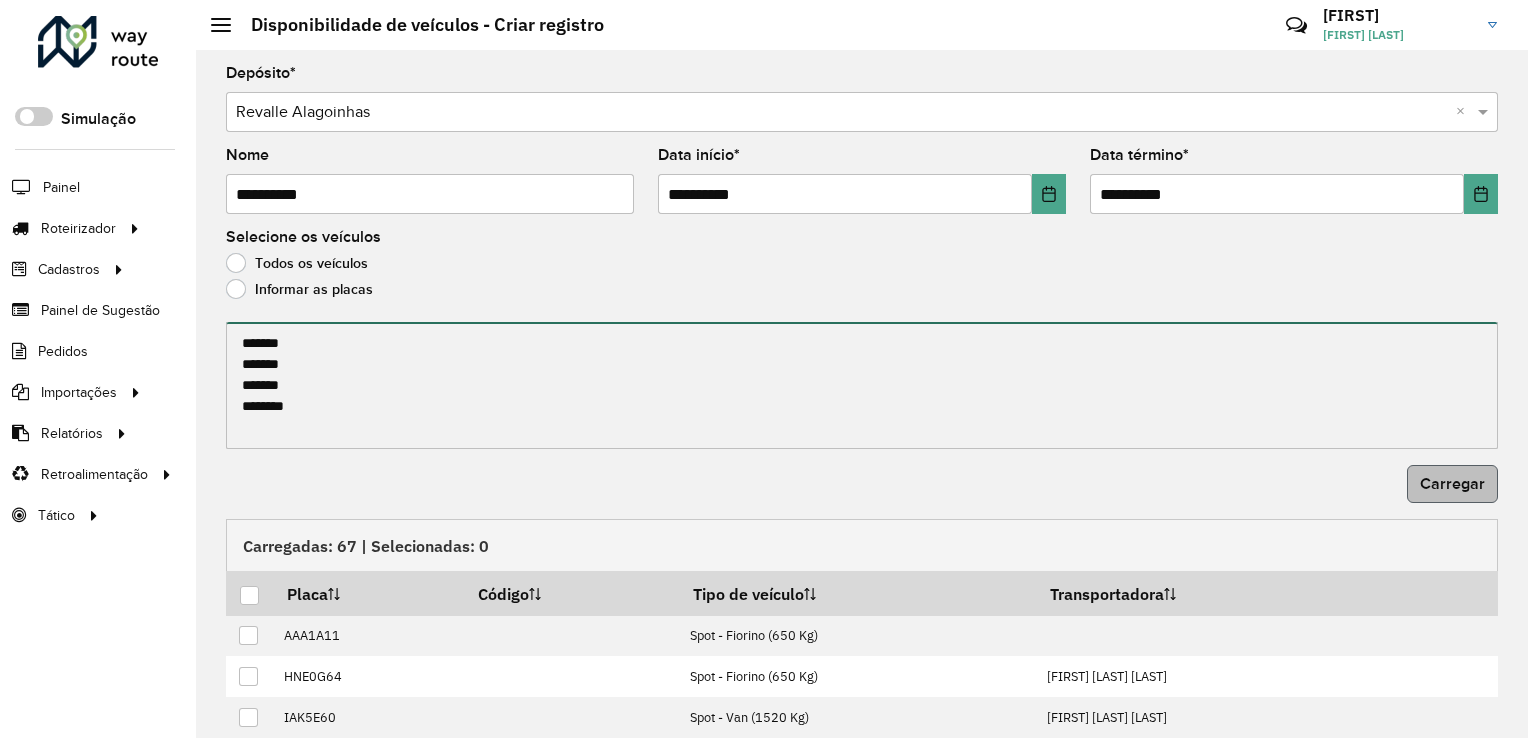 type on "*******
*******
*******
*******" 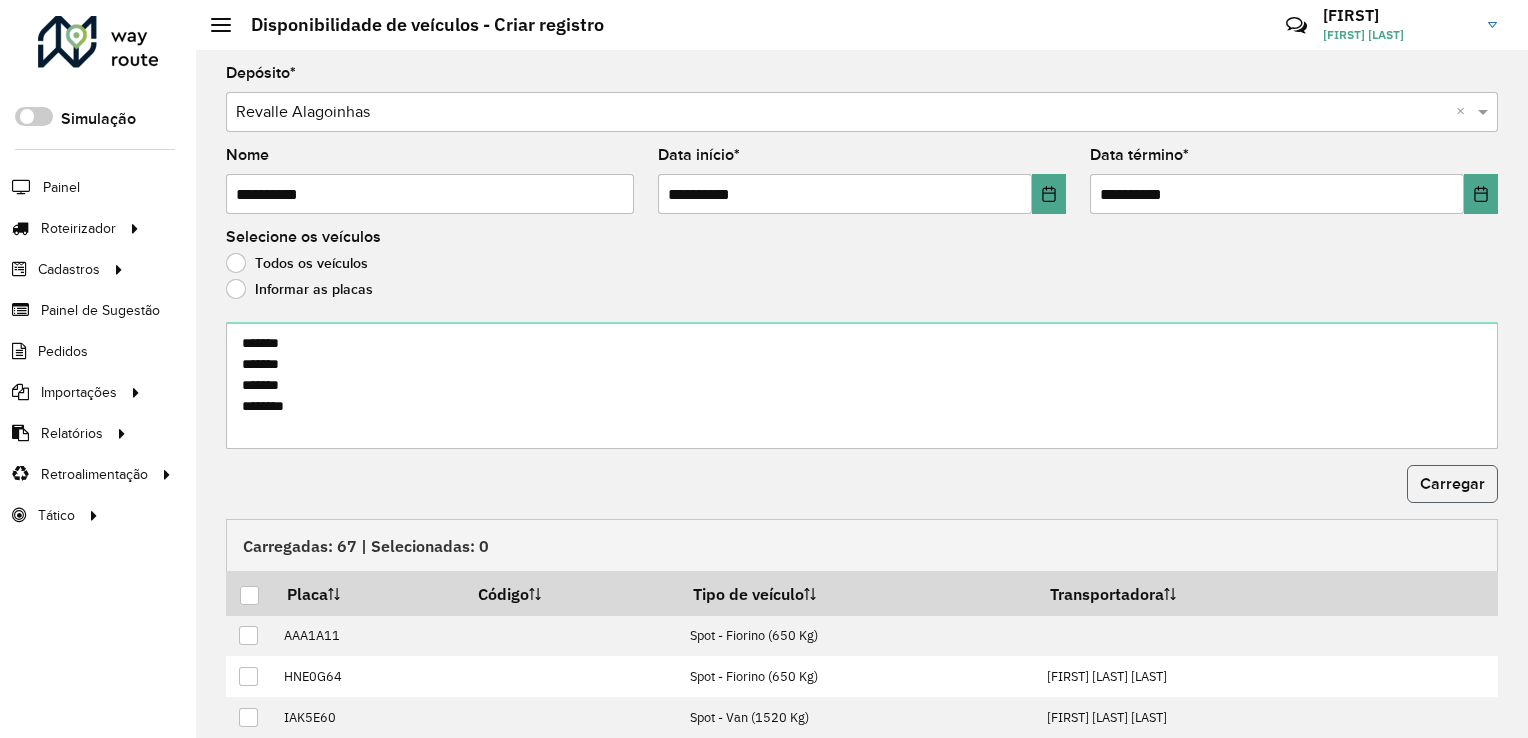 click on "Carregar" 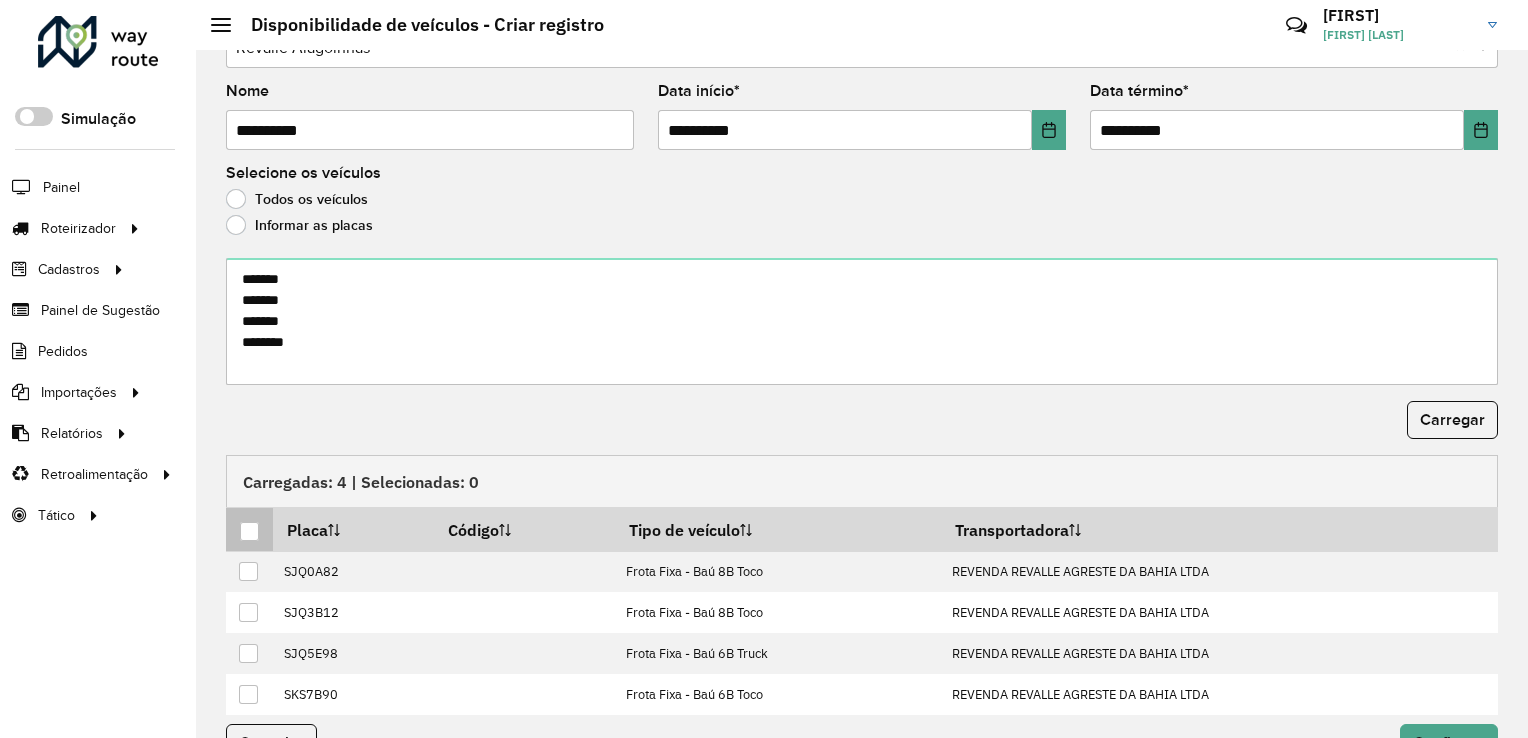 scroll, scrollTop: 107, scrollLeft: 0, axis: vertical 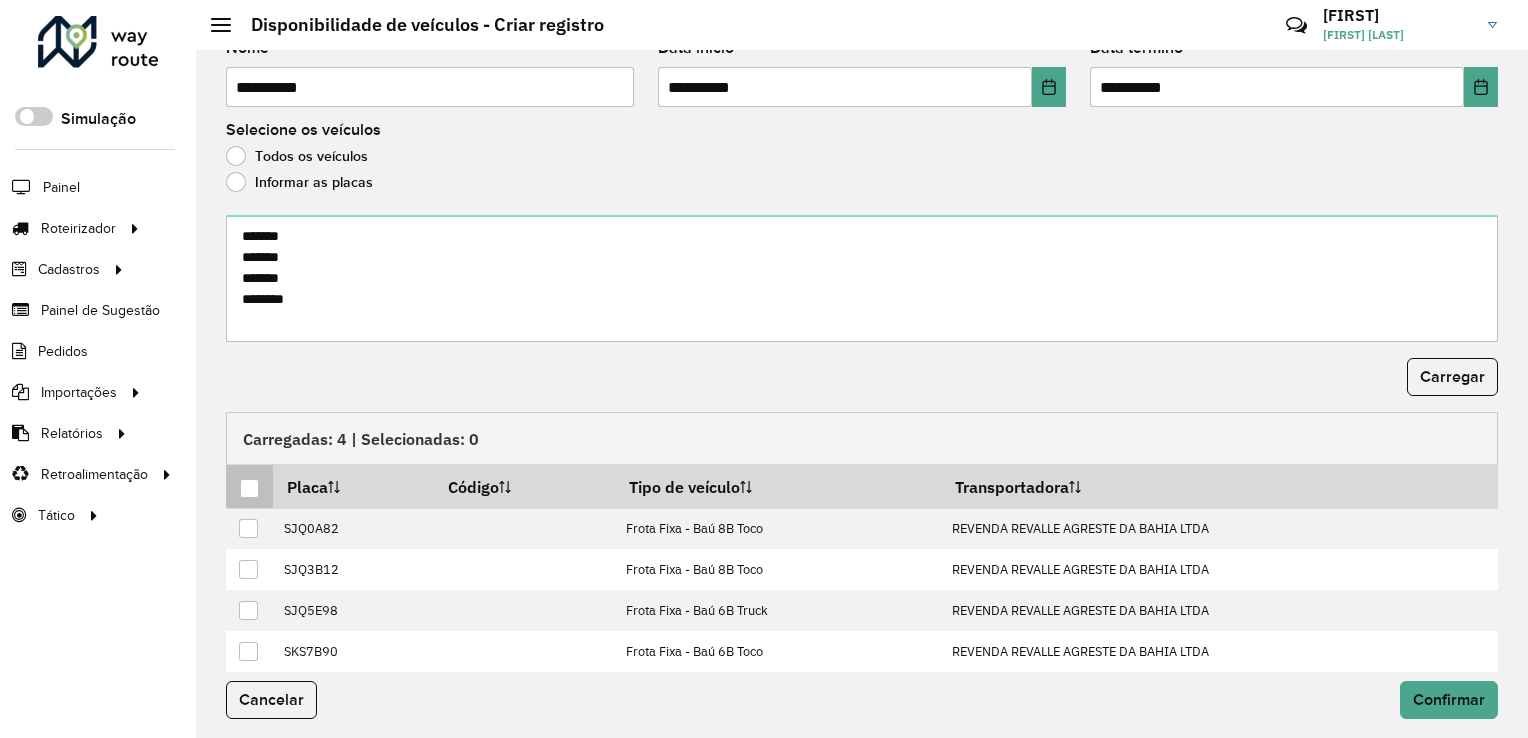 click at bounding box center [249, 488] 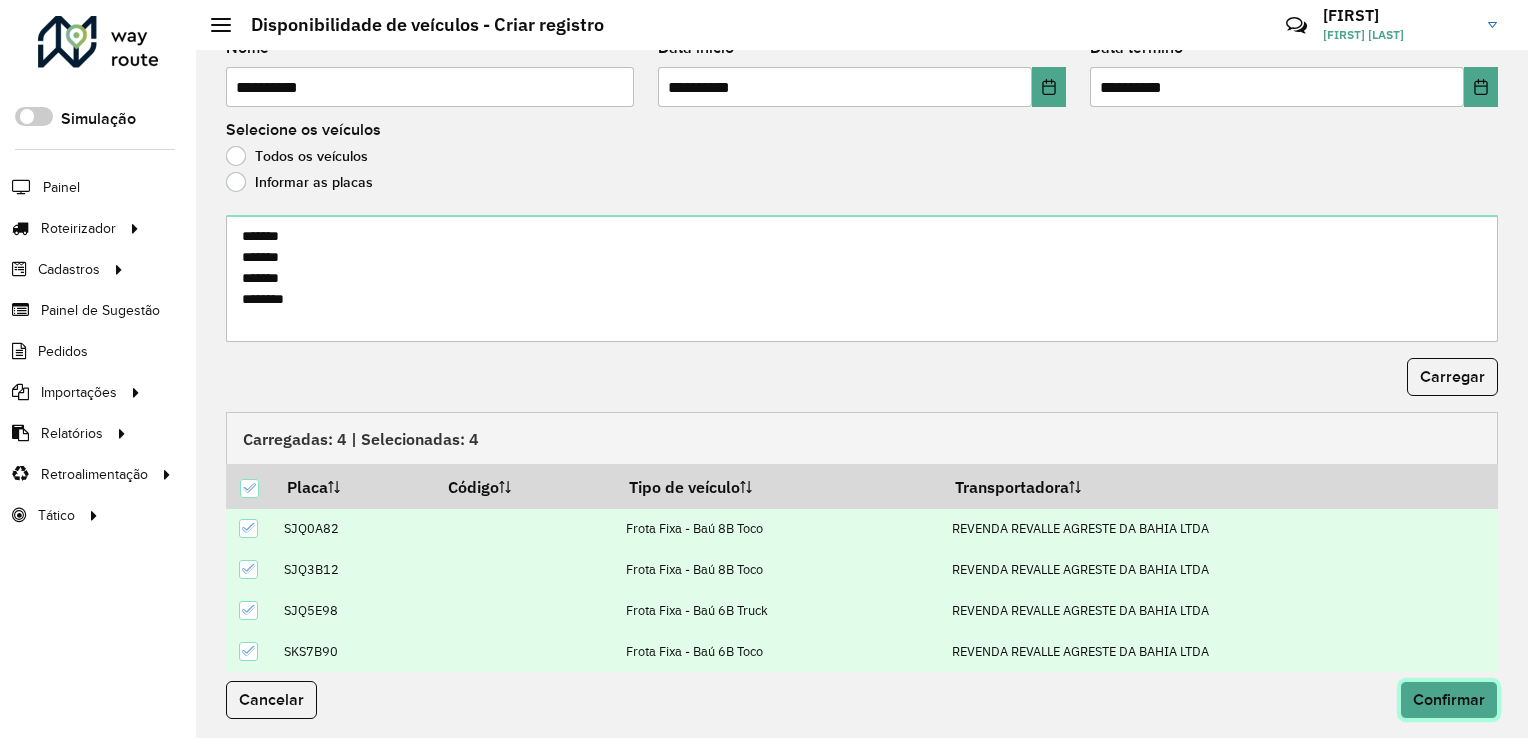 click on "Confirmar" 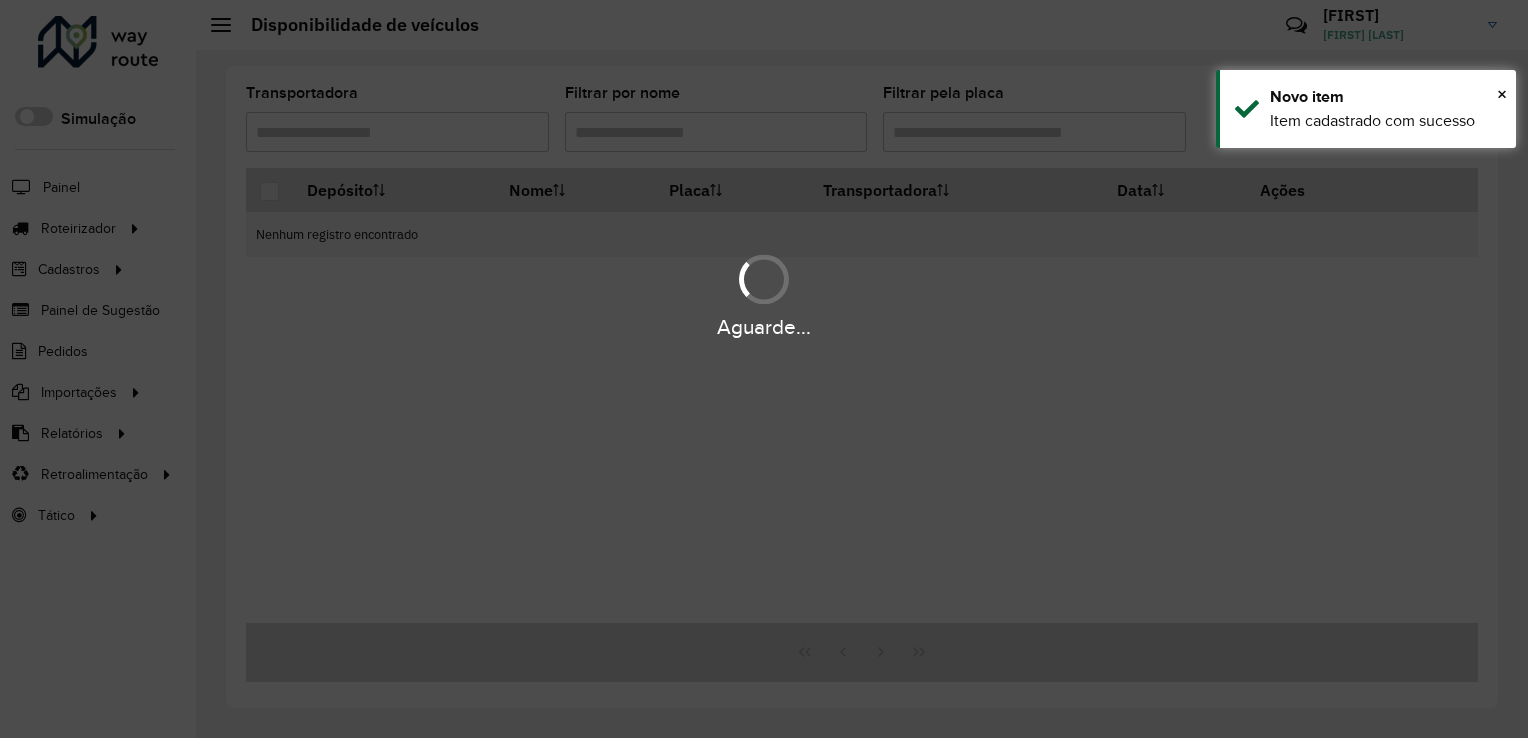 scroll, scrollTop: 0, scrollLeft: 0, axis: both 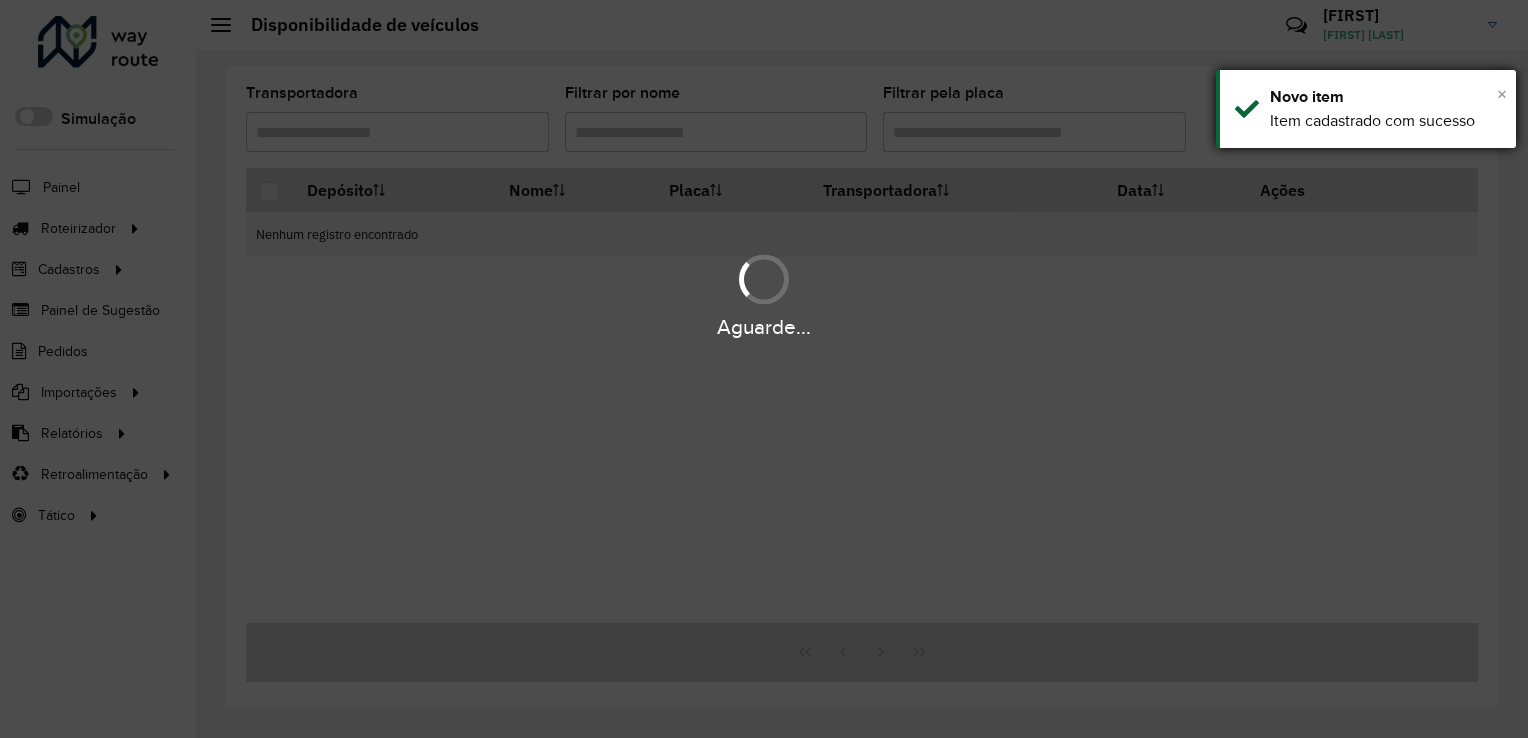 click on "×" at bounding box center [1502, 94] 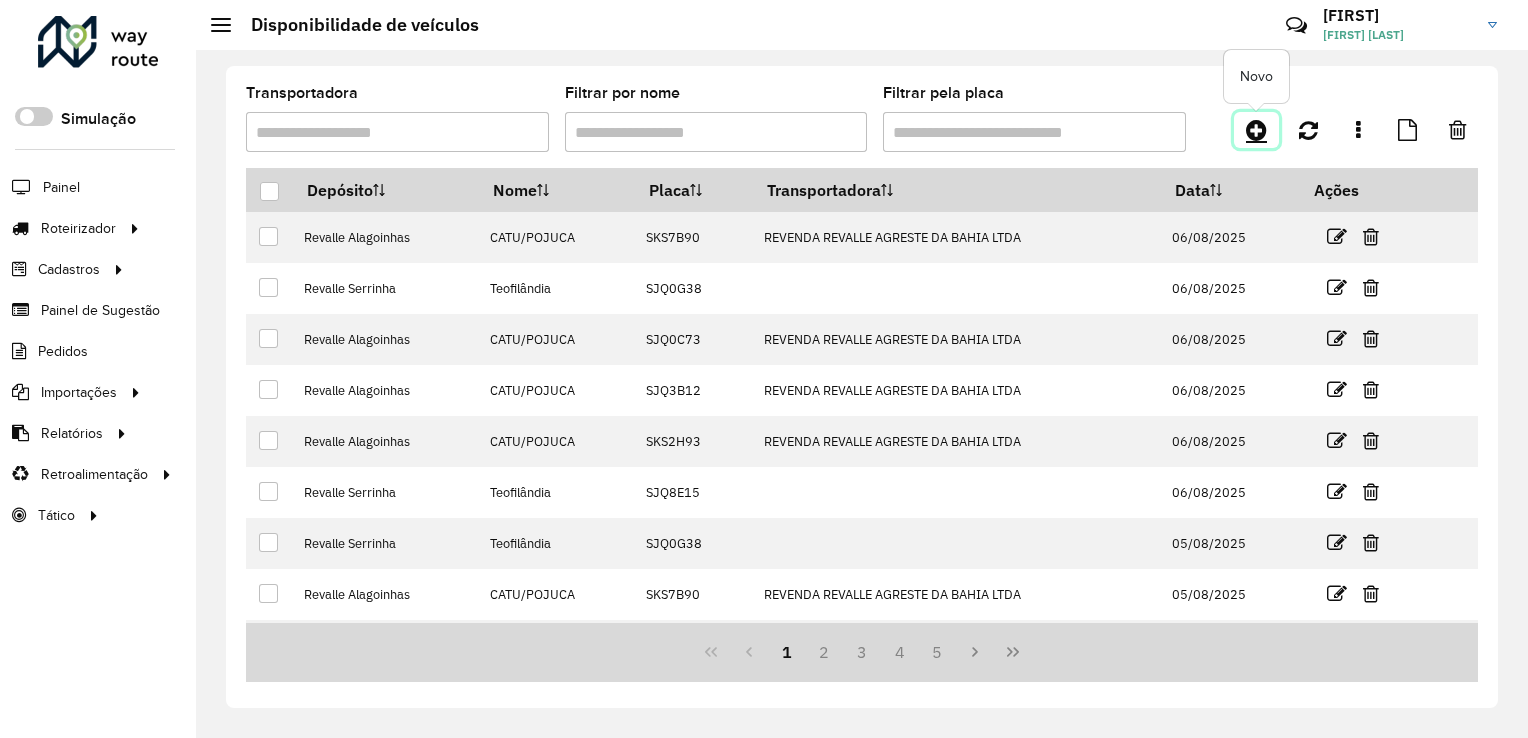 click 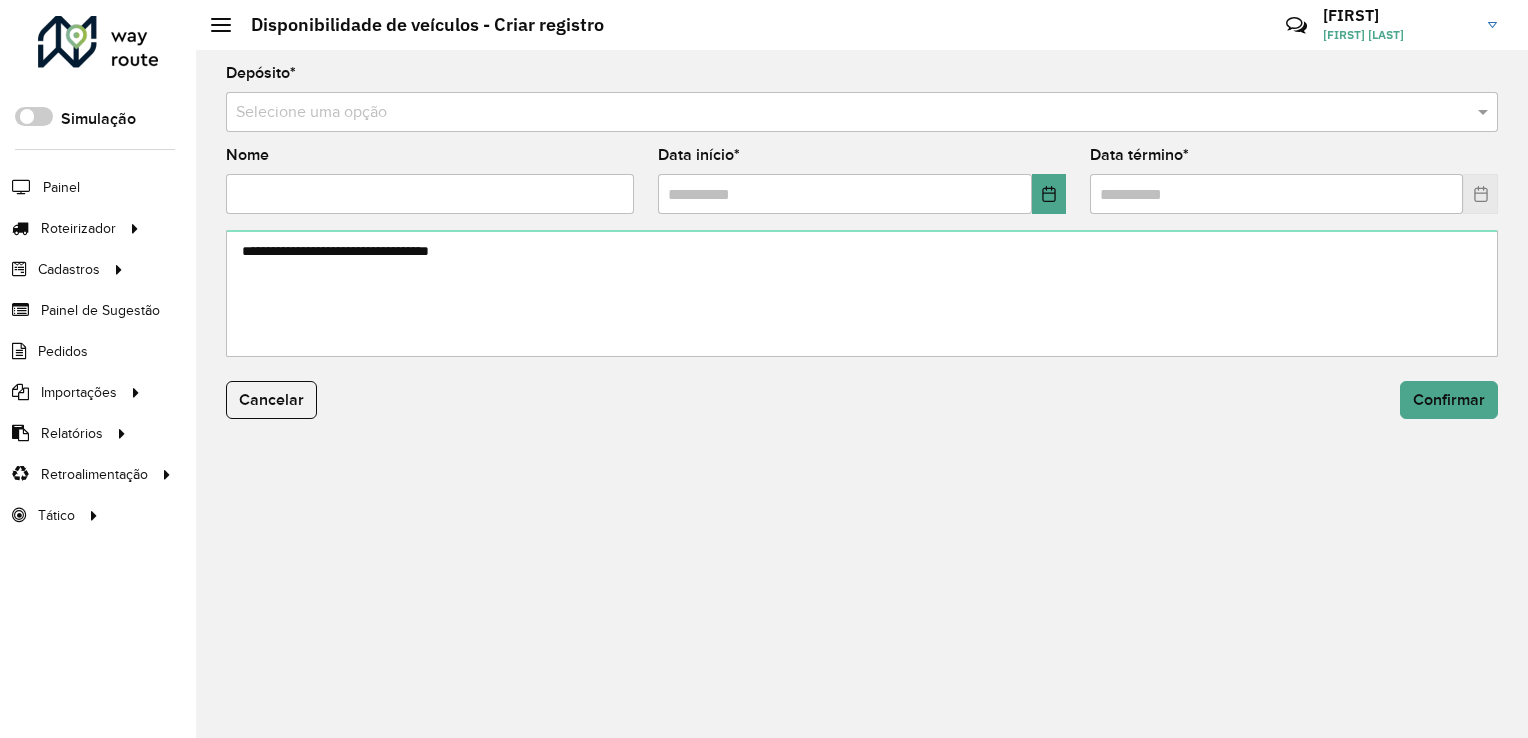 click at bounding box center (842, 113) 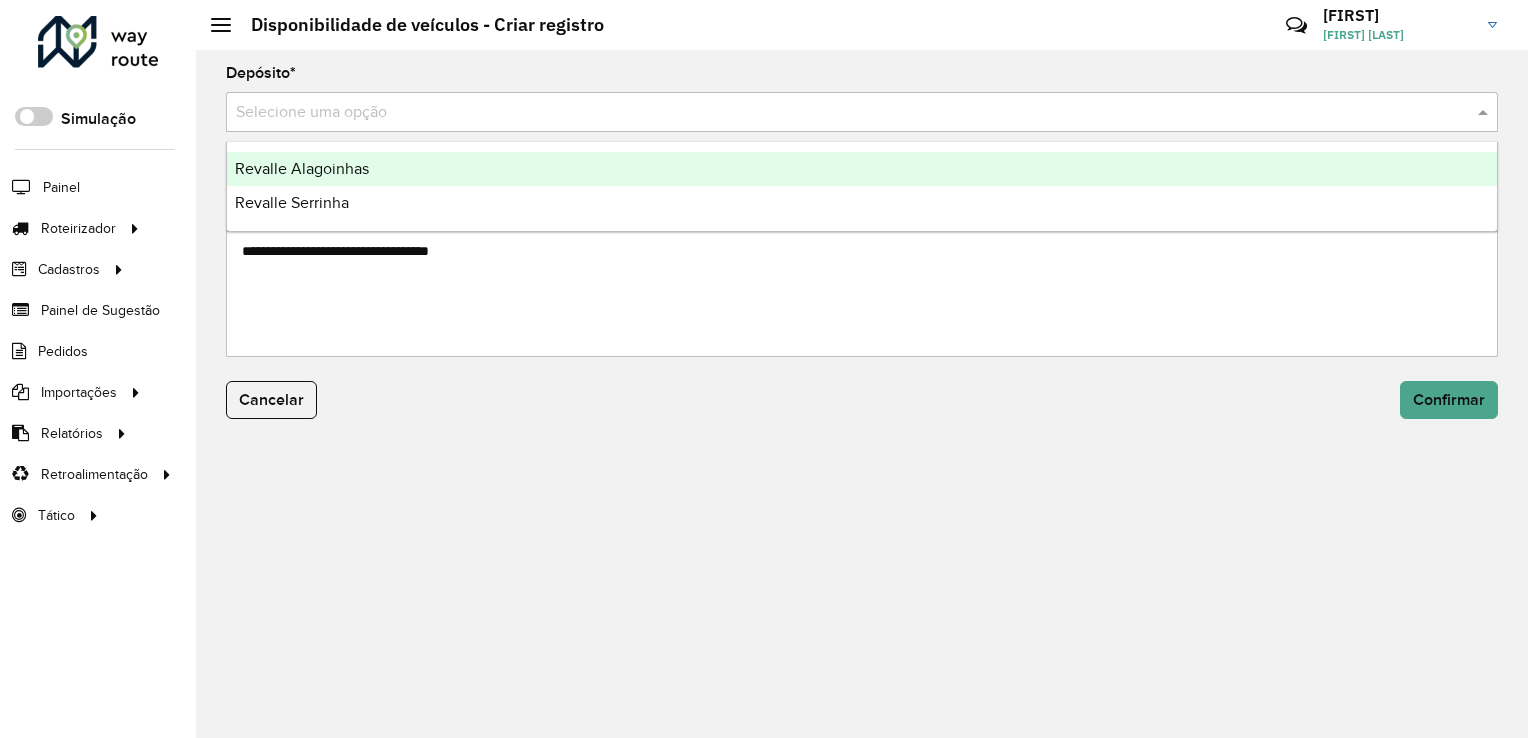 click on "Revalle Alagoinhas" at bounding box center [862, 169] 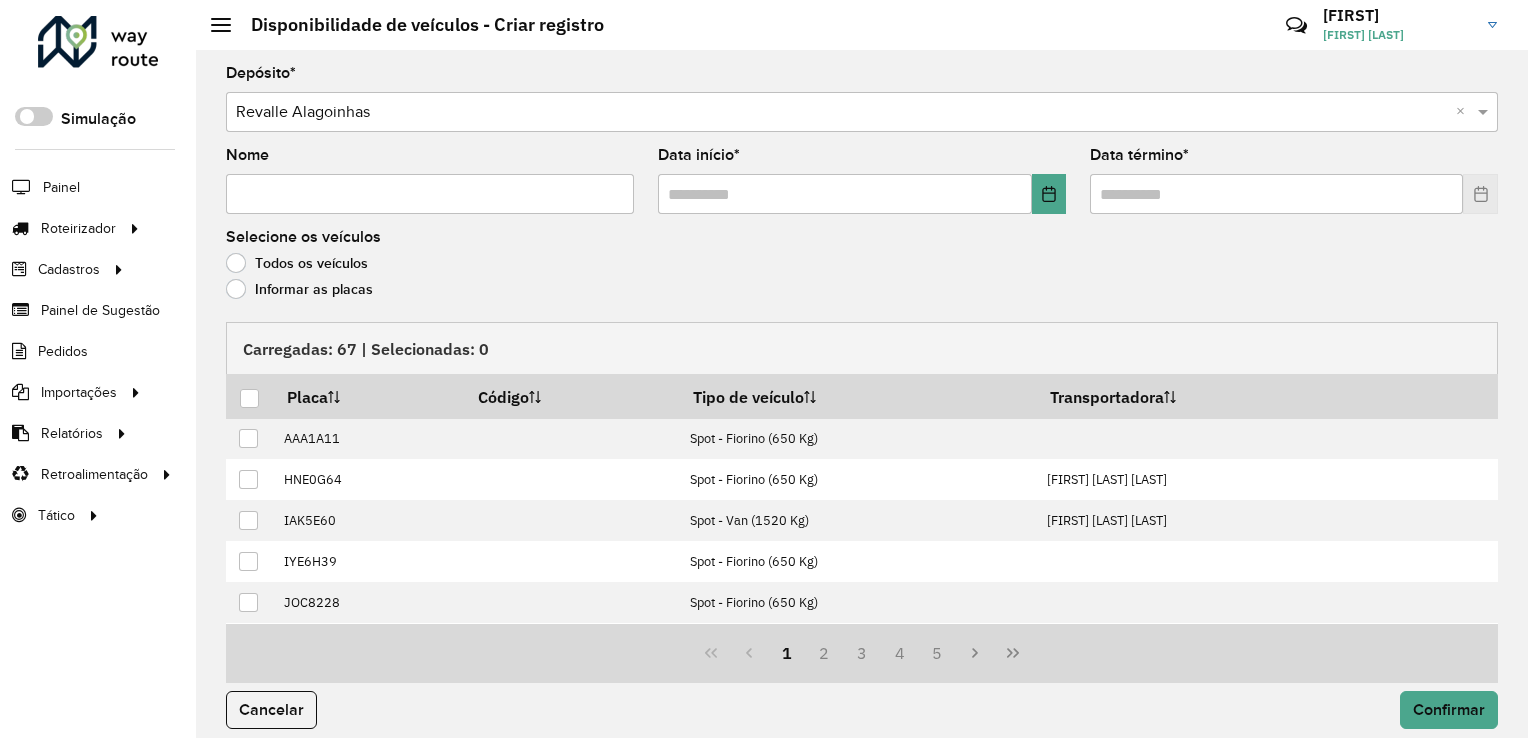 click on "Nome" at bounding box center (430, 194) 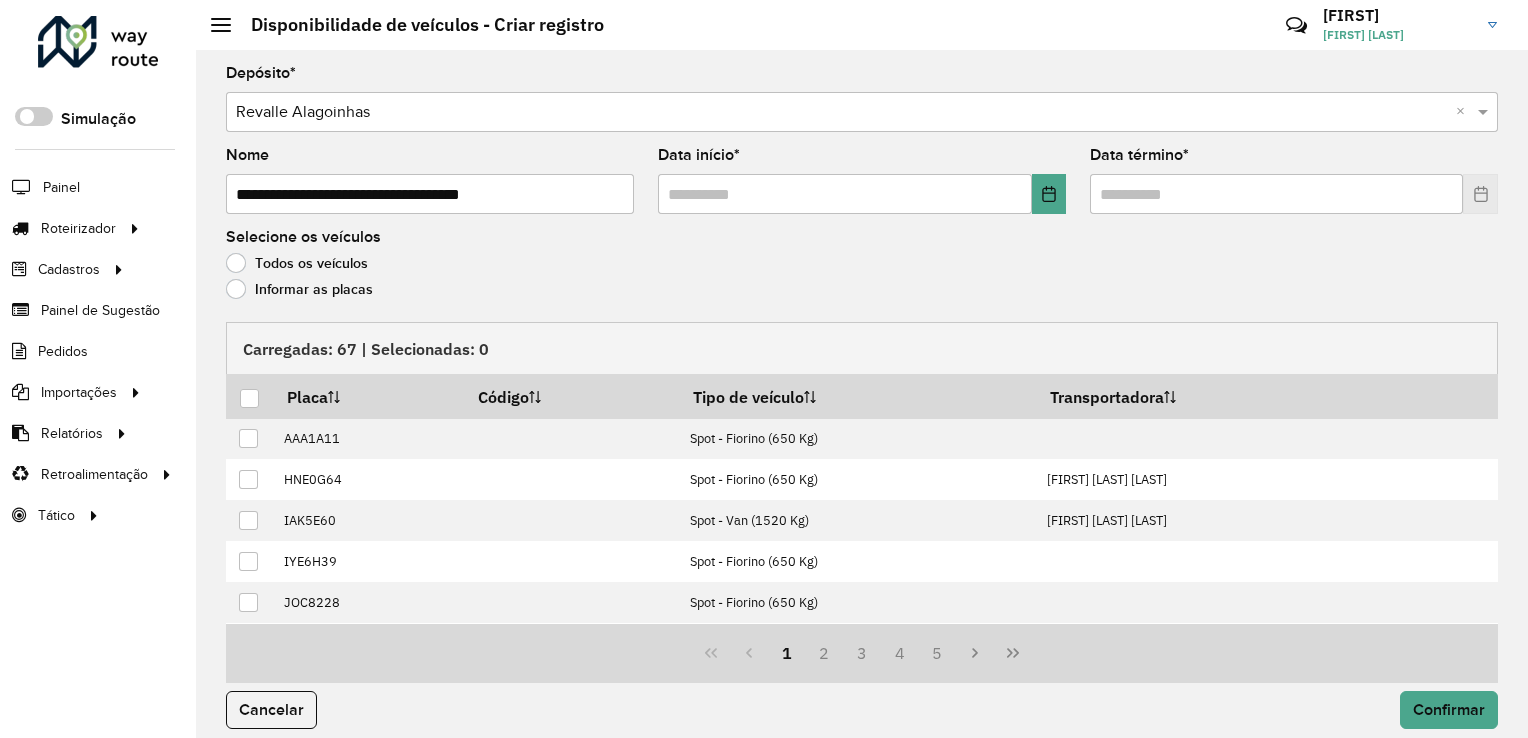 type on "**********" 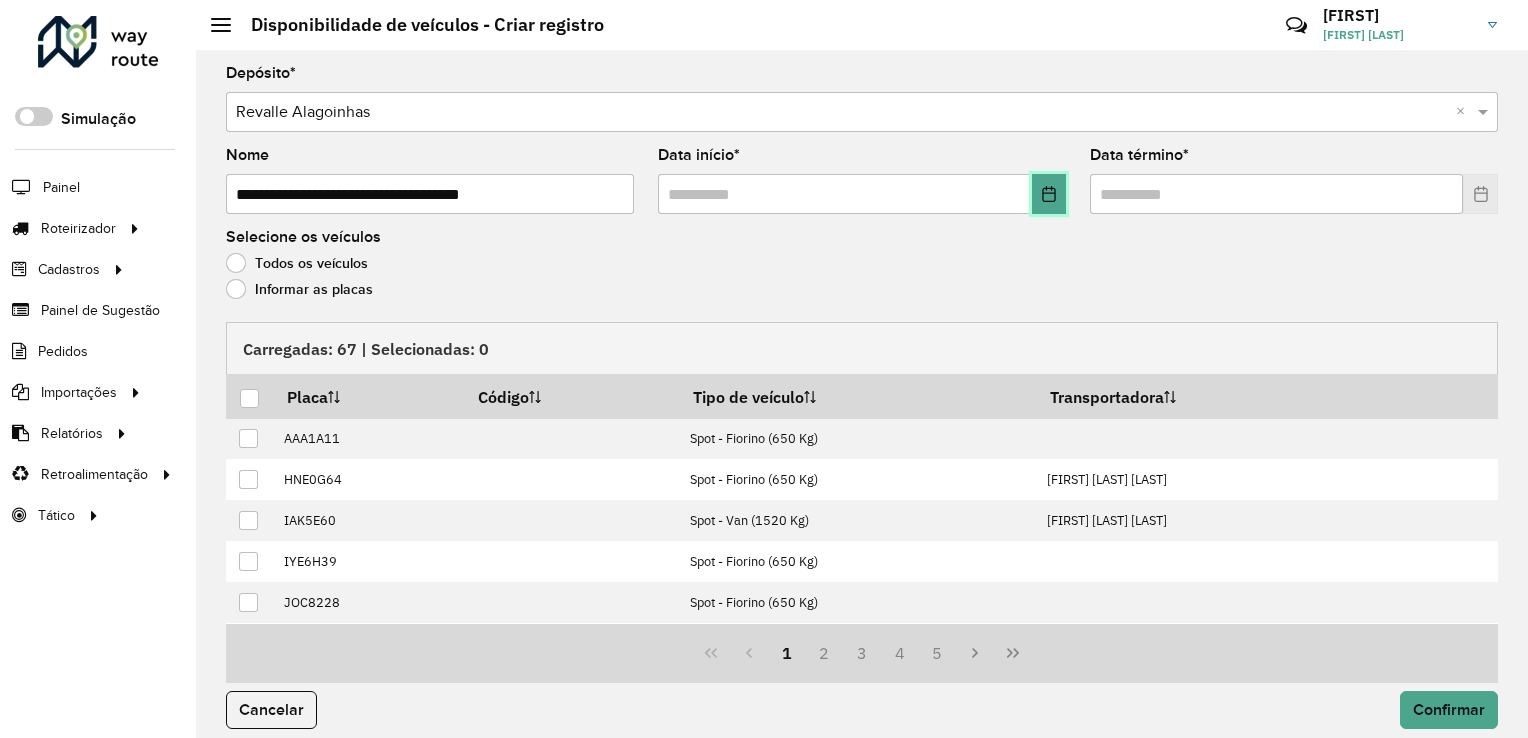 click 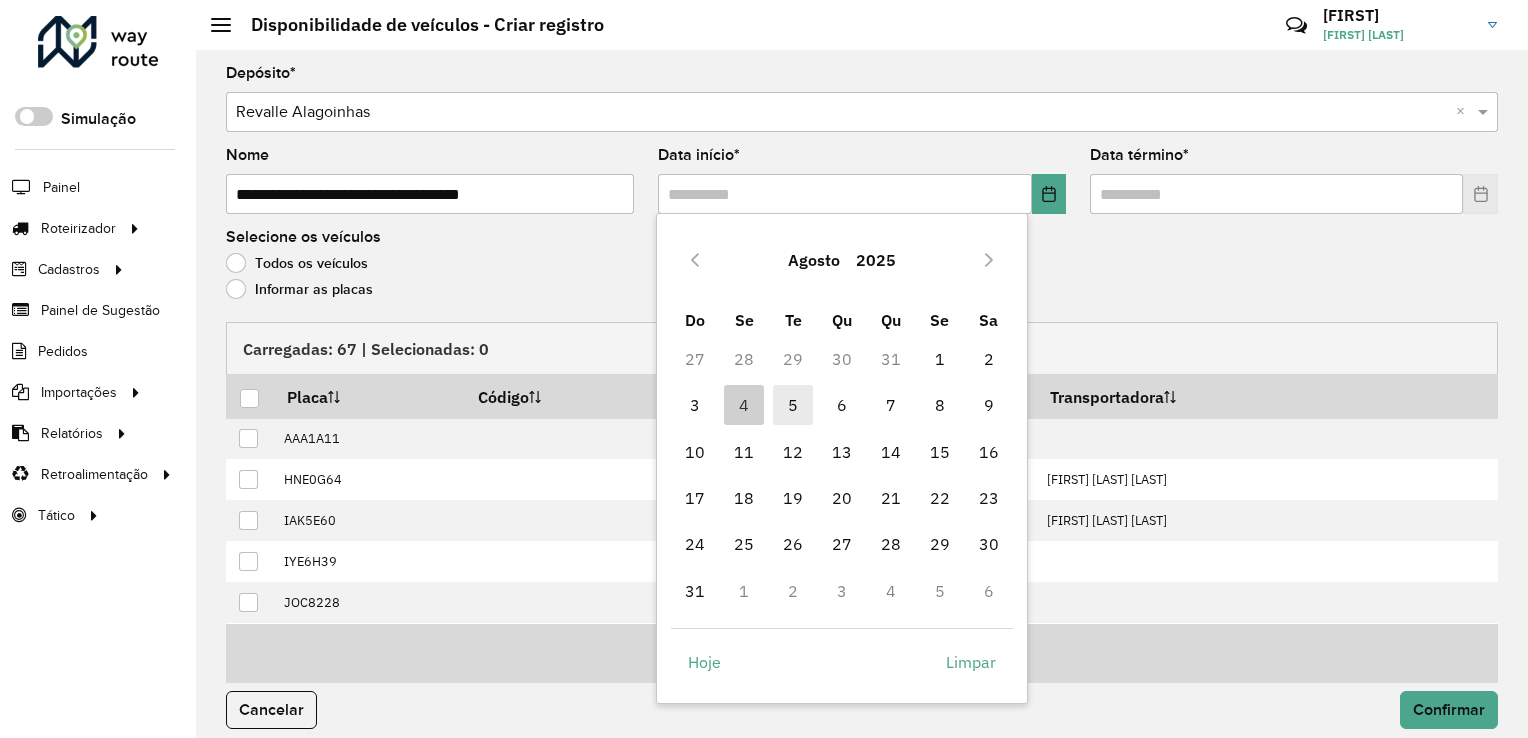 click on "5" at bounding box center [793, 405] 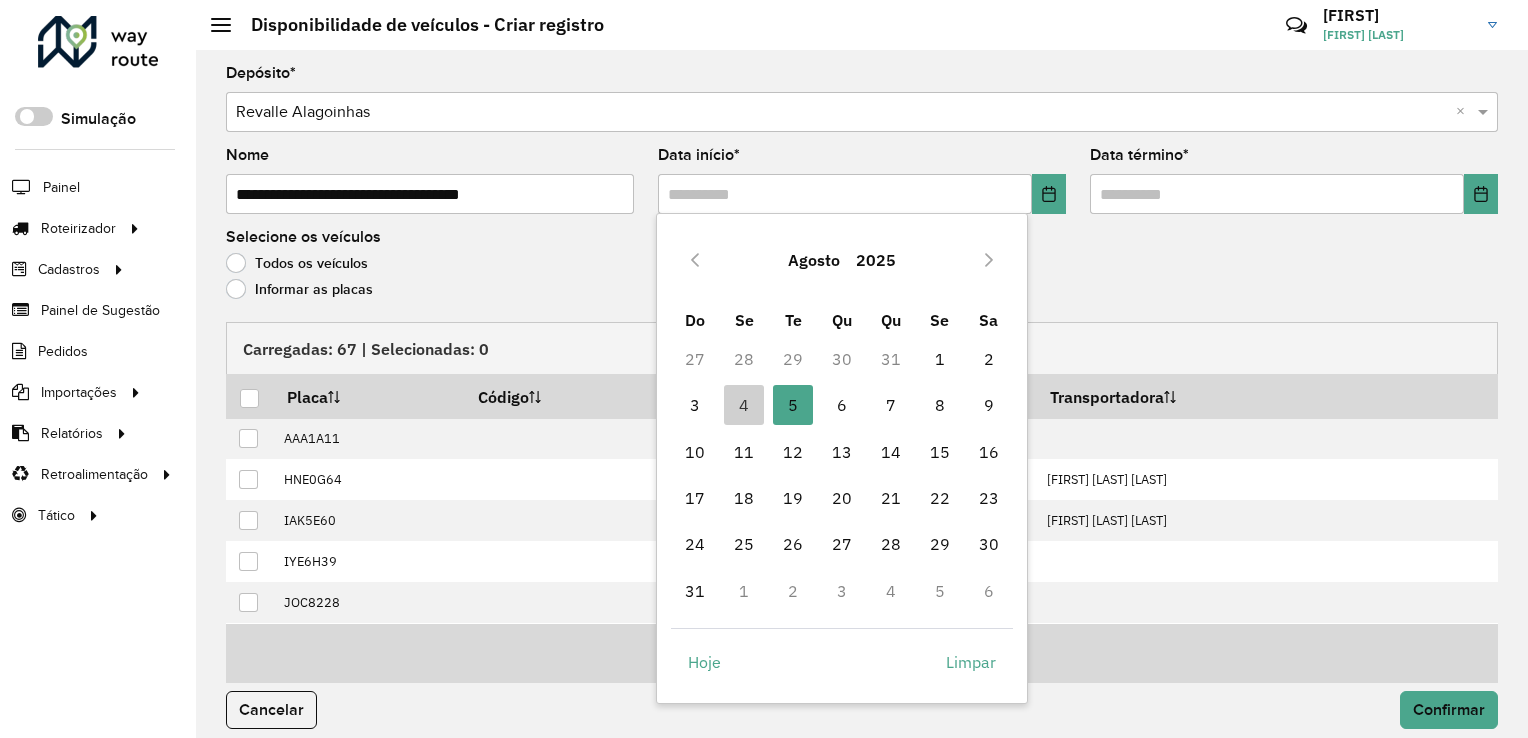 type on "**********" 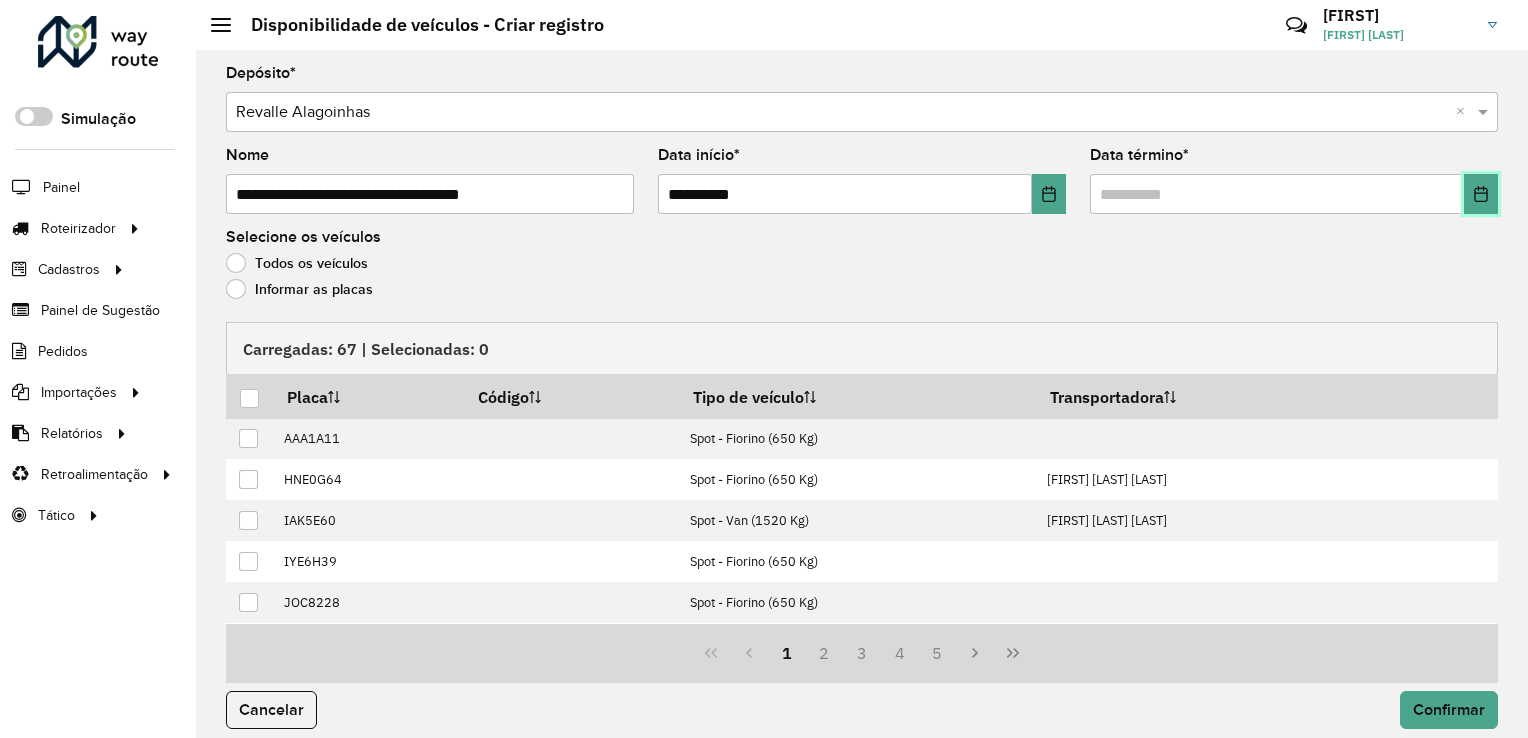 click 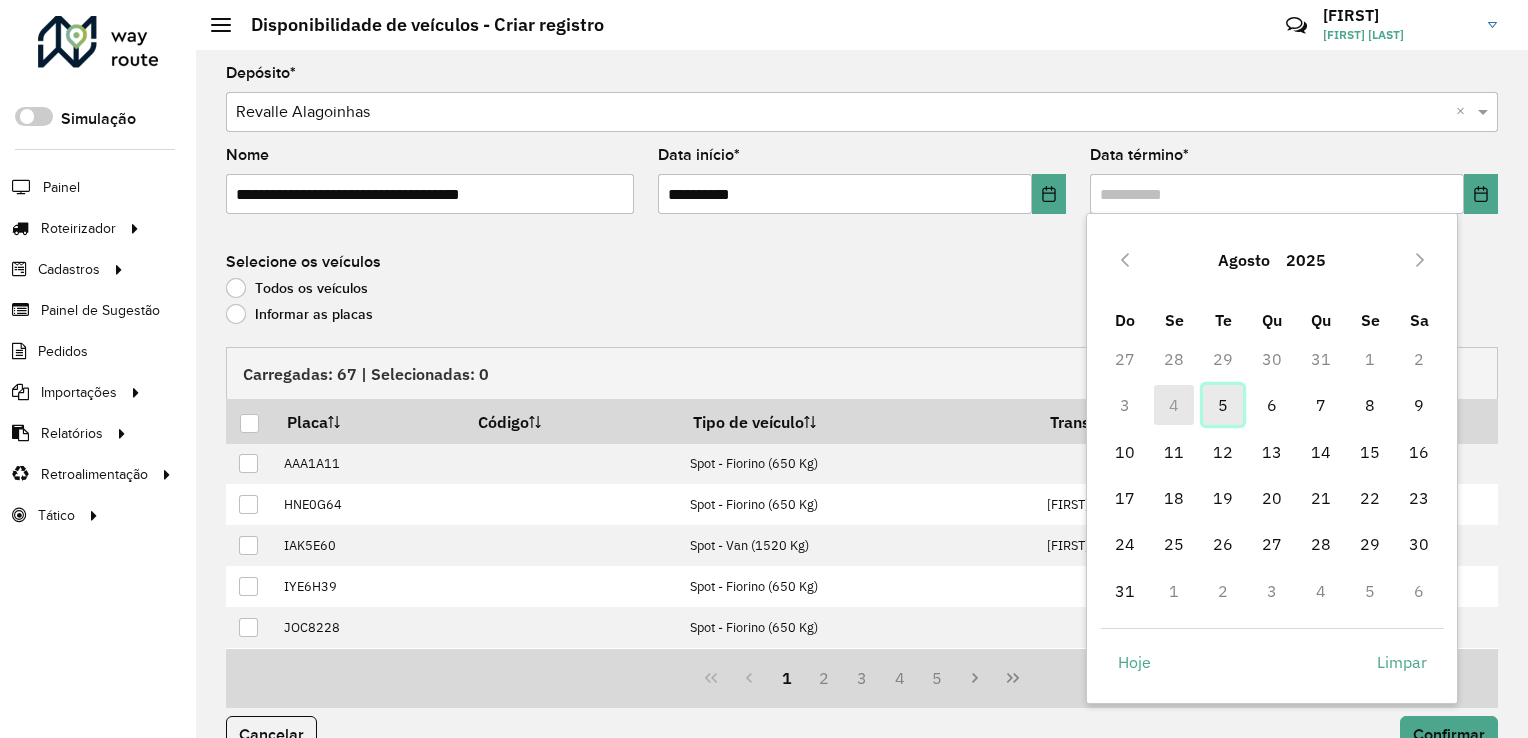 click on "5" at bounding box center [1223, 405] 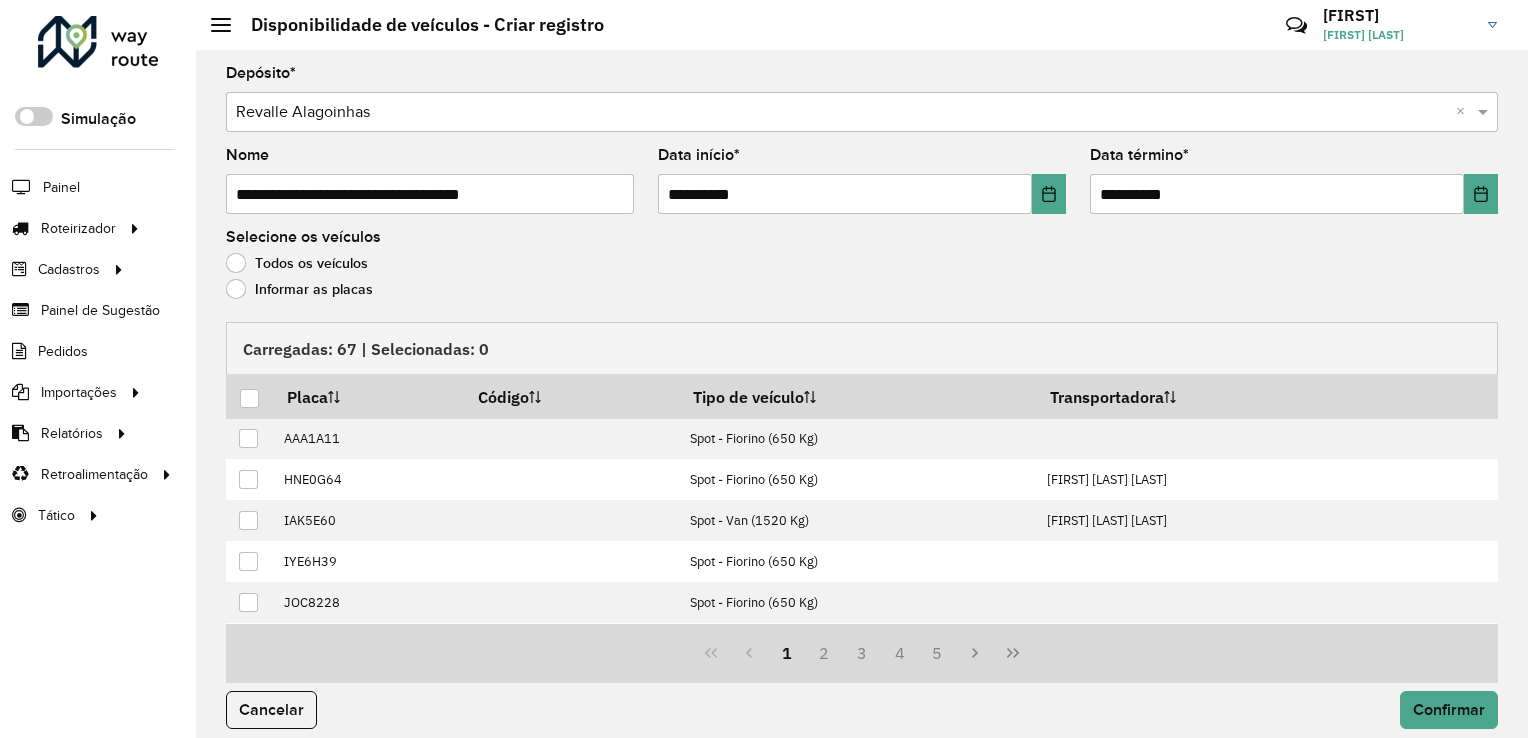 click on "Informar as placas" 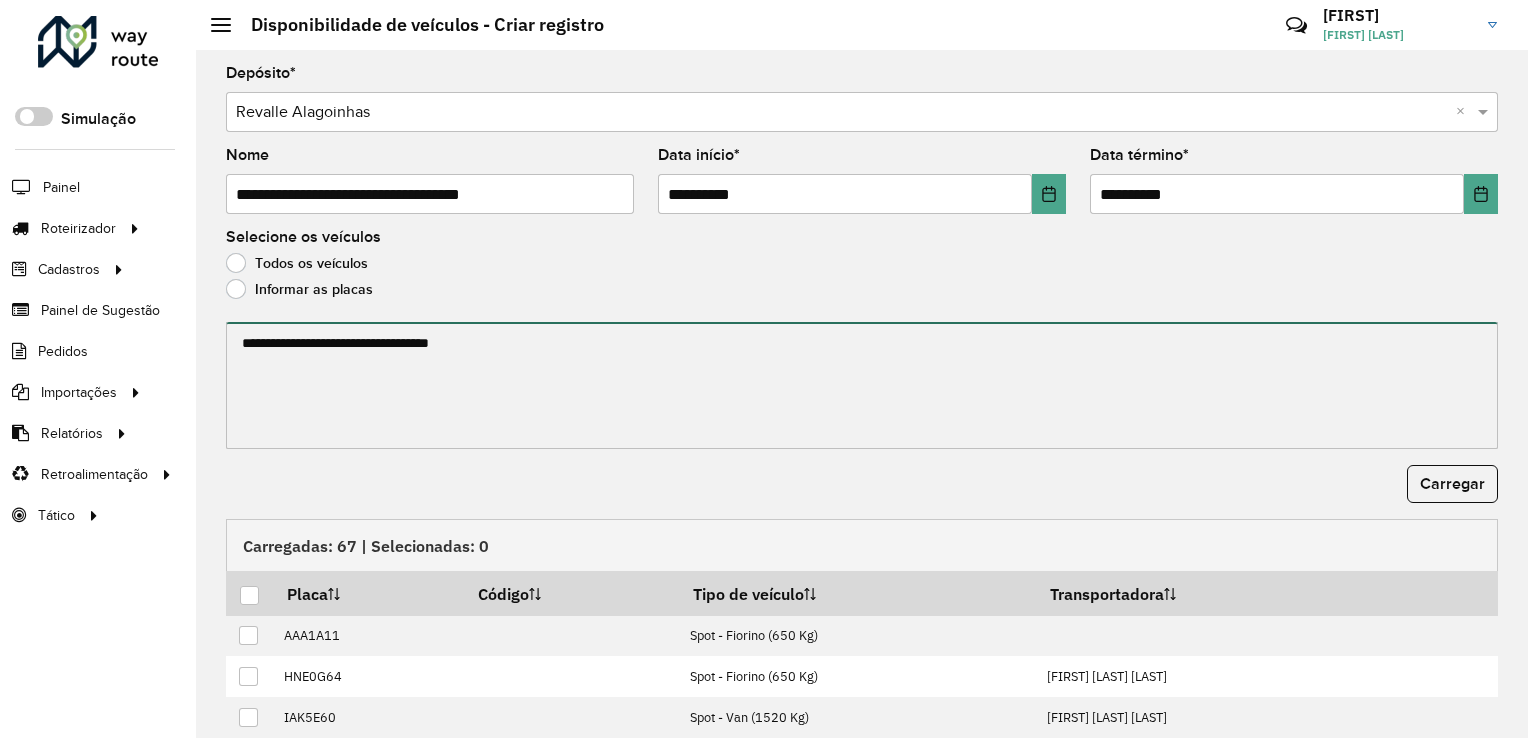 click at bounding box center (862, 385) 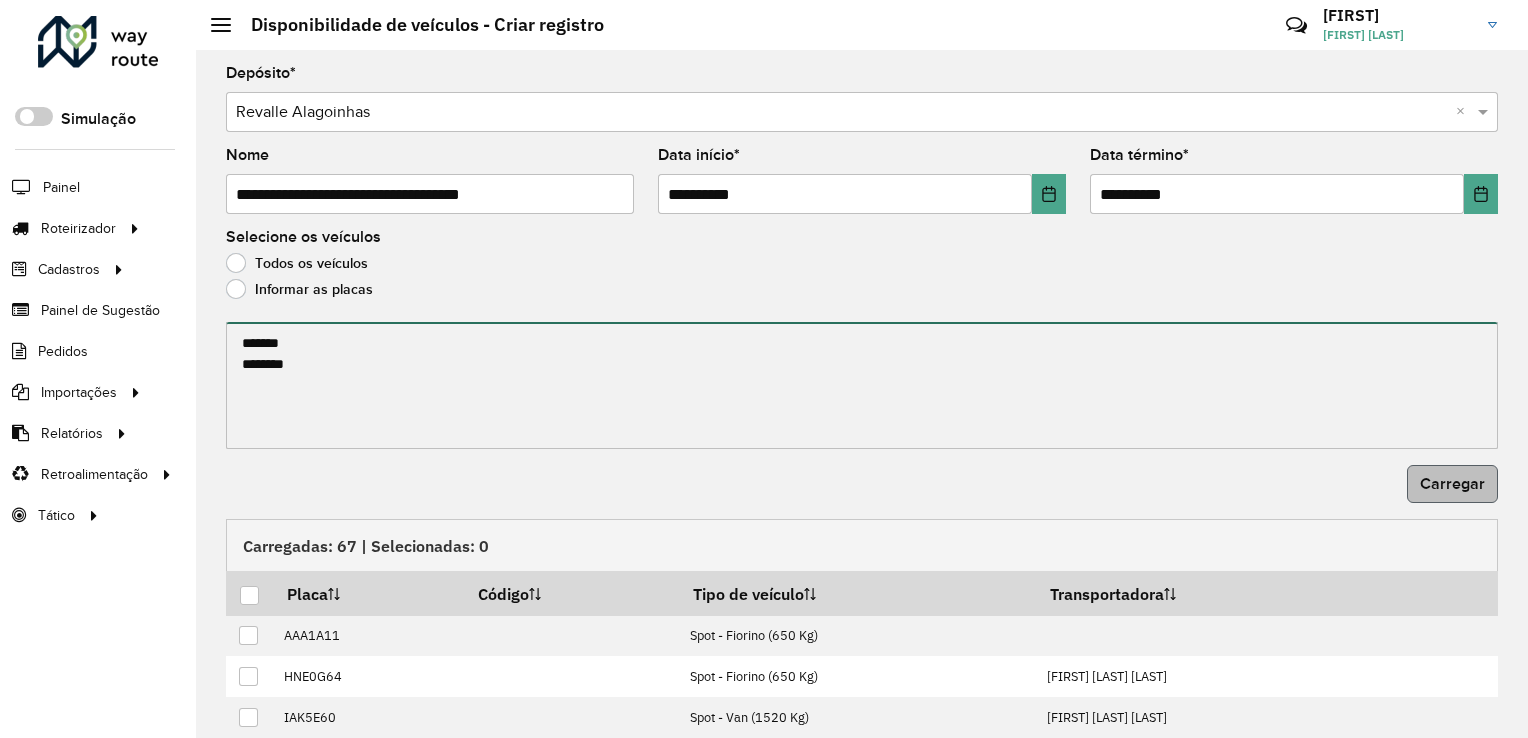type on "*******
*******" 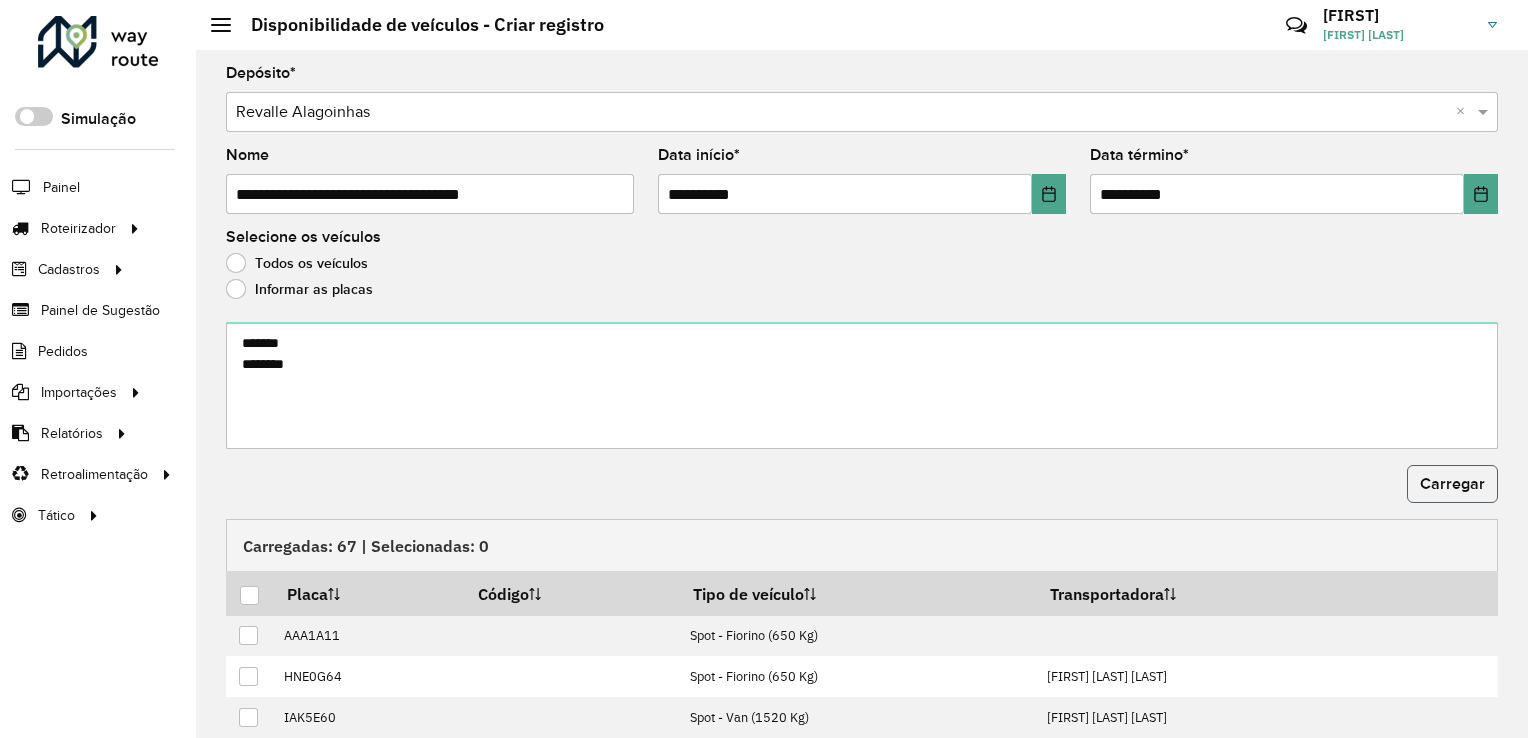 click on "Carregar" 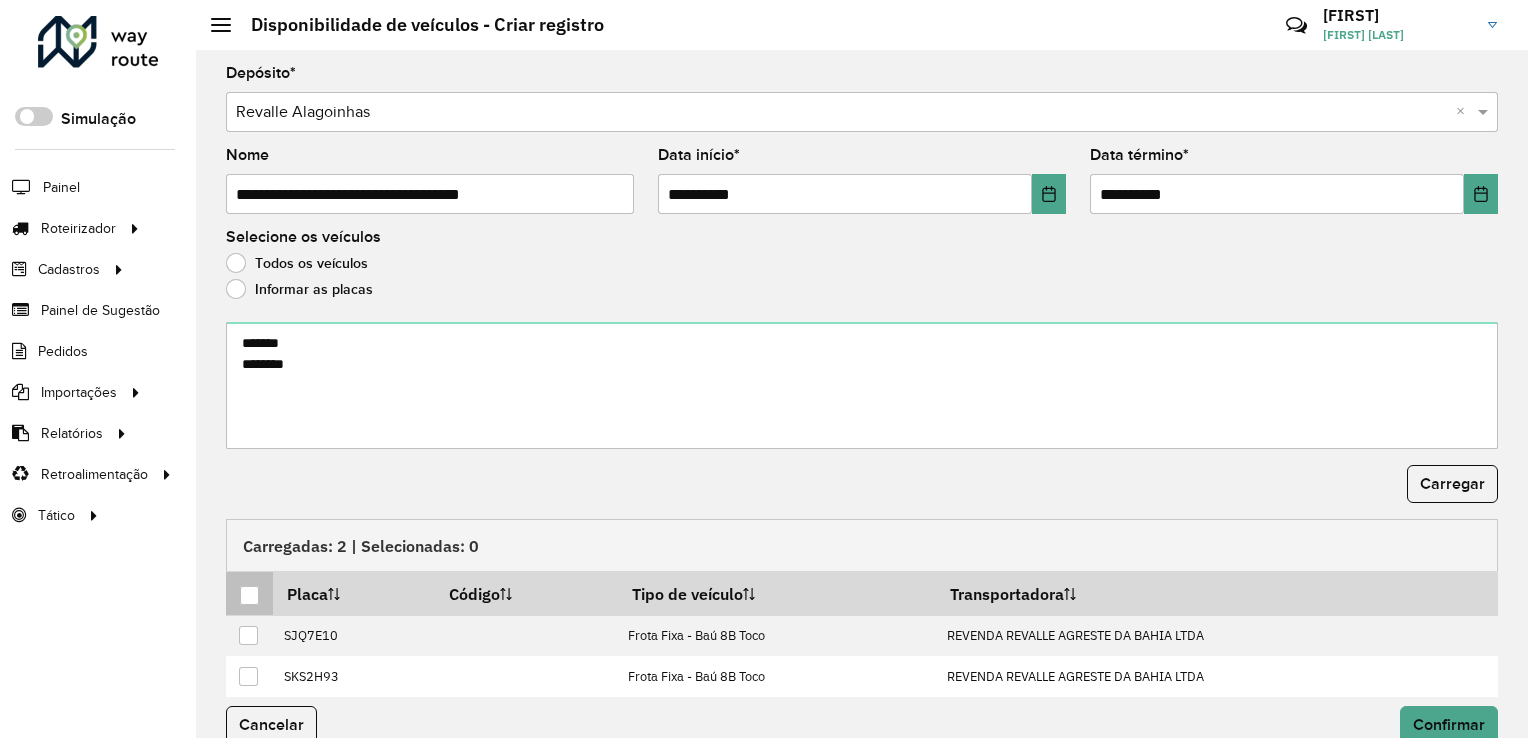 click at bounding box center (249, 595) 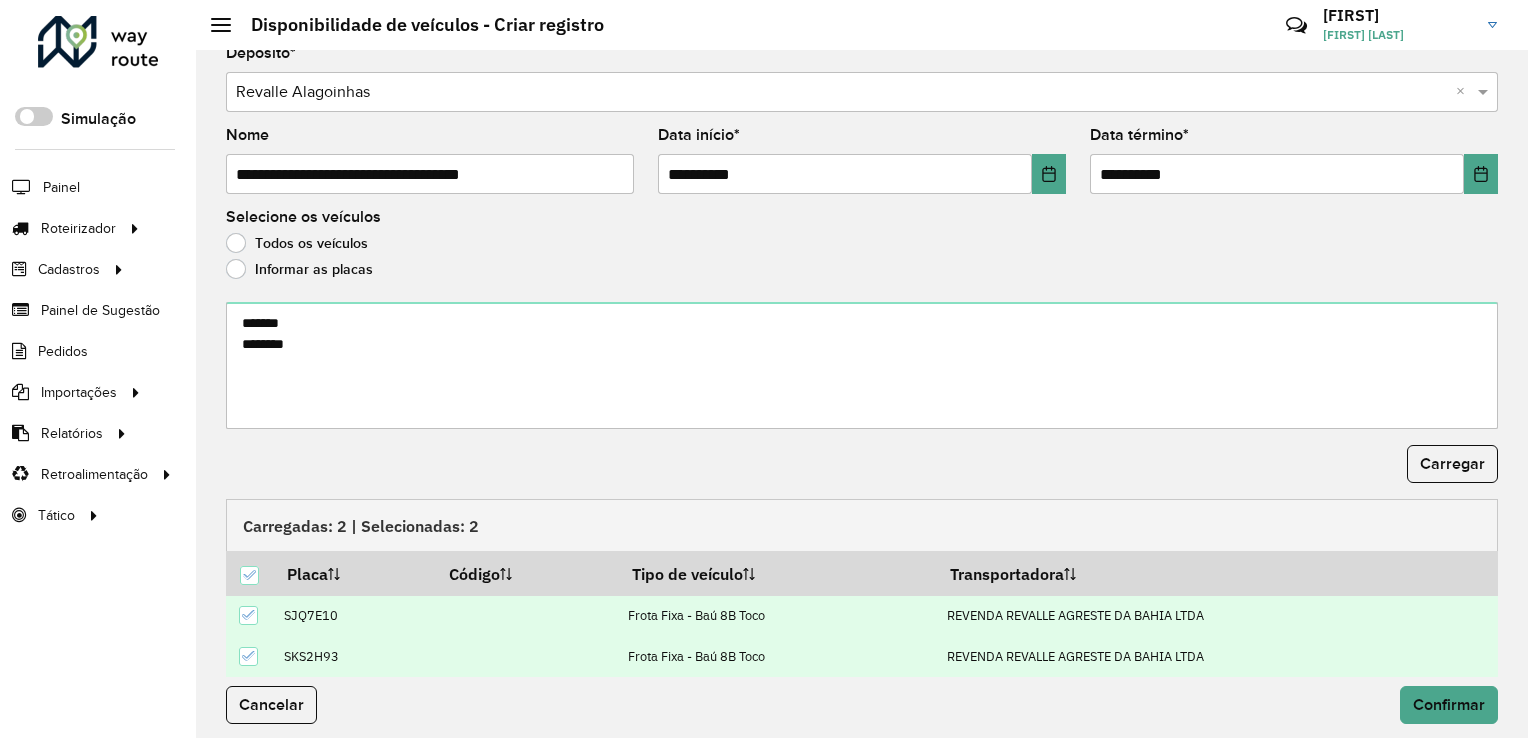 scroll, scrollTop: 25, scrollLeft: 0, axis: vertical 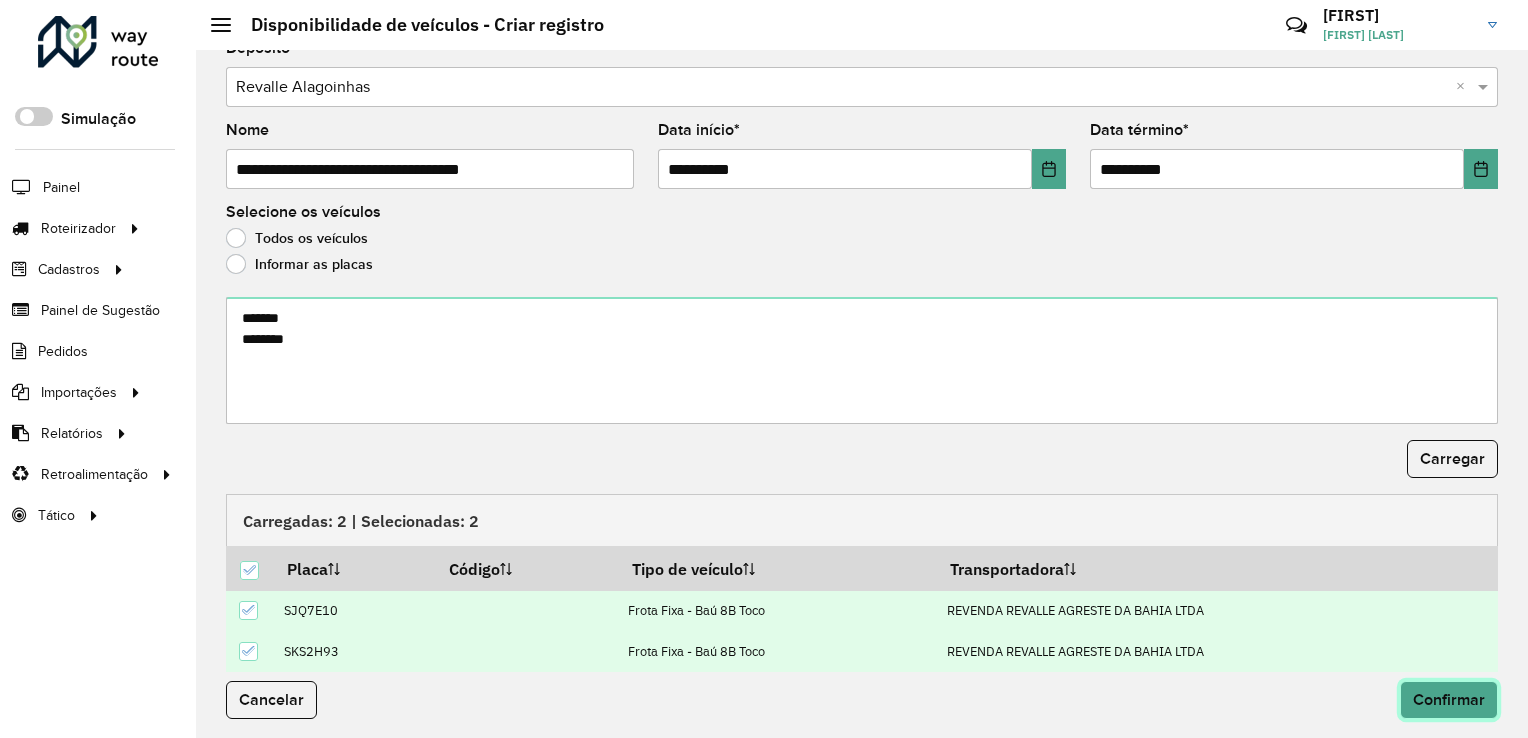 click on "Confirmar" 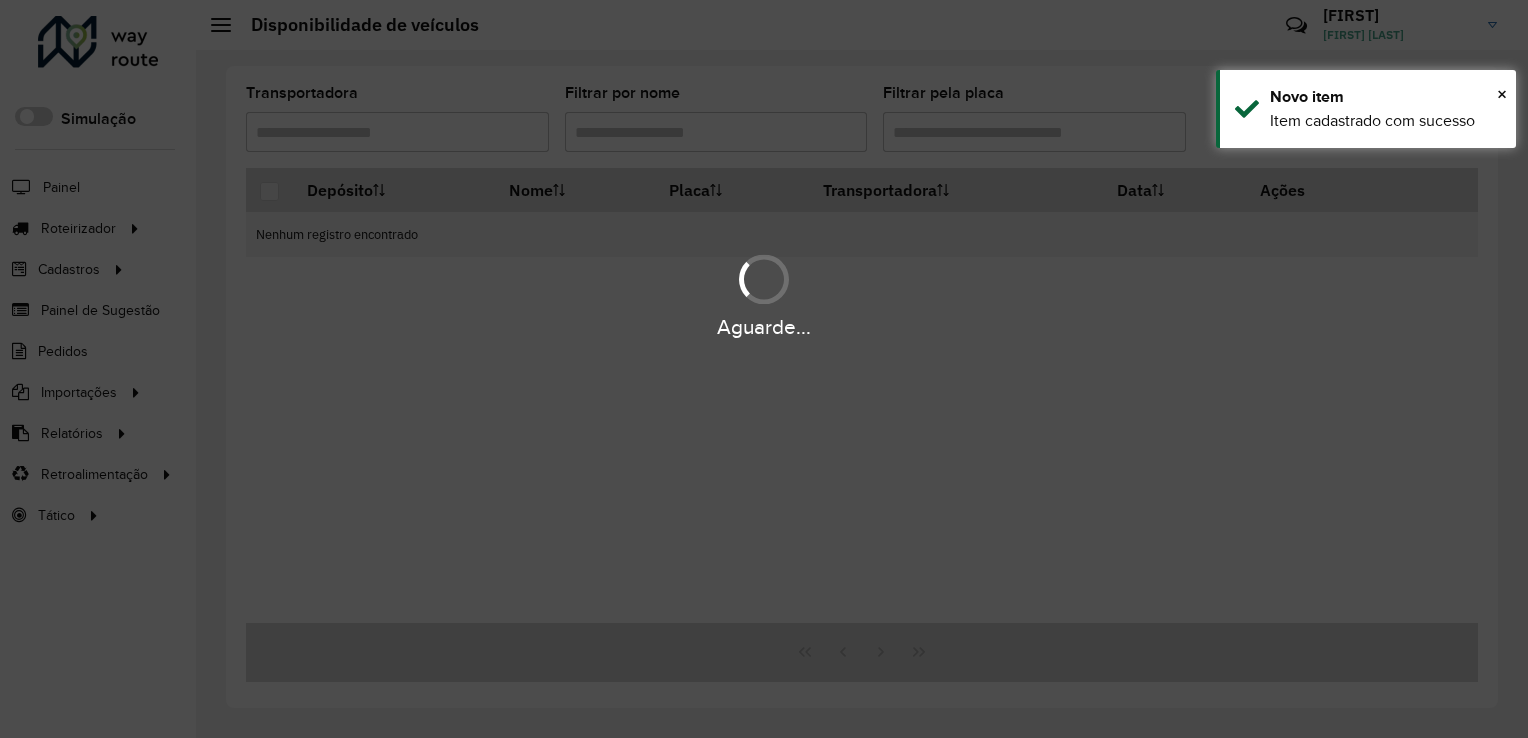 scroll, scrollTop: 0, scrollLeft: 0, axis: both 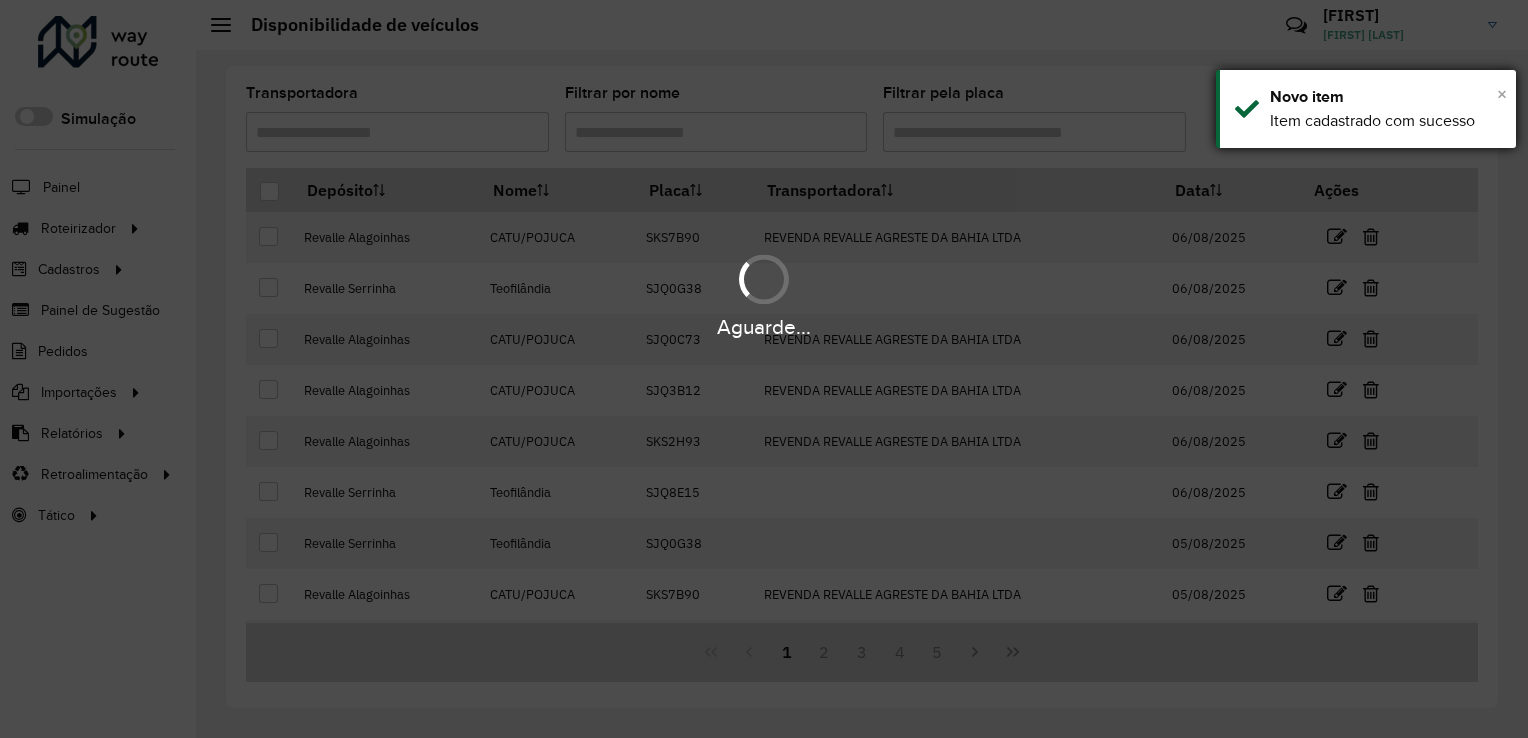 click on "×" at bounding box center [1502, 94] 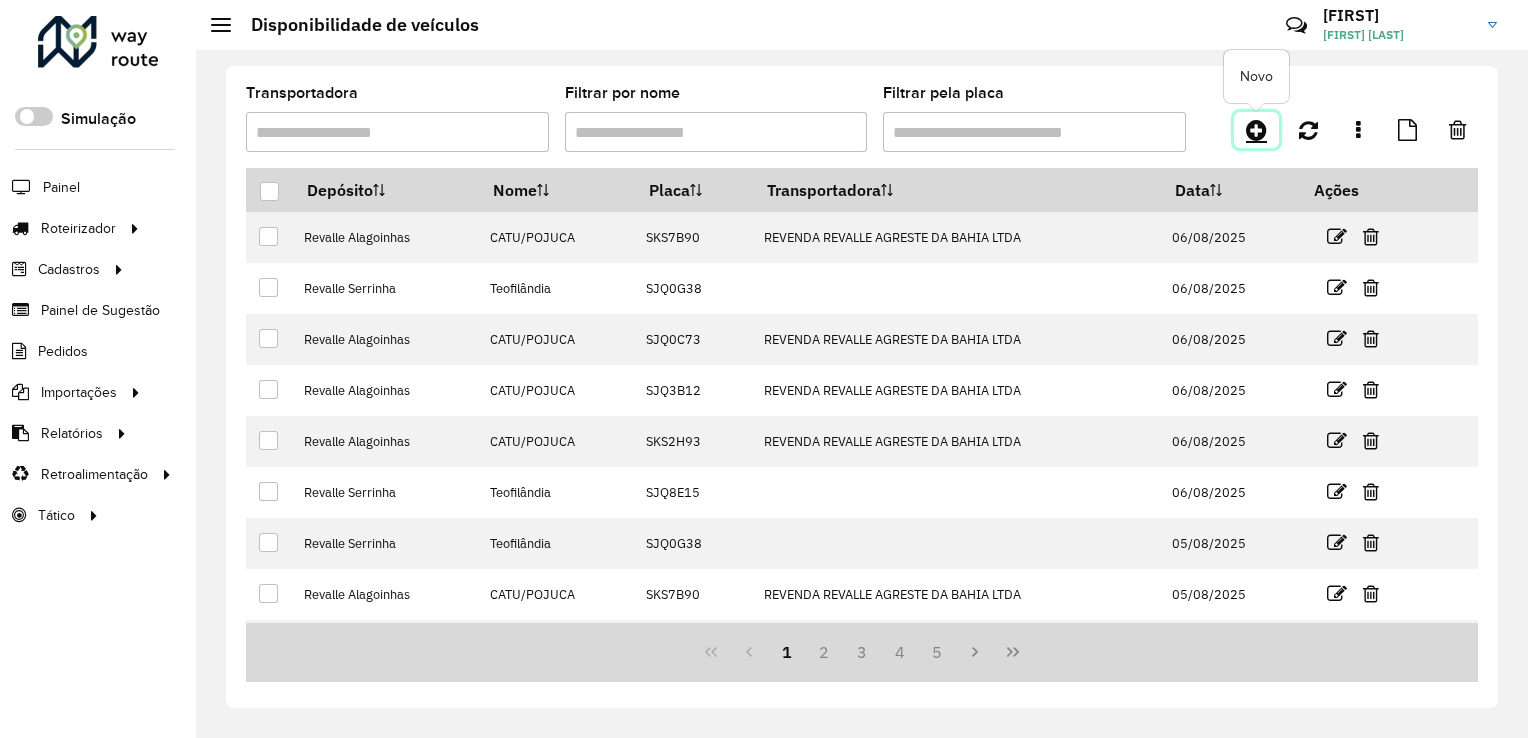 click 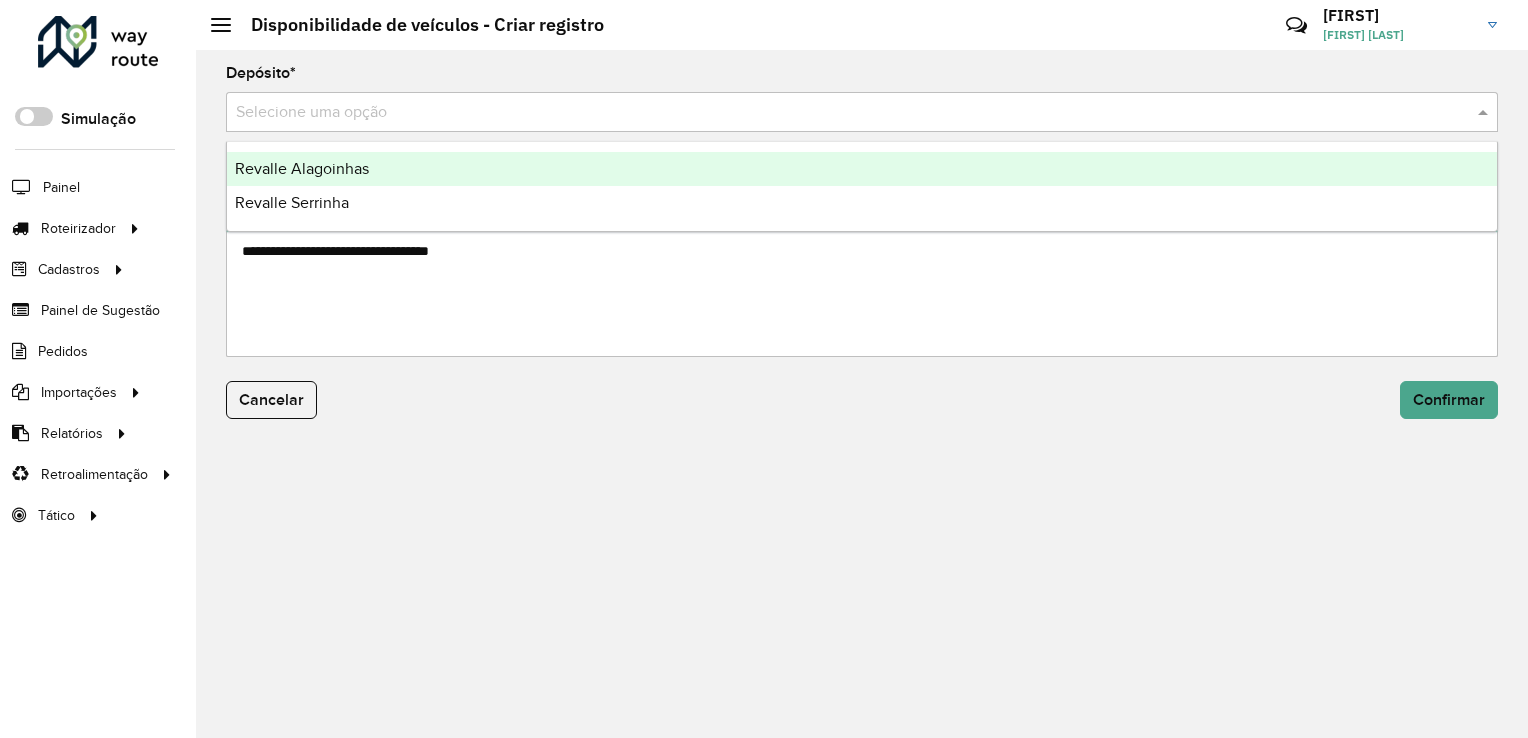 click at bounding box center (842, 113) 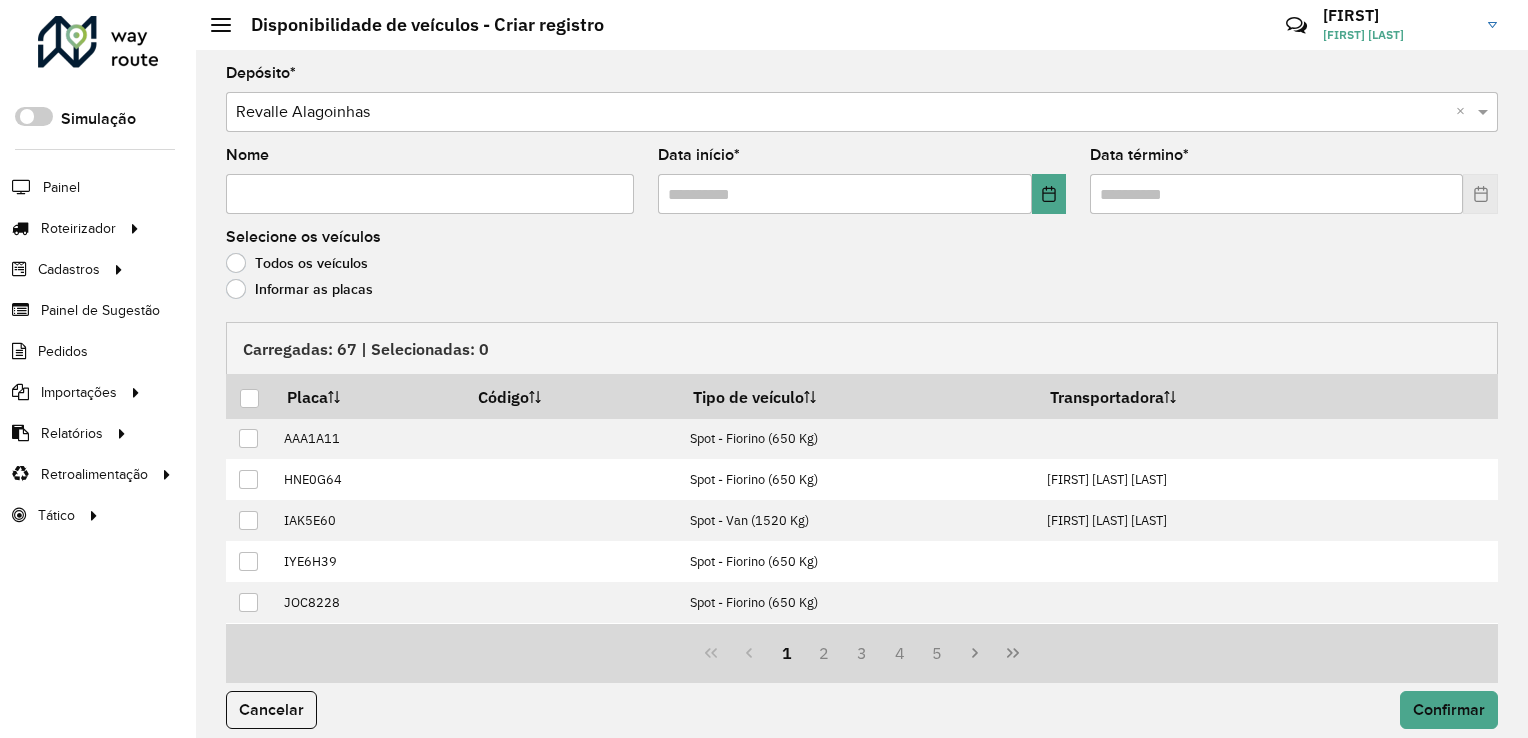 click on "Nome" at bounding box center (430, 194) 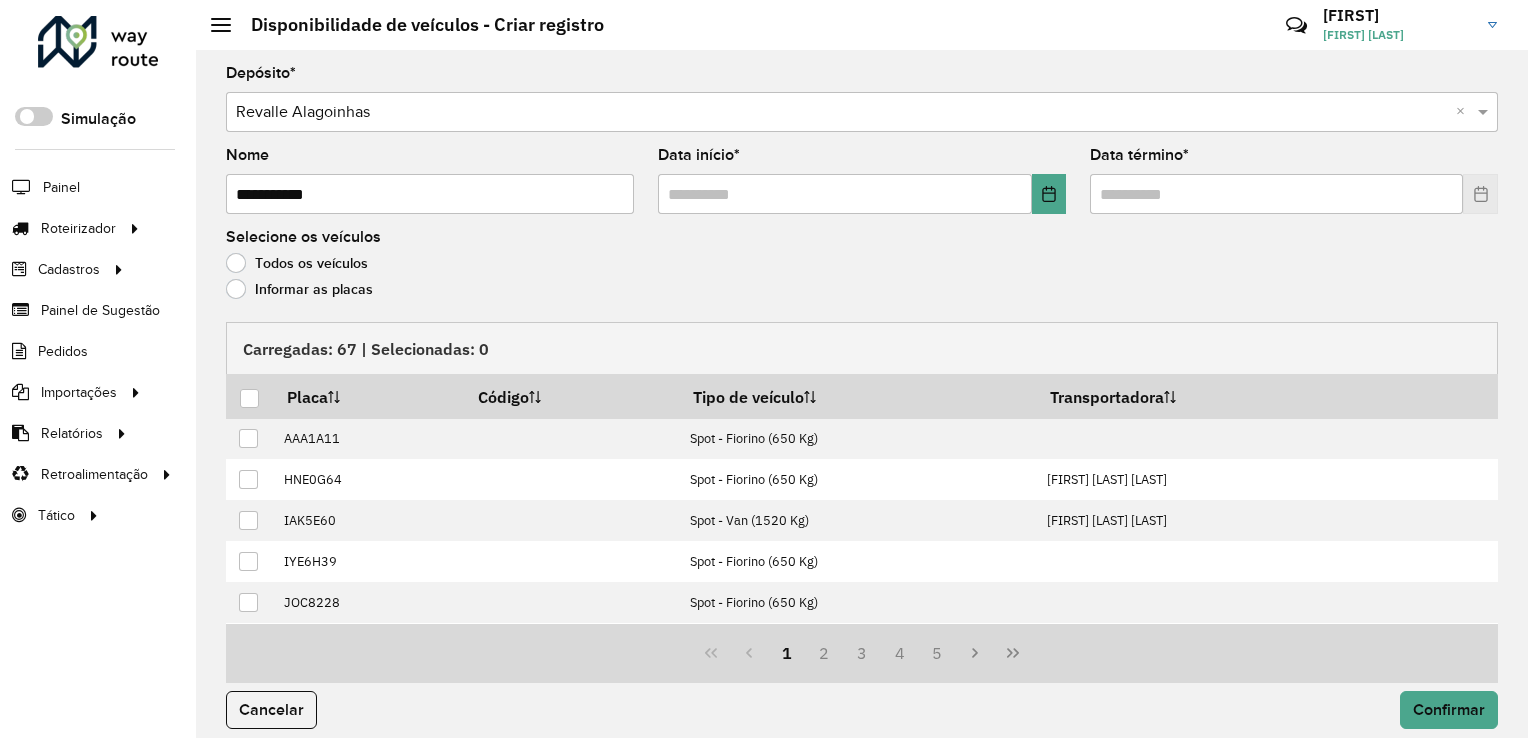 type on "**********" 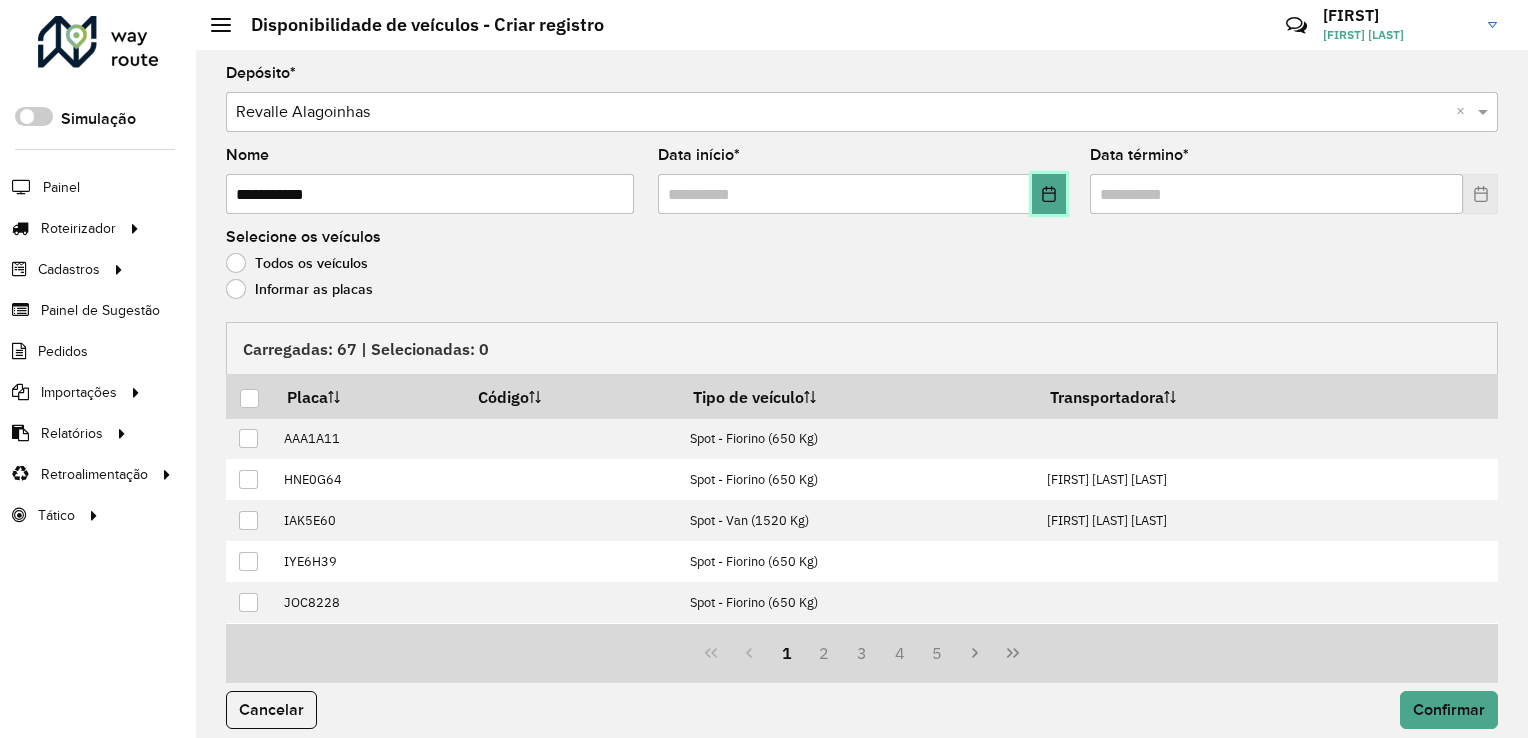 click at bounding box center [1049, 194] 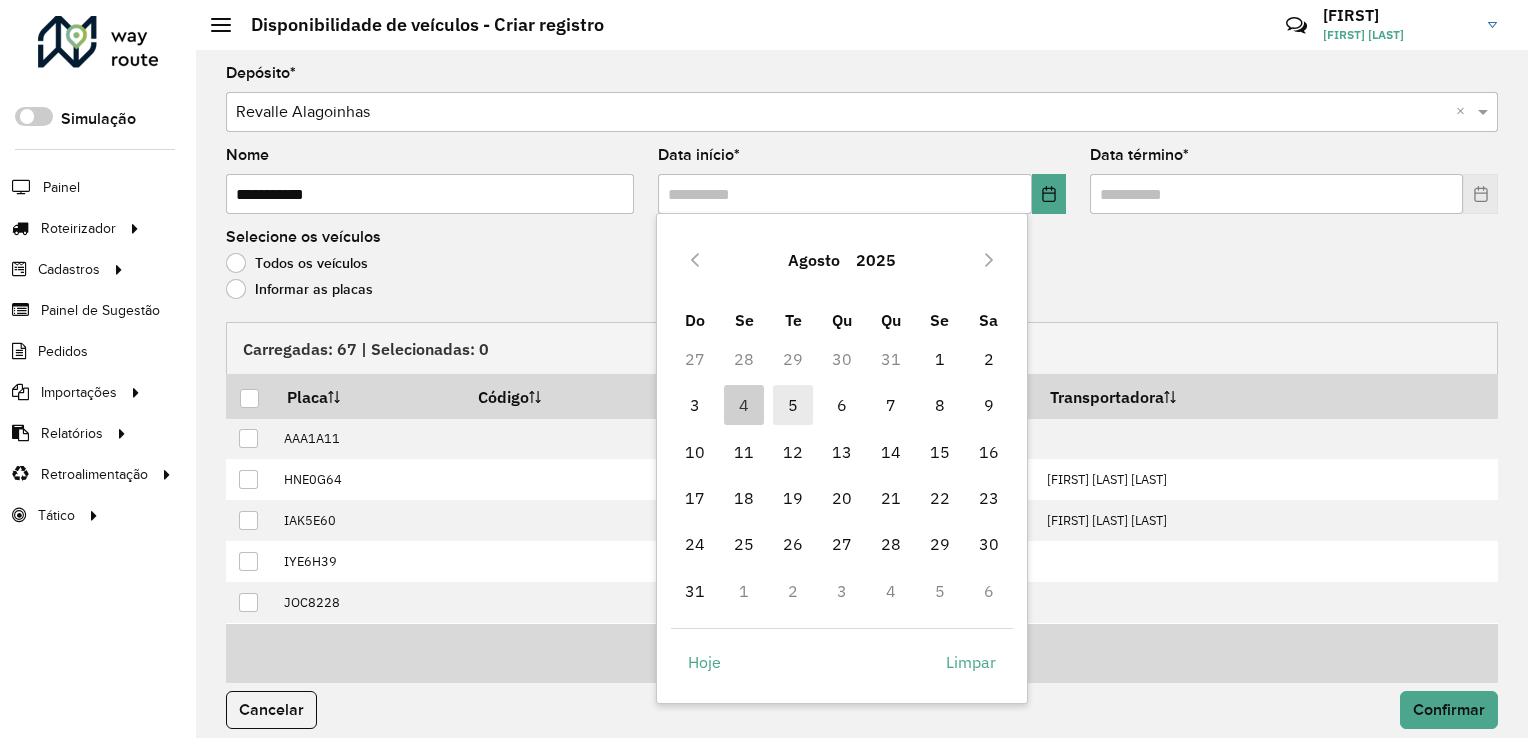 click on "5" at bounding box center (793, 405) 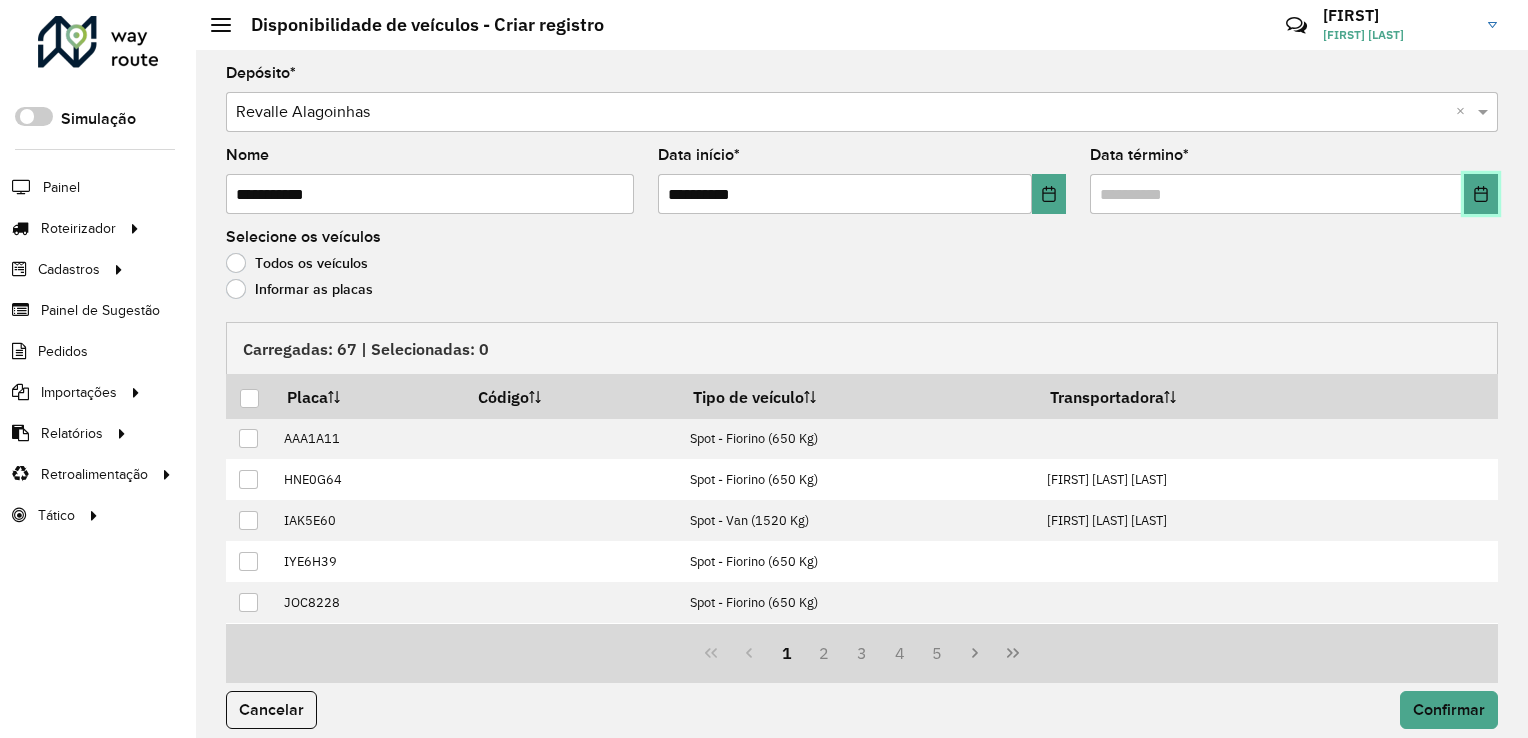 click at bounding box center [1481, 194] 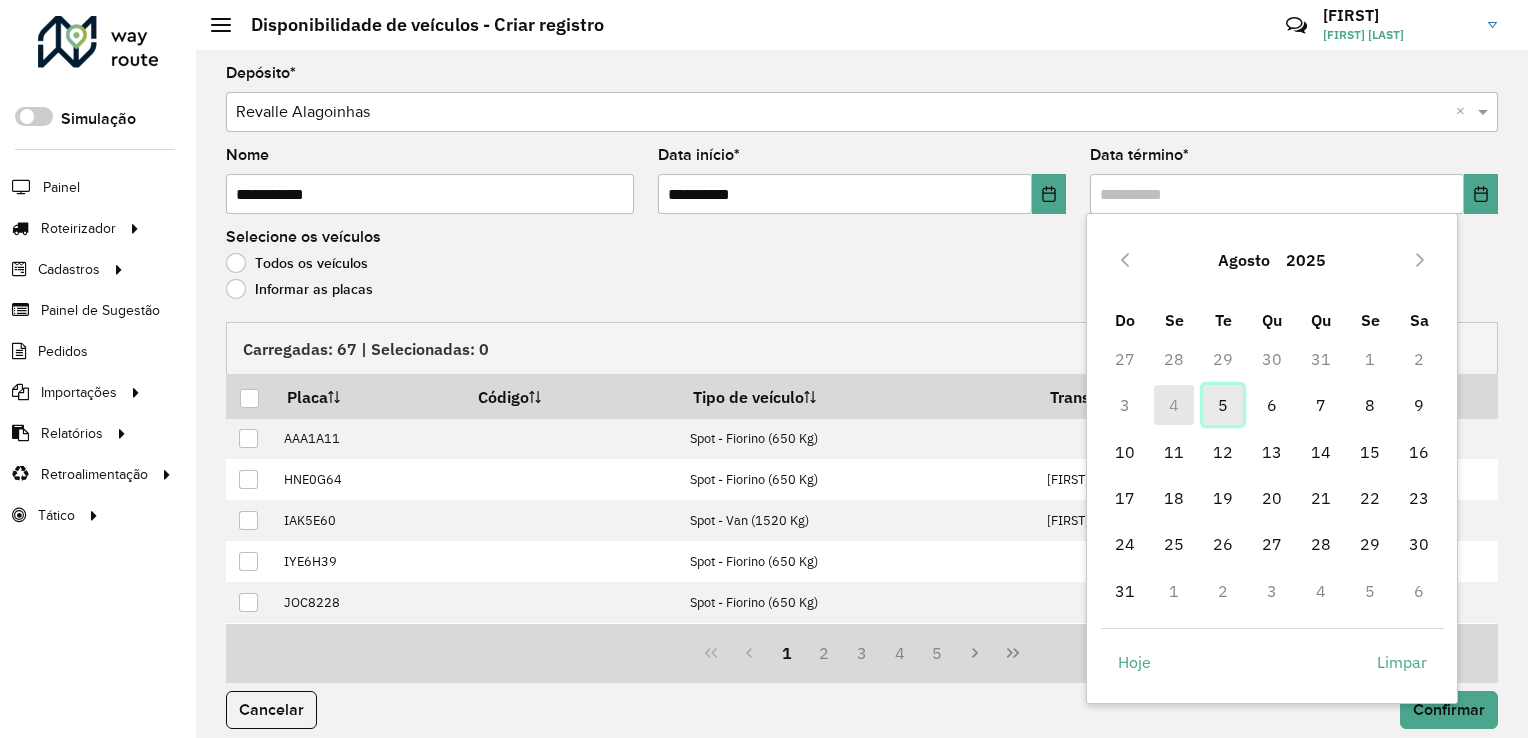 click on "5" at bounding box center [1223, 405] 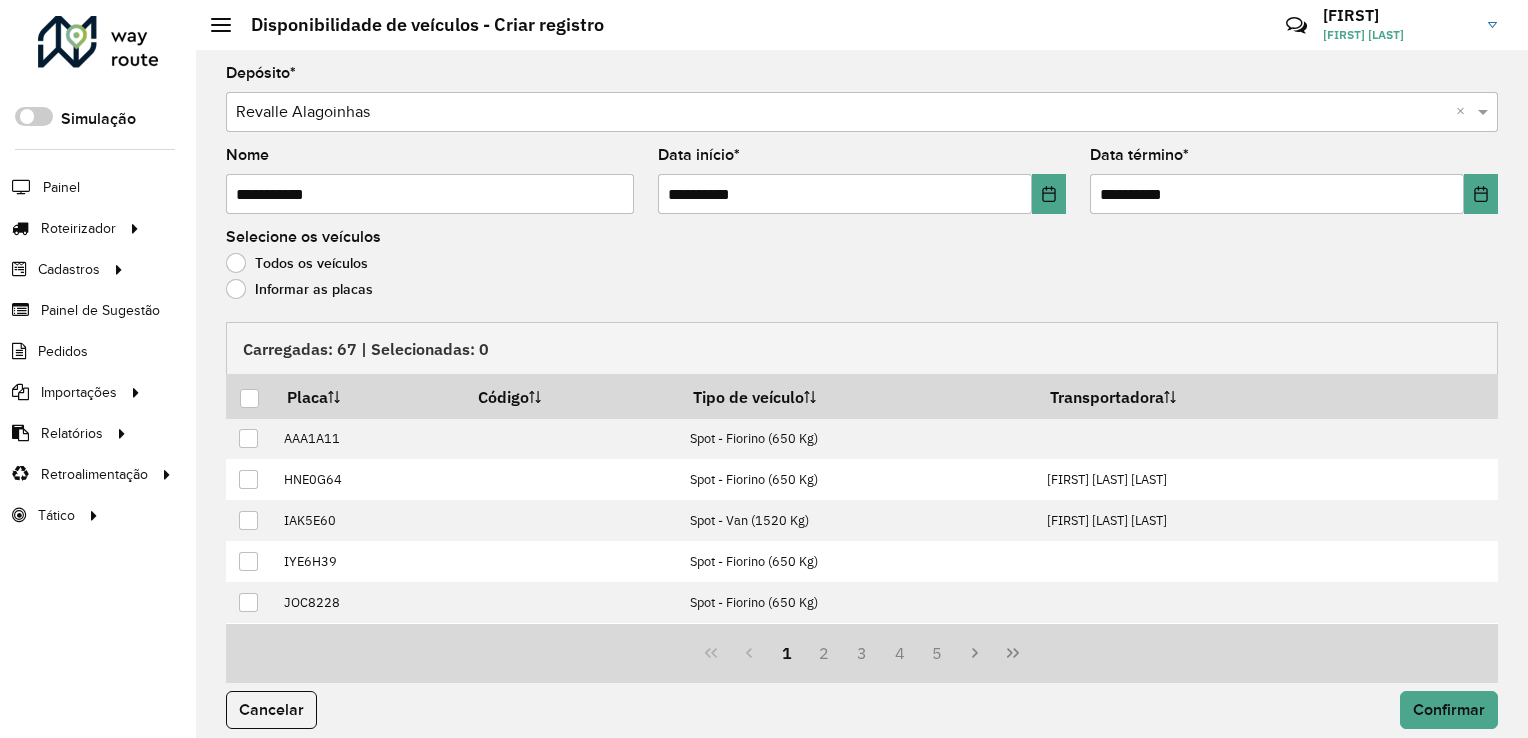 click on "Informar as placas" 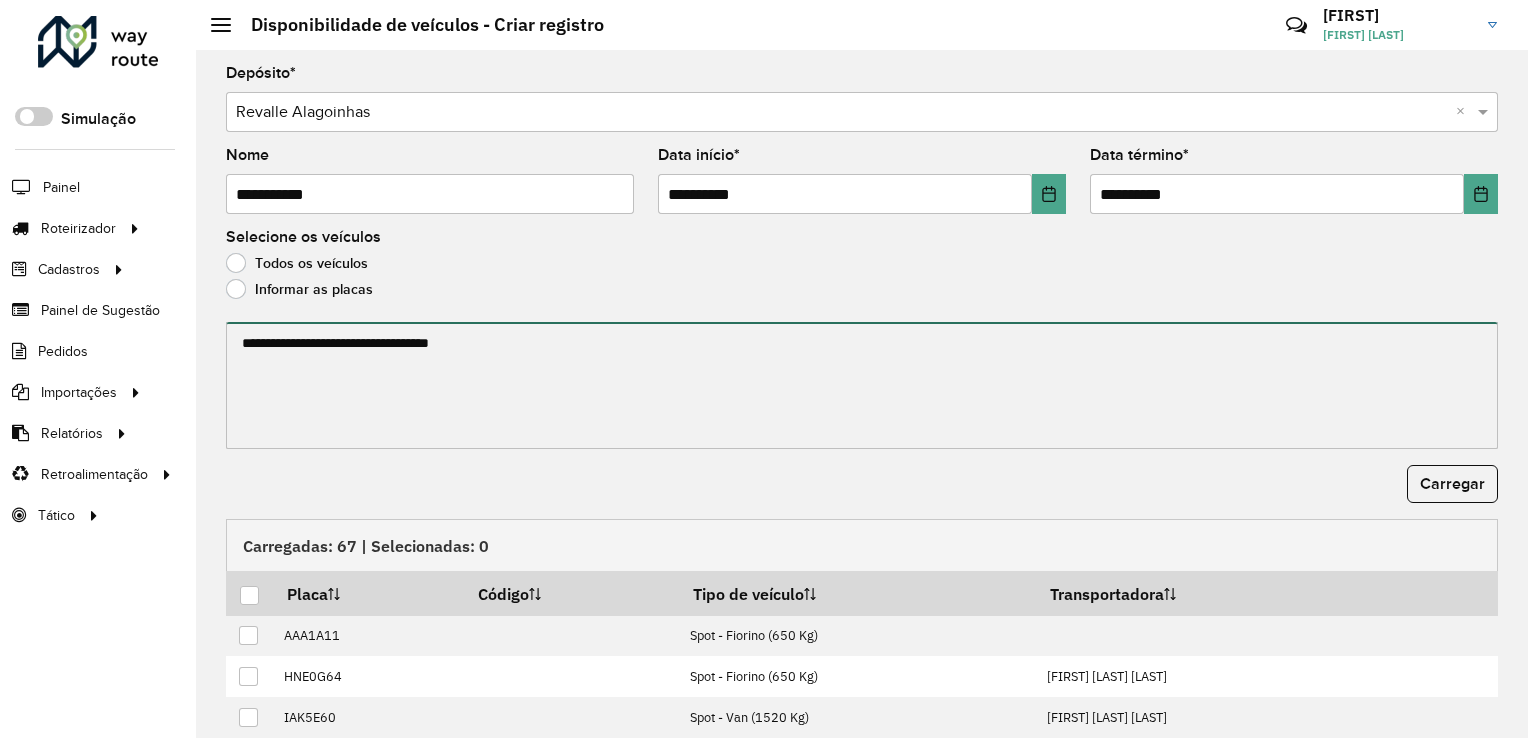 click at bounding box center (862, 385) 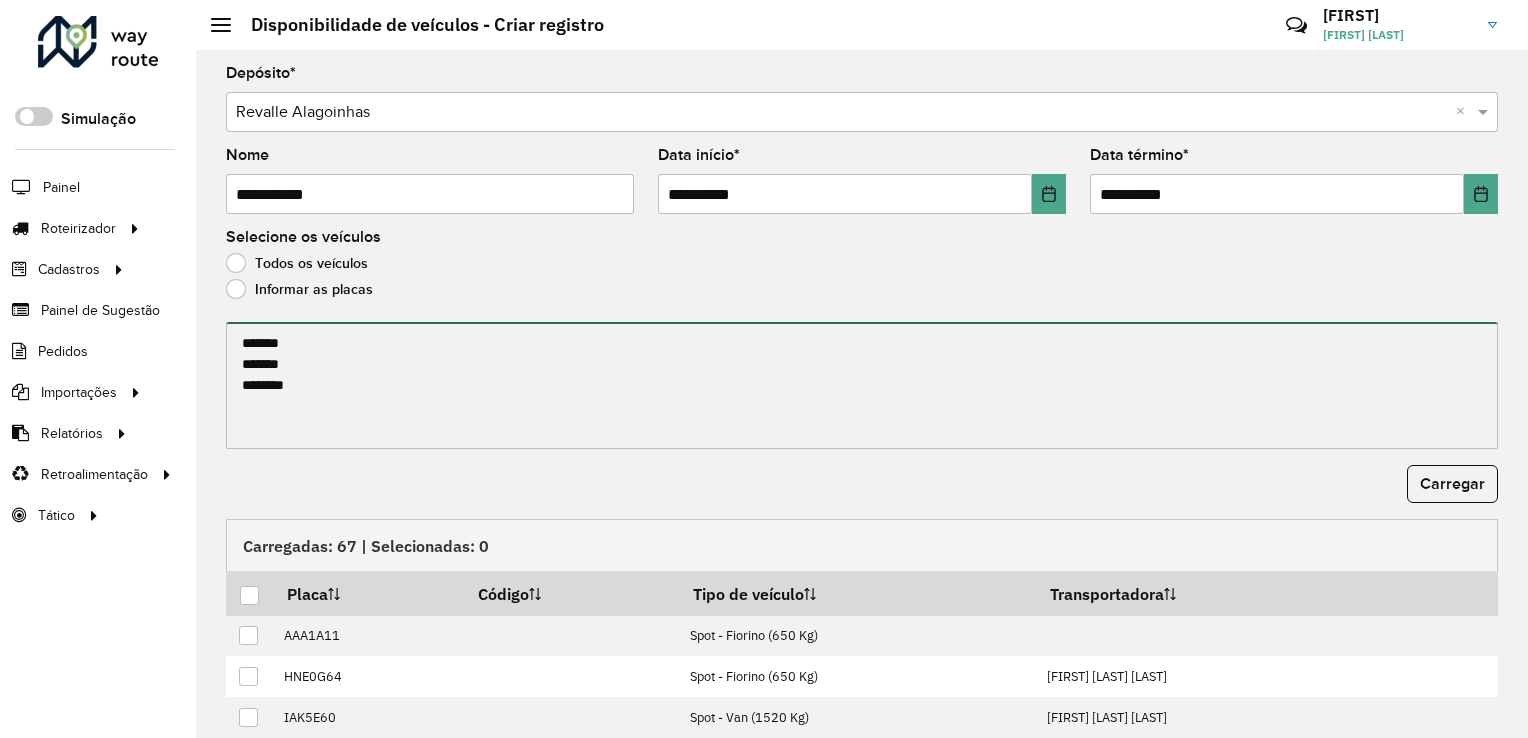 paste on "*******
*******
*******
*******
*******
*******
*******
*******
*******
*******
*******
*******
*******" 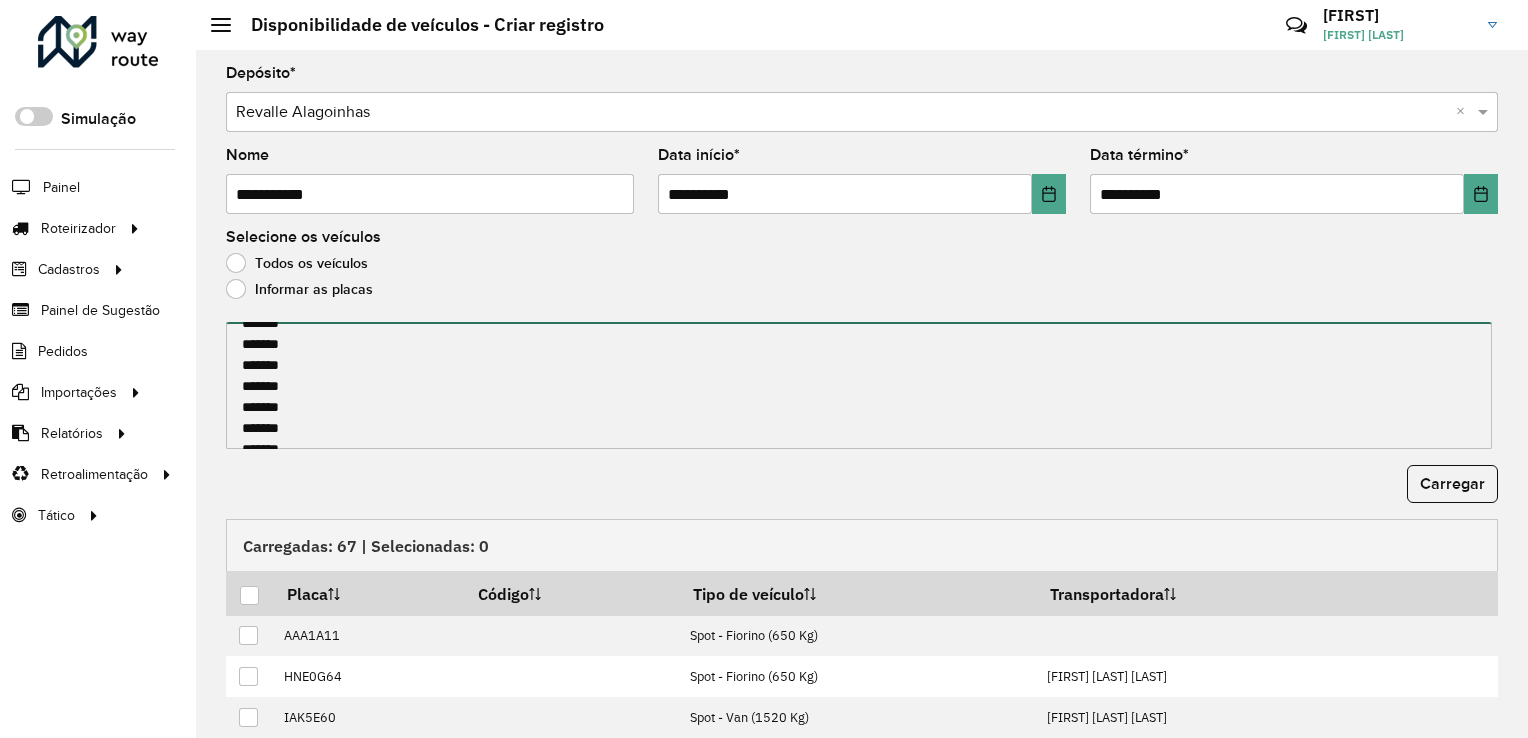 scroll, scrollTop: 137, scrollLeft: 0, axis: vertical 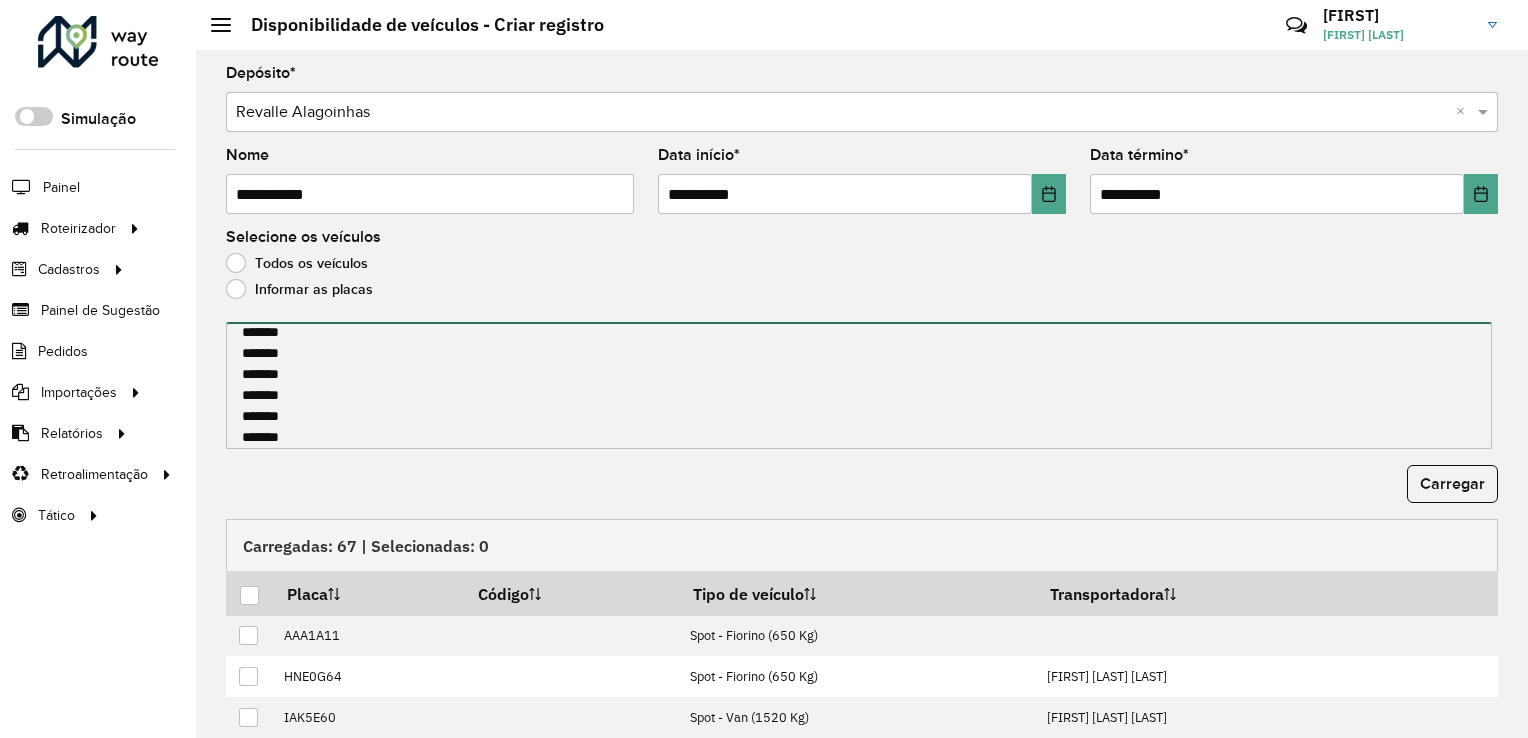 drag, startPoint x: 312, startPoint y: 390, endPoint x: 216, endPoint y: 398, distance: 96.332756 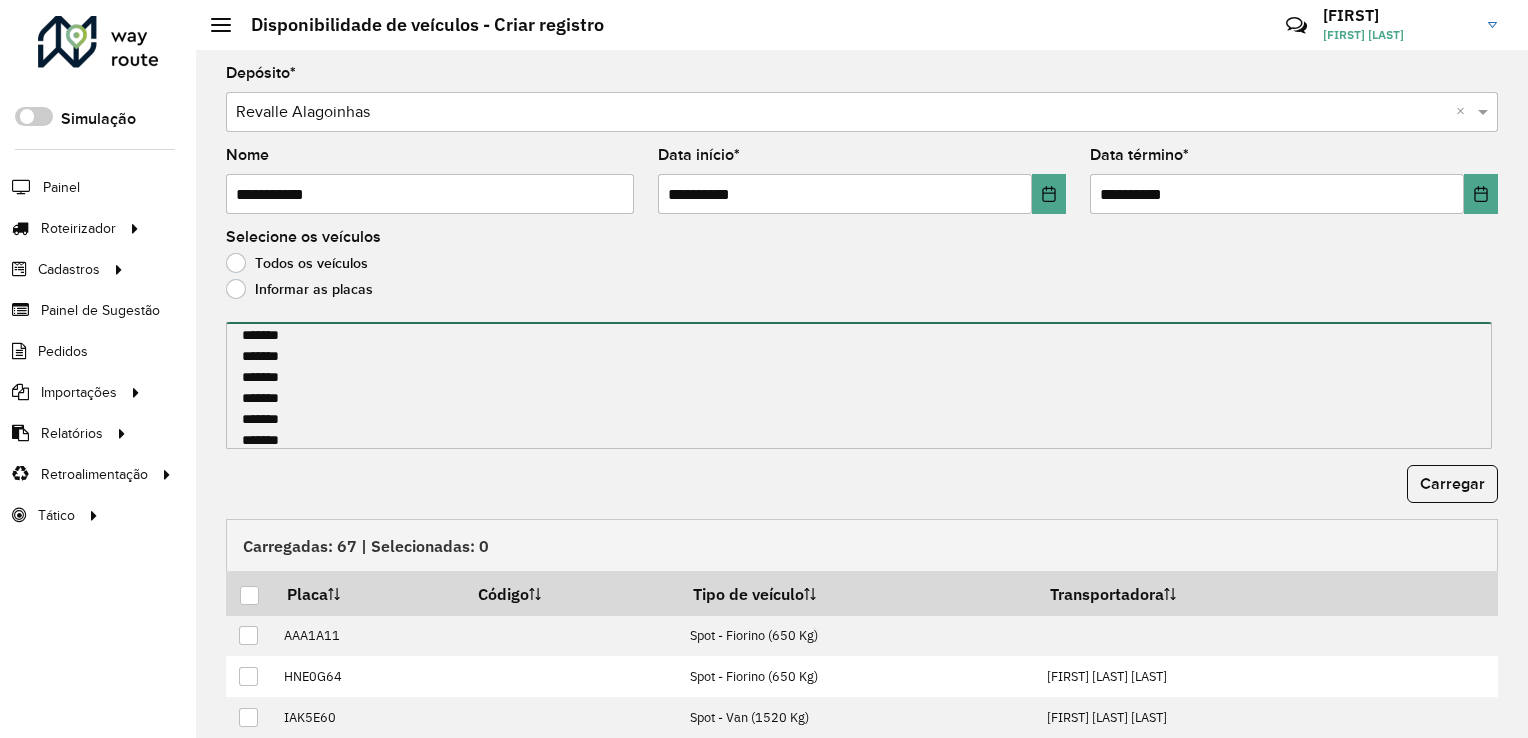 scroll, scrollTop: 37, scrollLeft: 0, axis: vertical 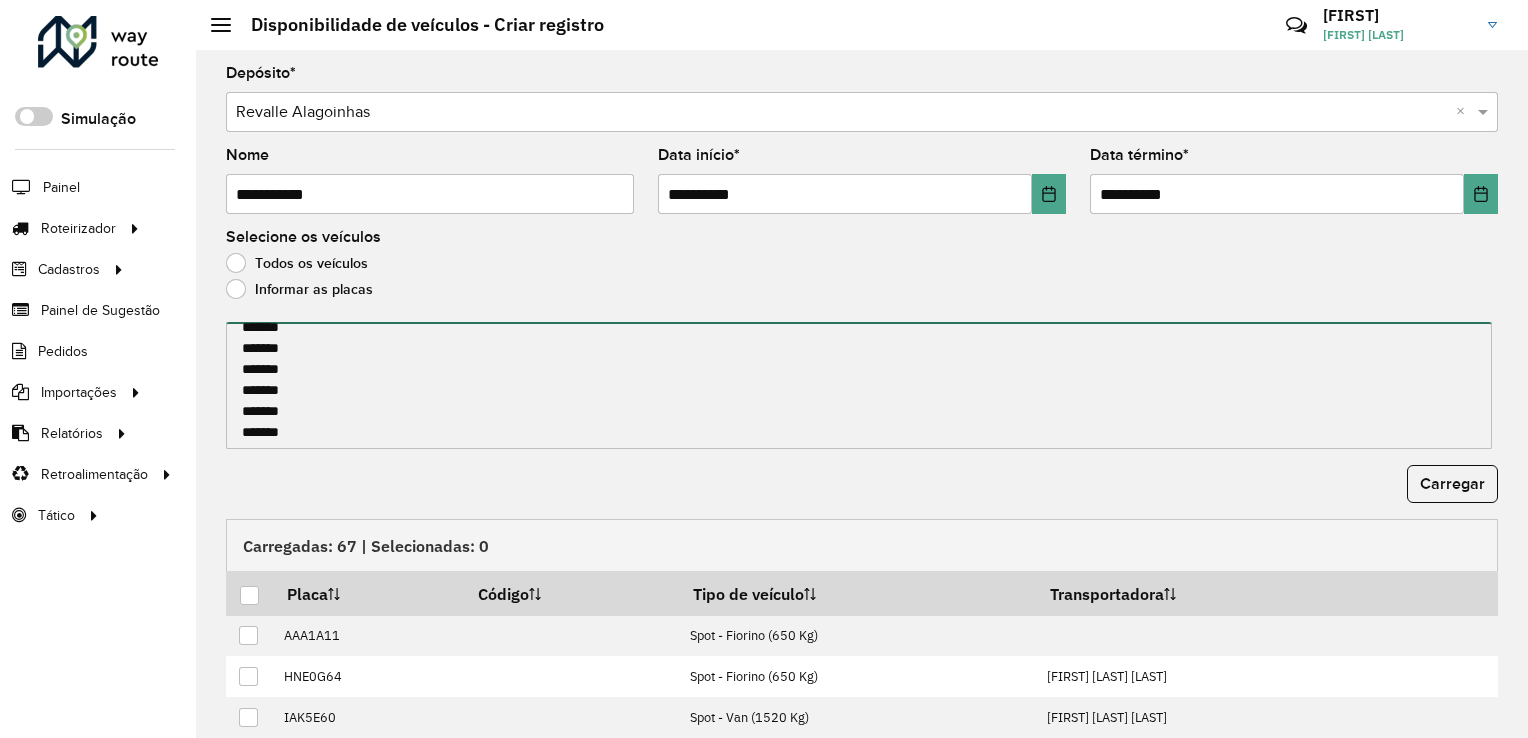 drag, startPoint x: 308, startPoint y: 412, endPoint x: 240, endPoint y: 417, distance: 68.18358 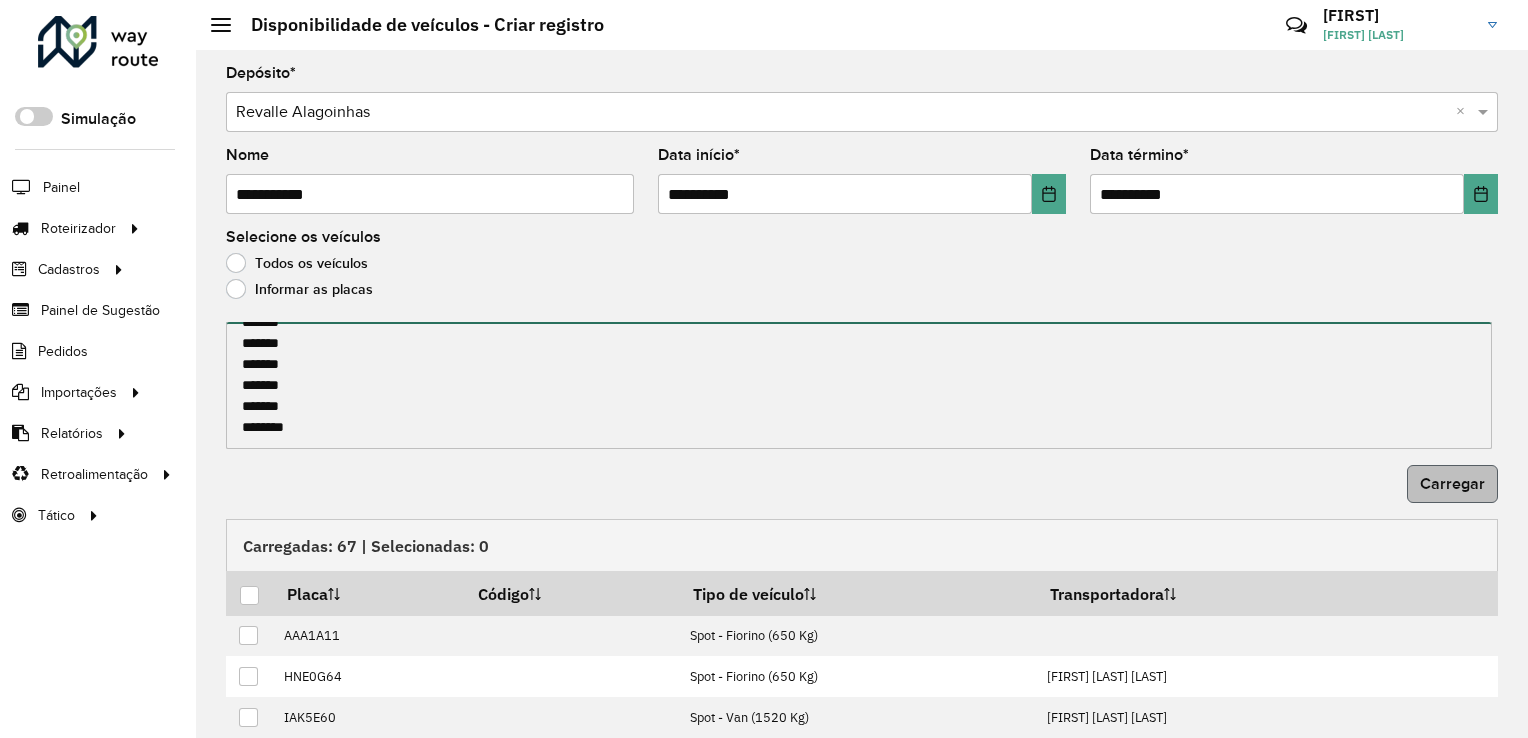 type on "*******
*******
*******
*******
*******
*******
*******
*******
*******
*******
*******
*******
*******
*******" 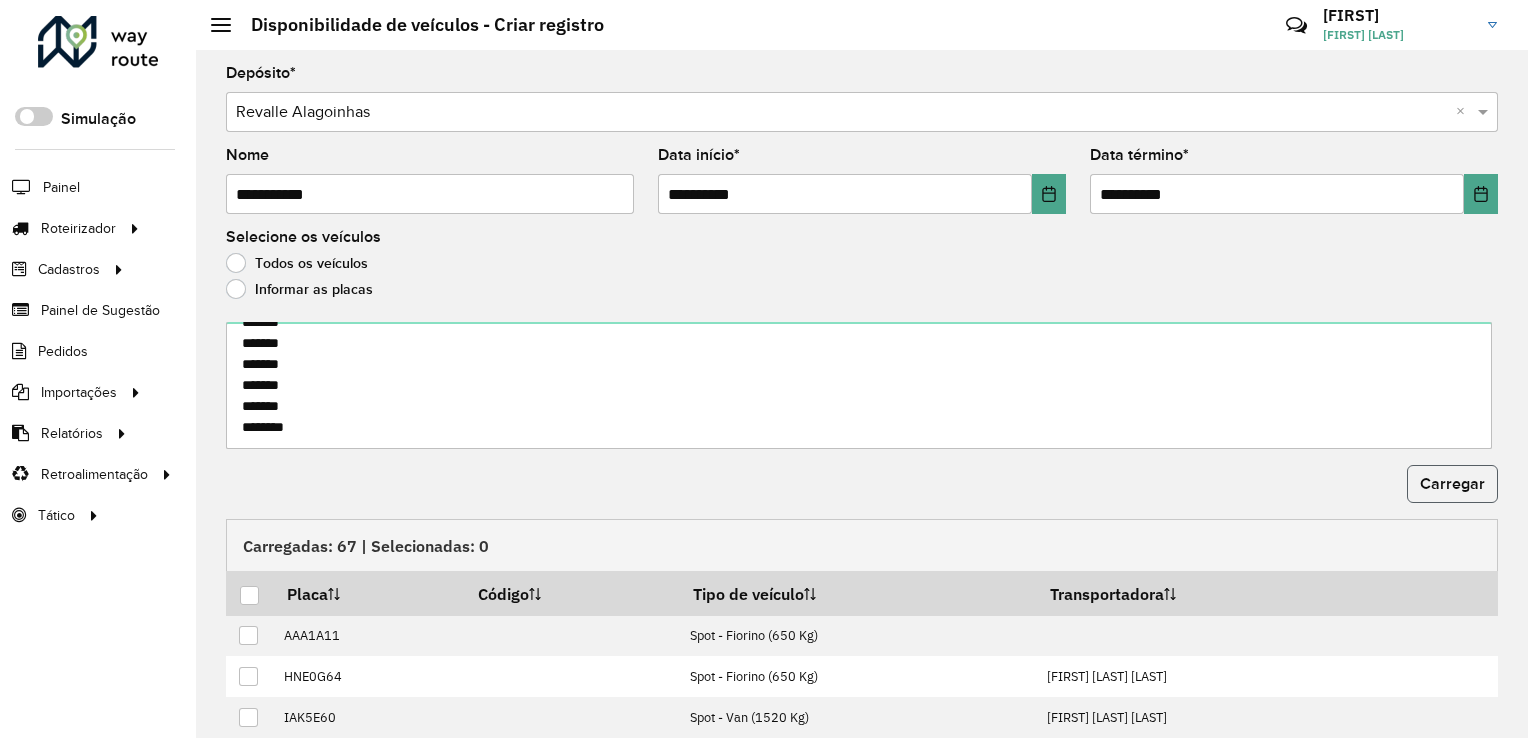 click on "Carregar" 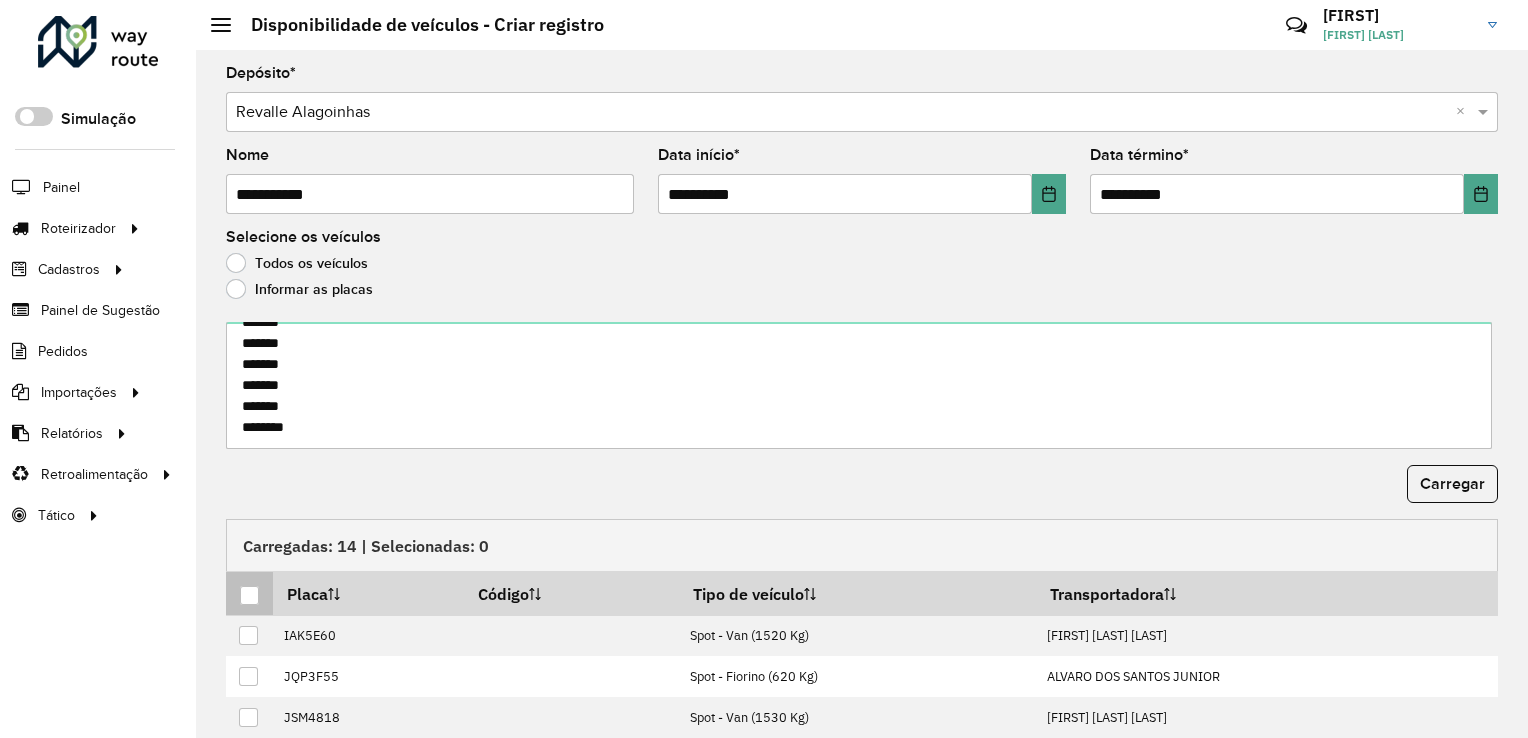 click at bounding box center [249, 595] 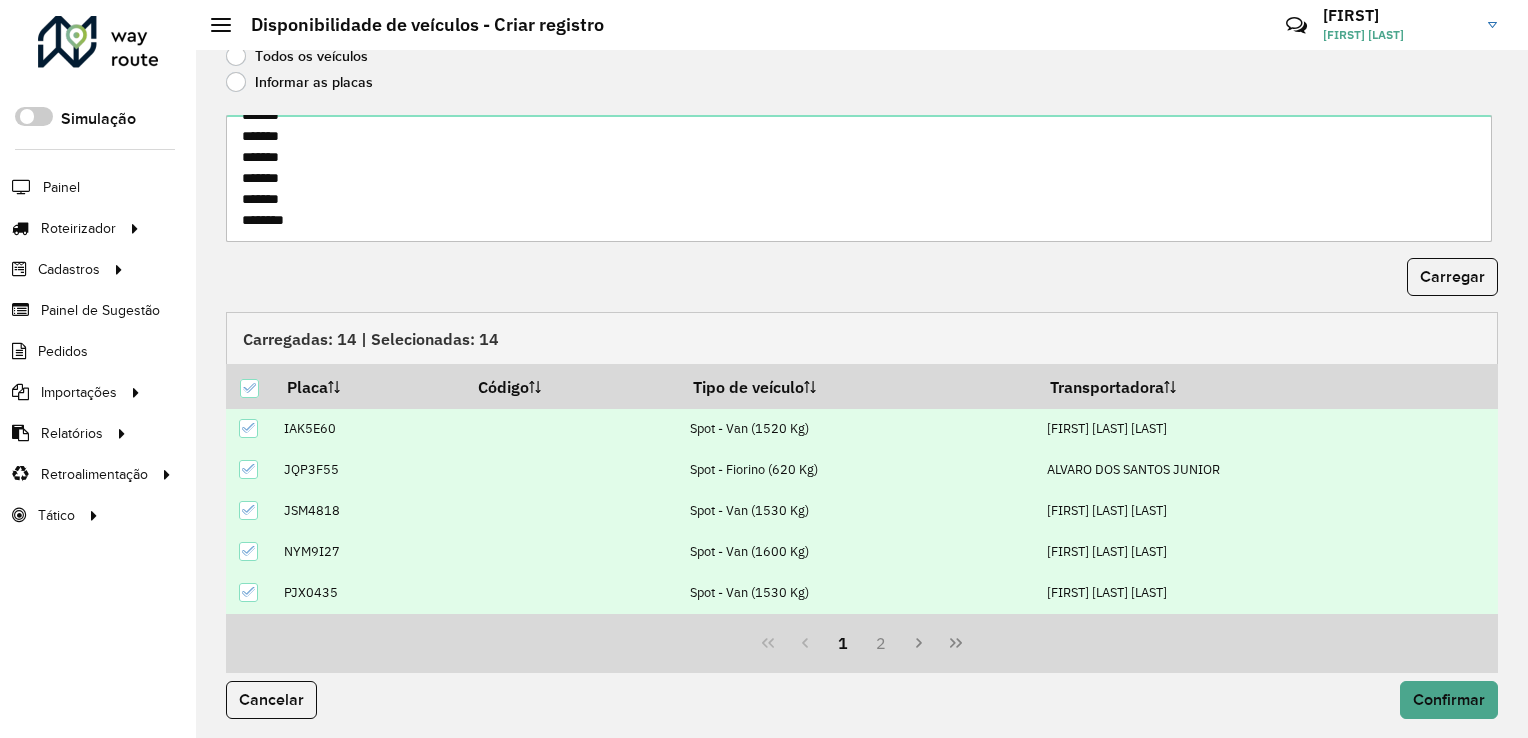scroll, scrollTop: 208, scrollLeft: 0, axis: vertical 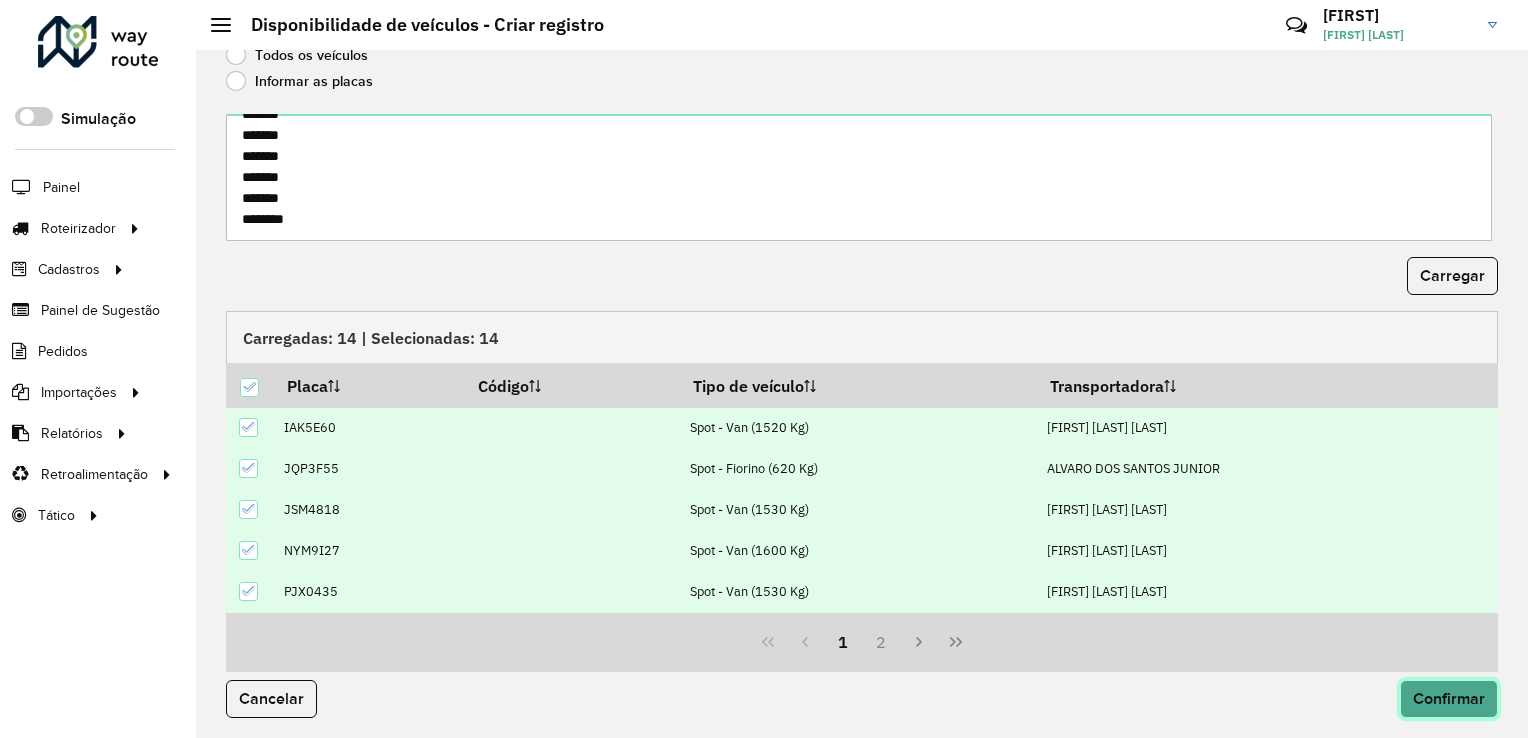 click on "Confirmar" 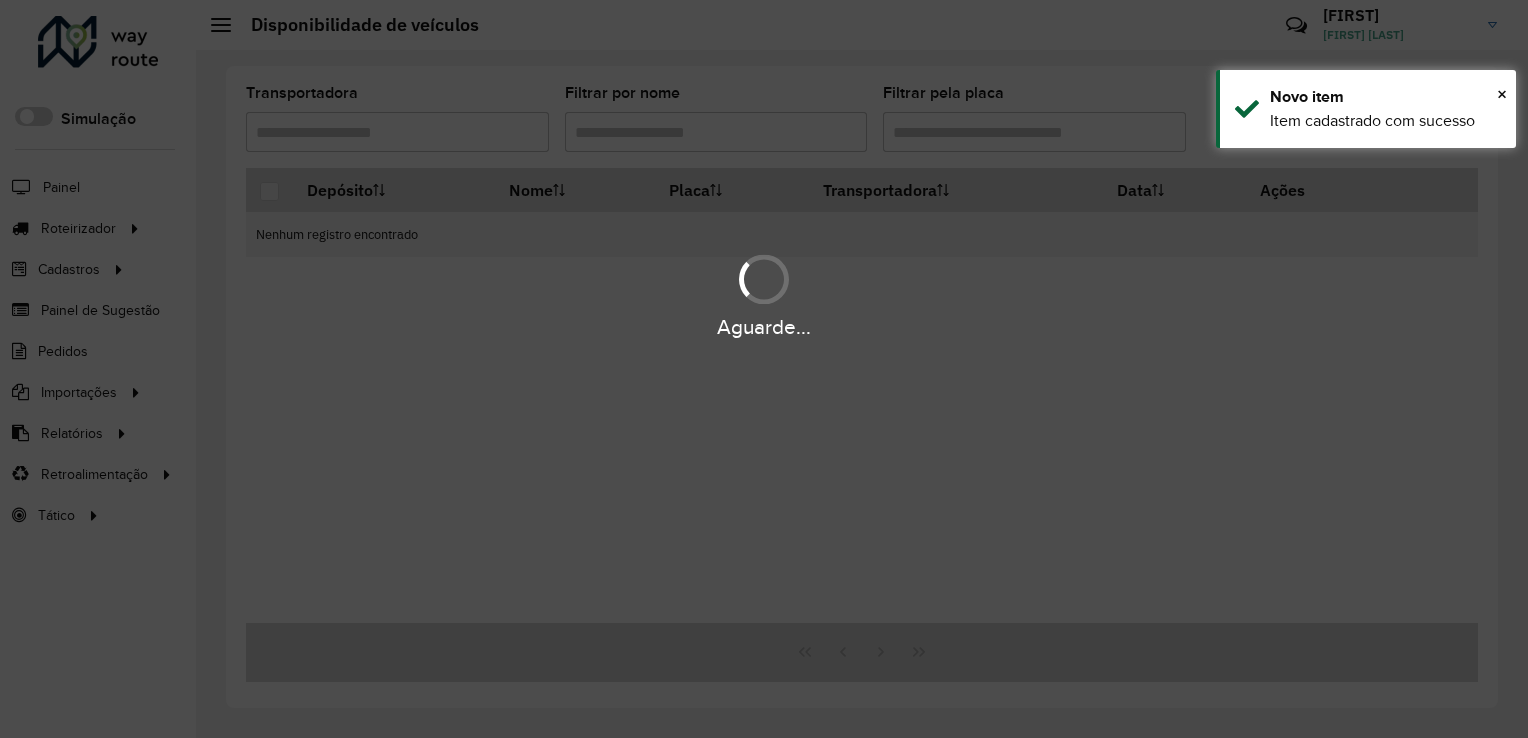 scroll, scrollTop: 0, scrollLeft: 0, axis: both 